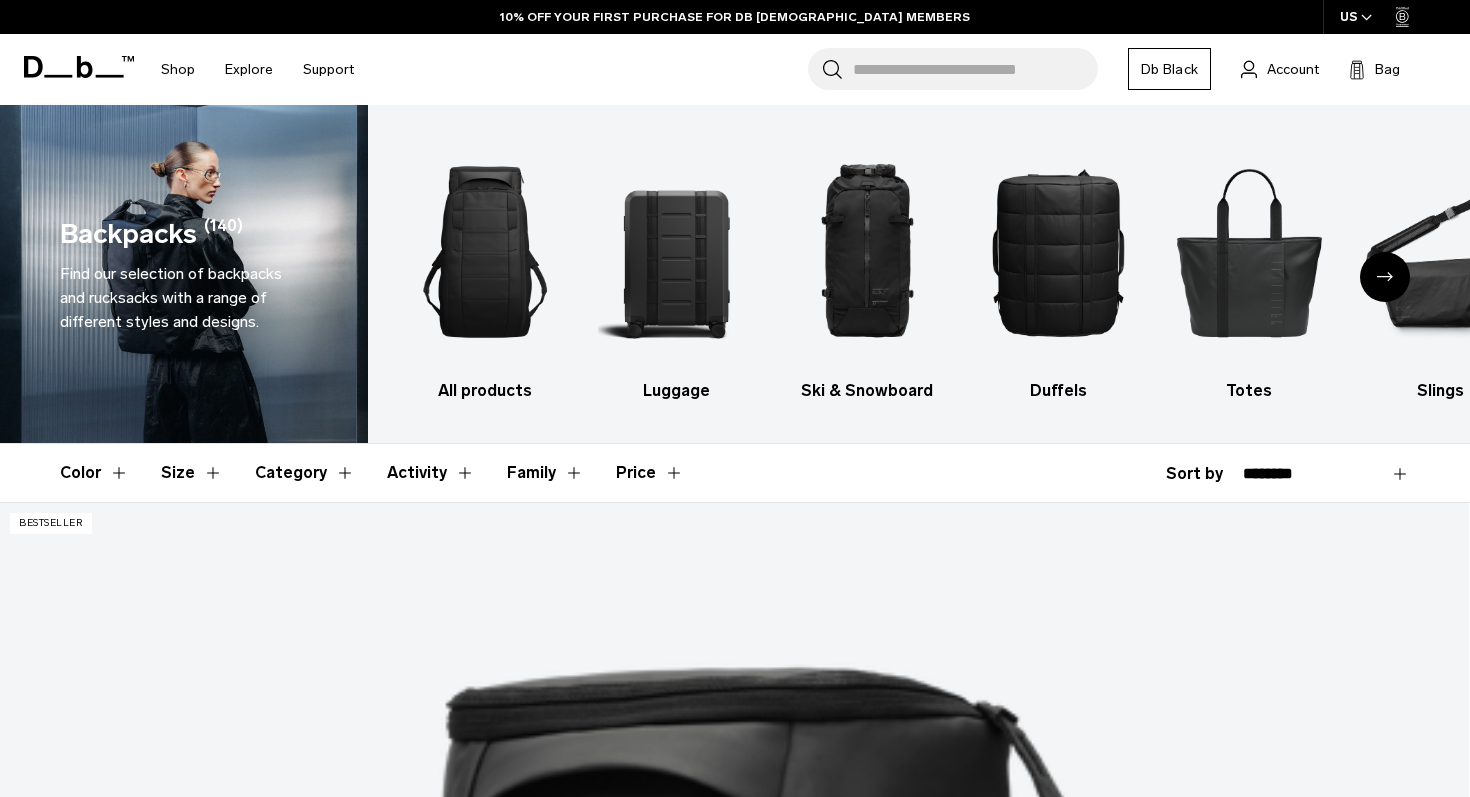 scroll, scrollTop: 0, scrollLeft: 0, axis: both 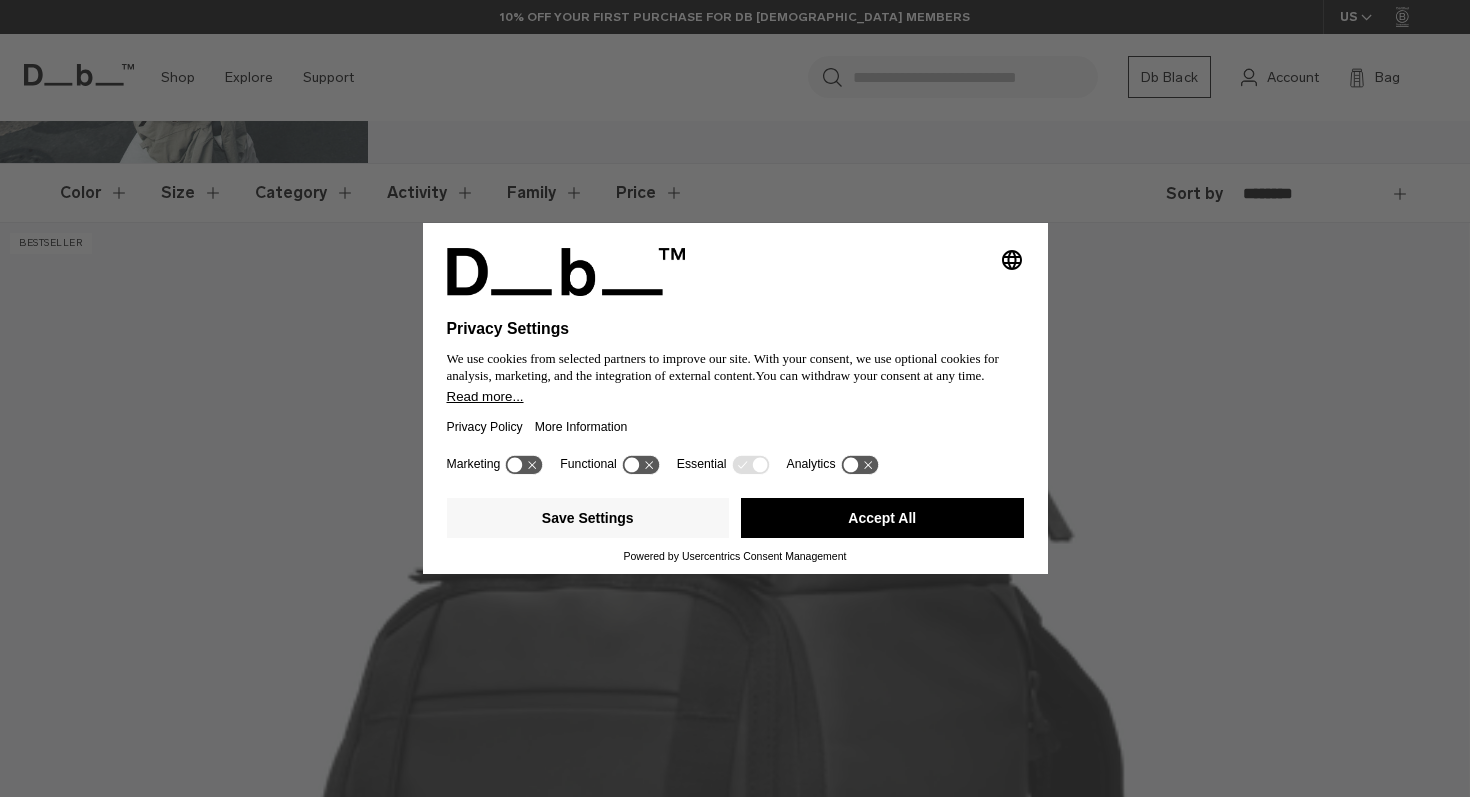 click on "Selecting an option will immediately change the language Privacy Settings We use cookies from selected partners to improve our site. With your consent, we use optional cookies for analysis, marketing, and the integration of external content.  You can withdraw your consent at any time. Read more... Privacy Policy More Information Marketing Functional Essential Analytics Save Settings Accept All Powered by   Usercentrics Consent Management" 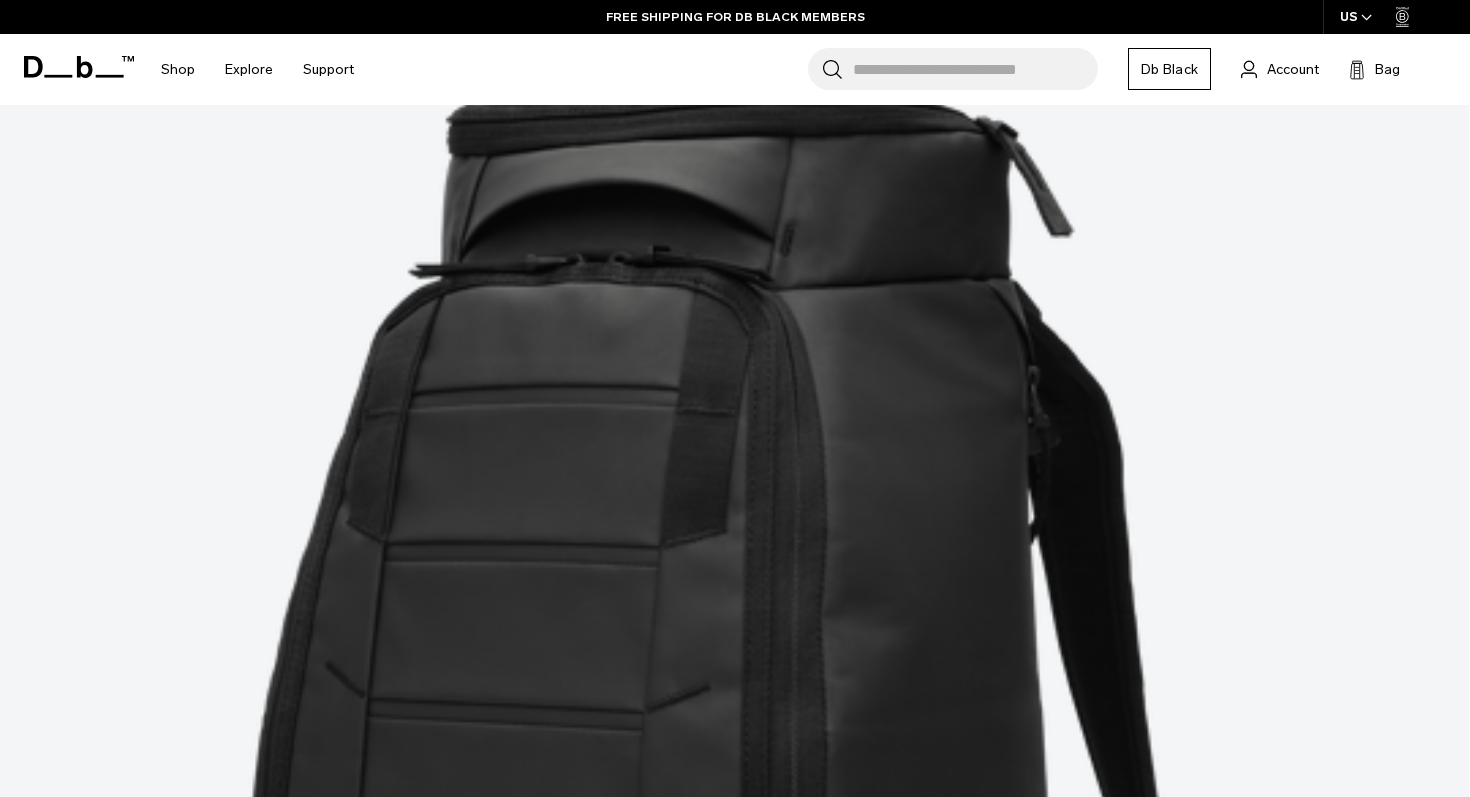 scroll, scrollTop: 449, scrollLeft: 0, axis: vertical 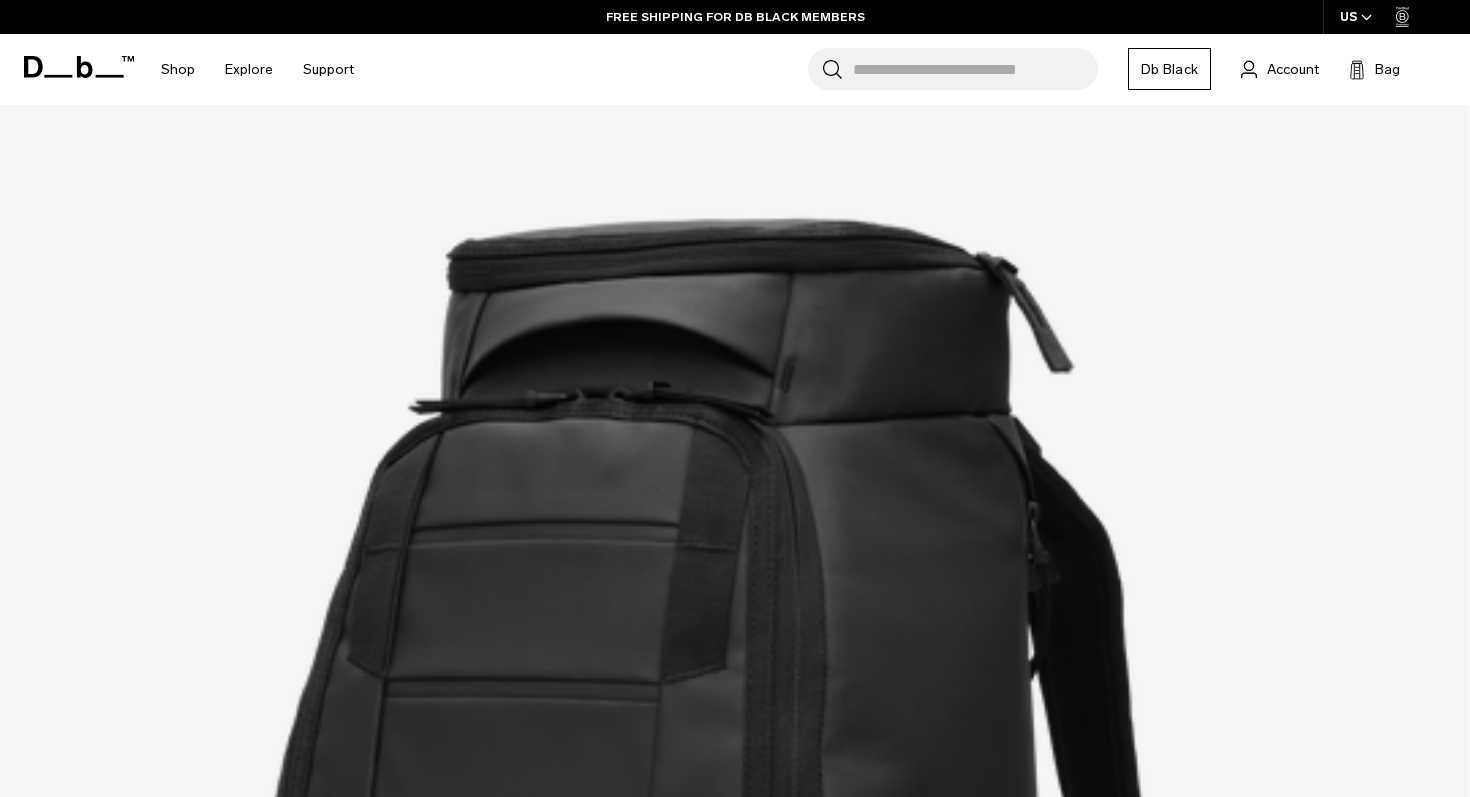 click 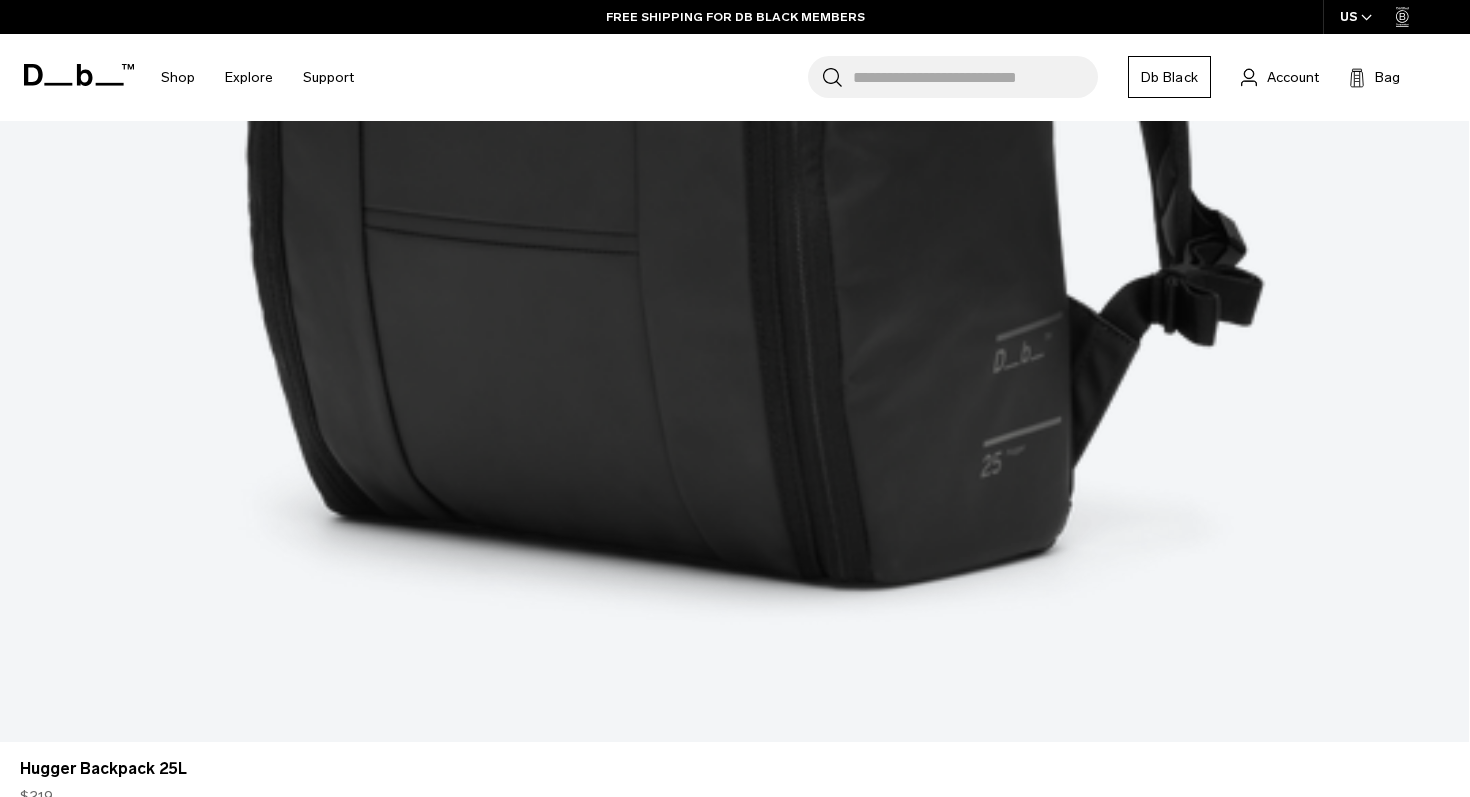 scroll, scrollTop: 1402, scrollLeft: 0, axis: vertical 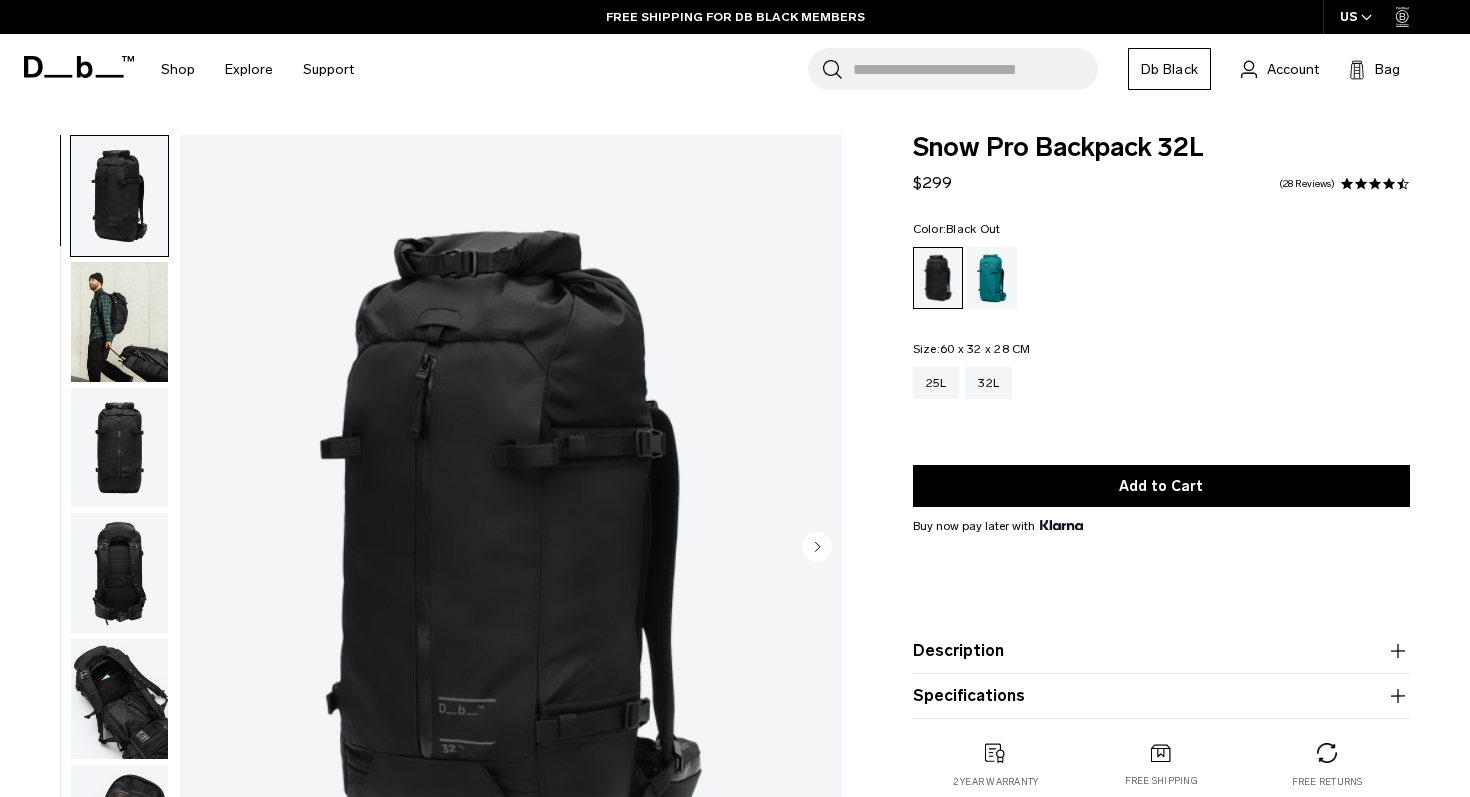 click at bounding box center [119, 322] 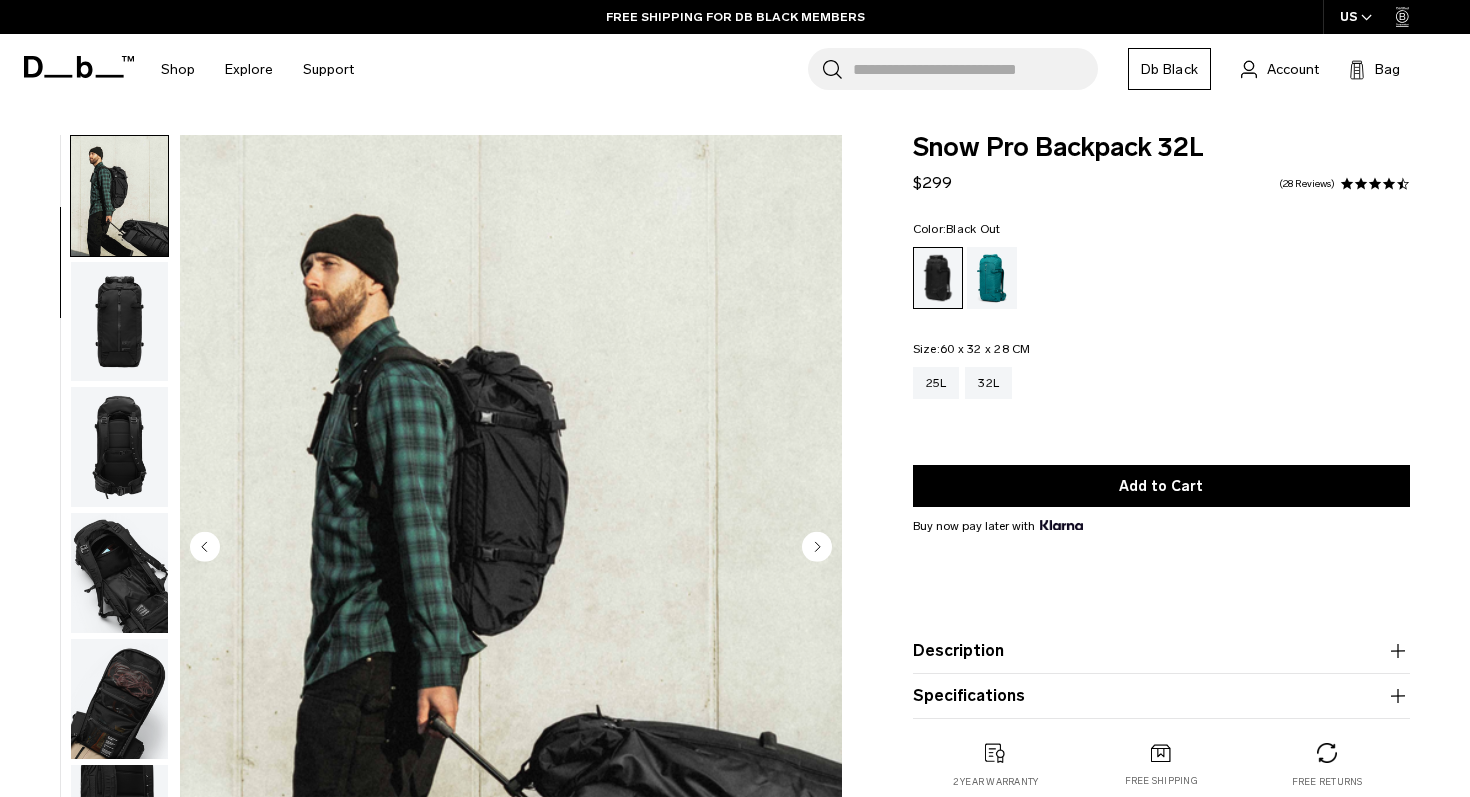 click at bounding box center [119, 447] 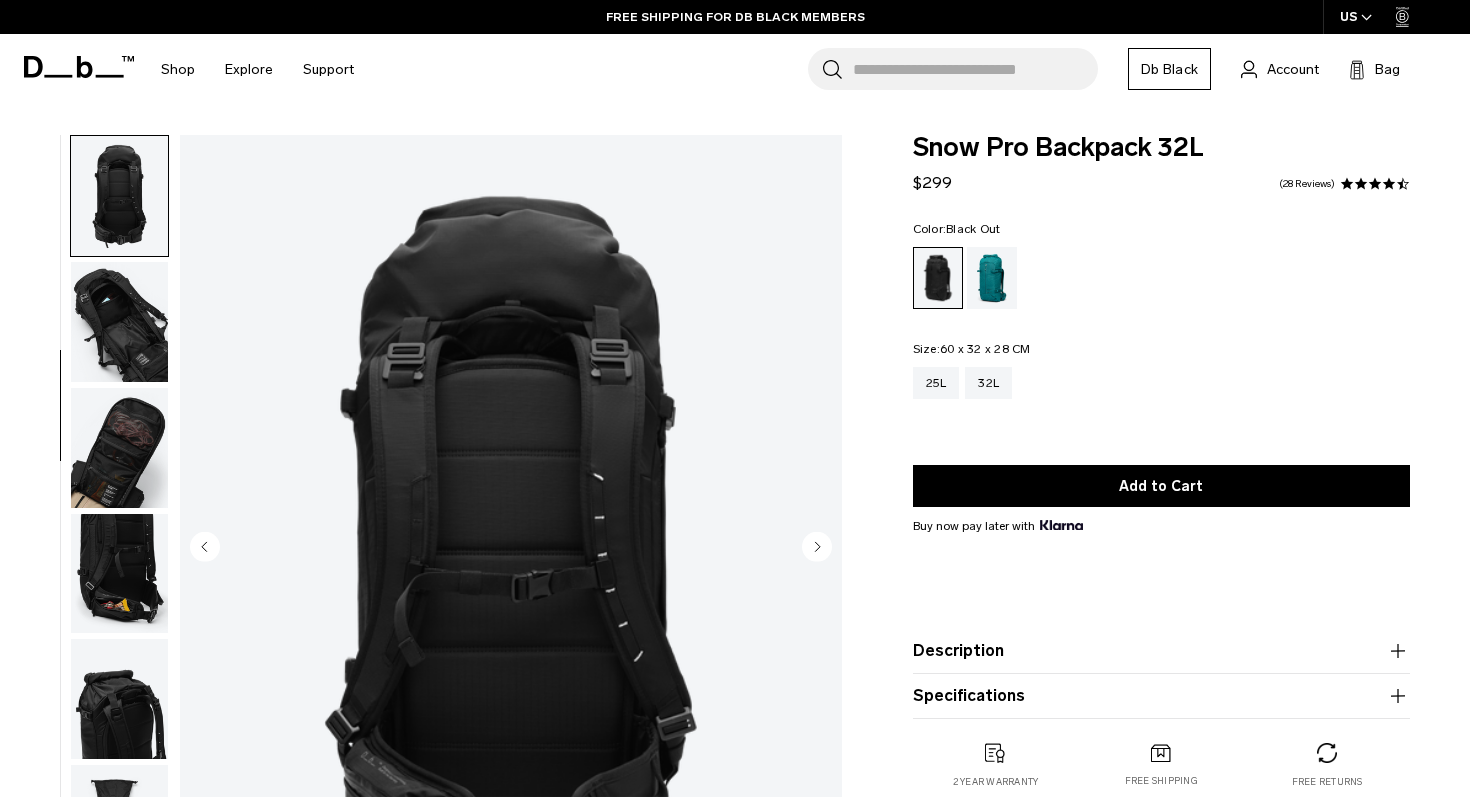click at bounding box center (119, 699) 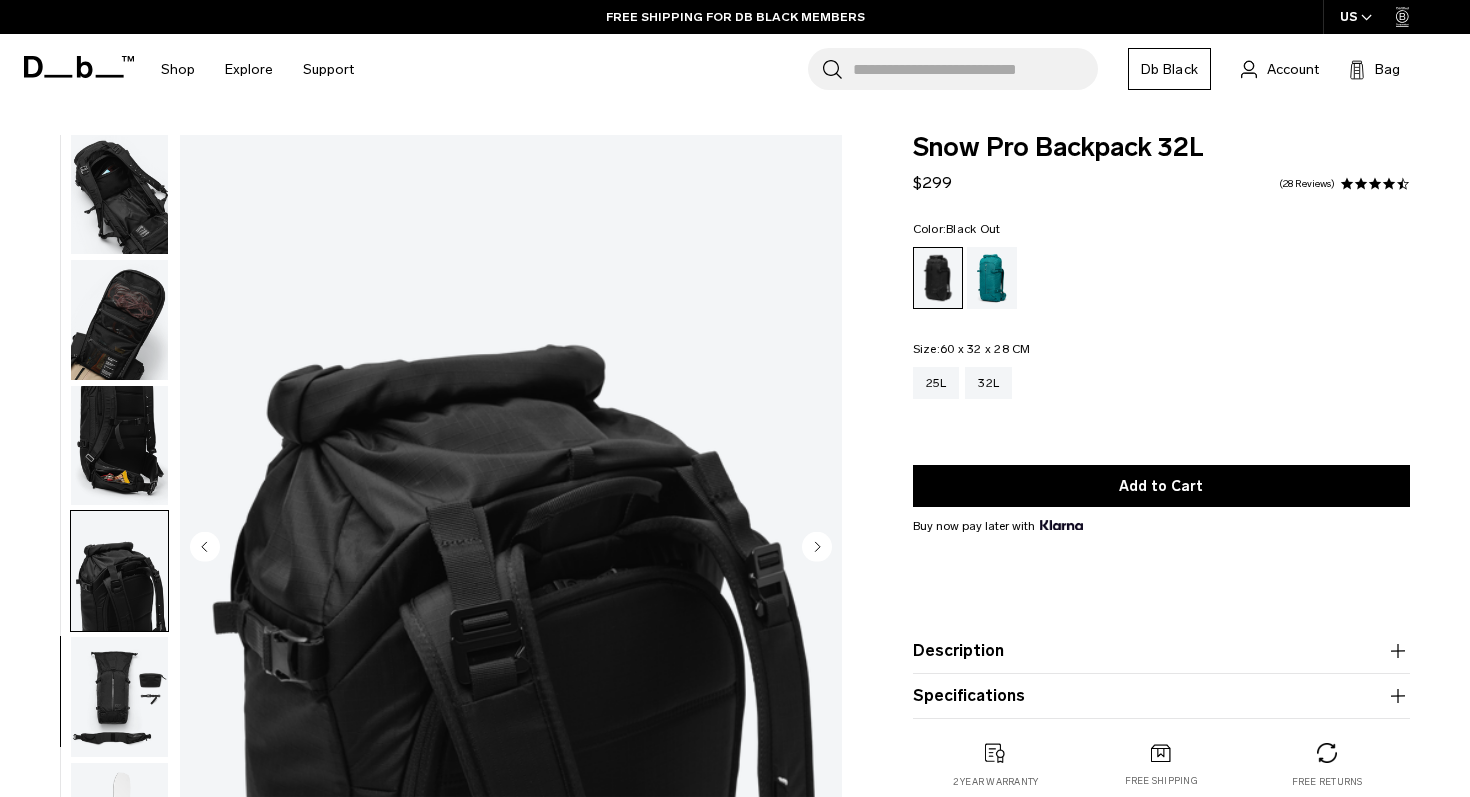 scroll, scrollTop: 552, scrollLeft: 0, axis: vertical 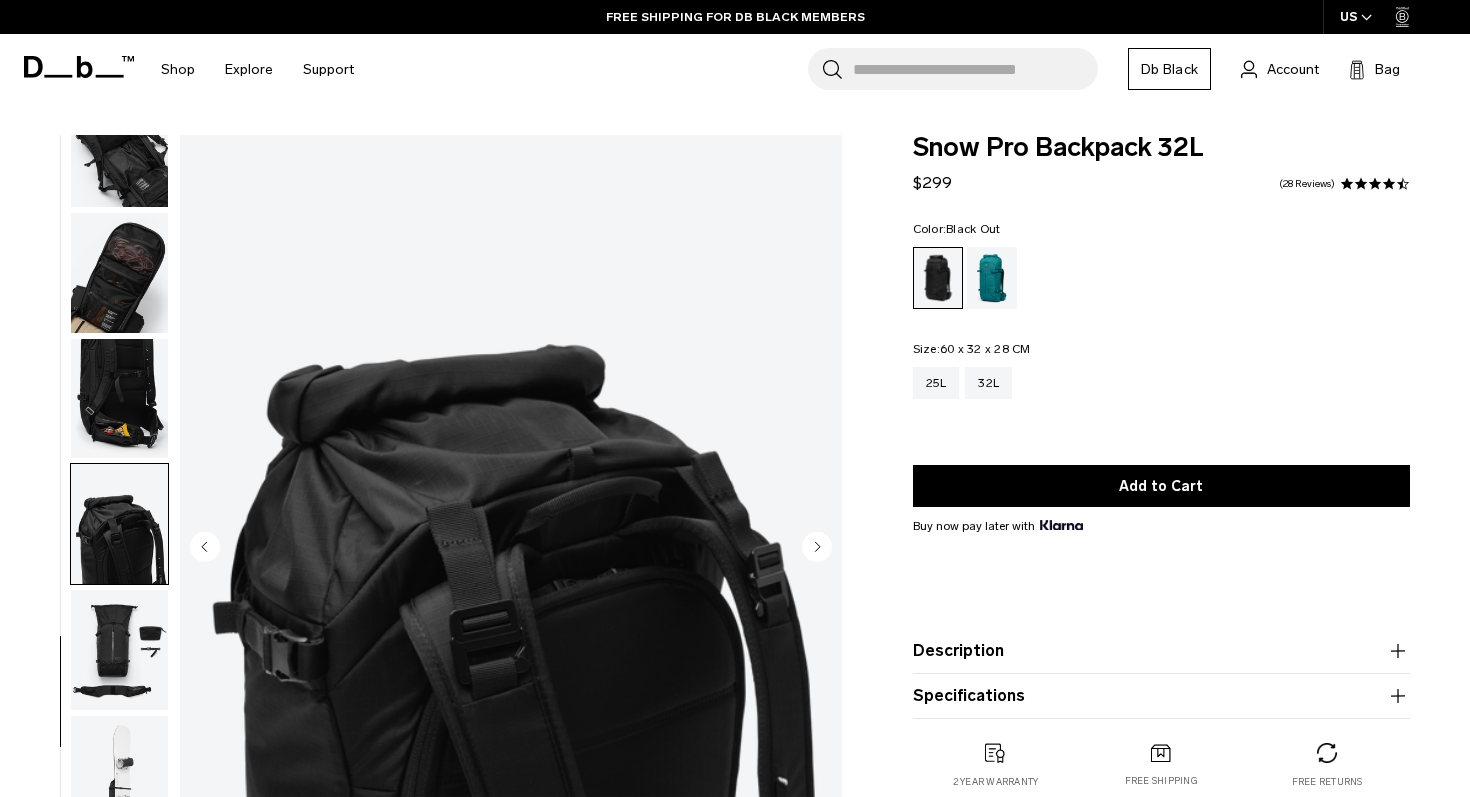 click at bounding box center (119, 776) 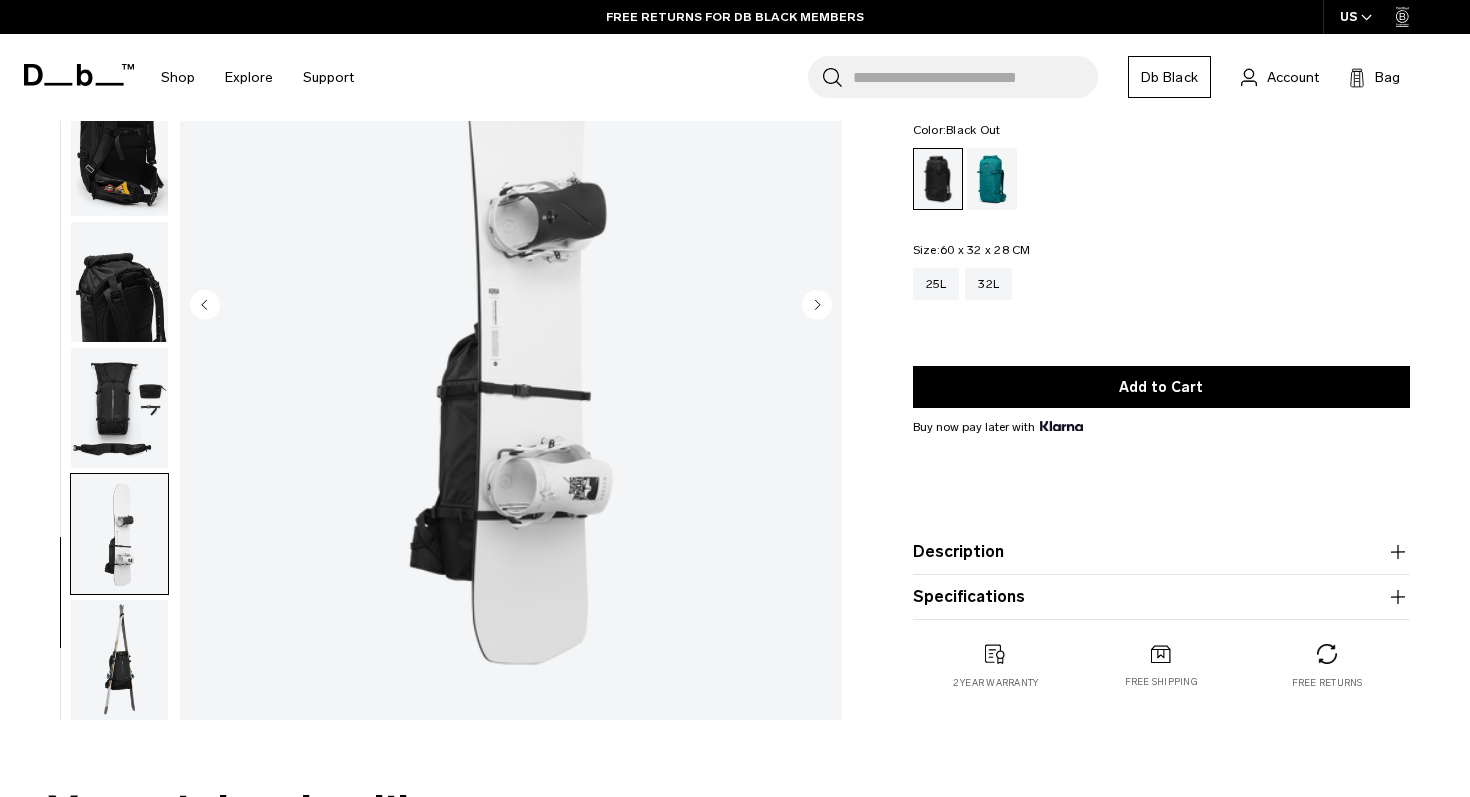 scroll, scrollTop: 0, scrollLeft: 0, axis: both 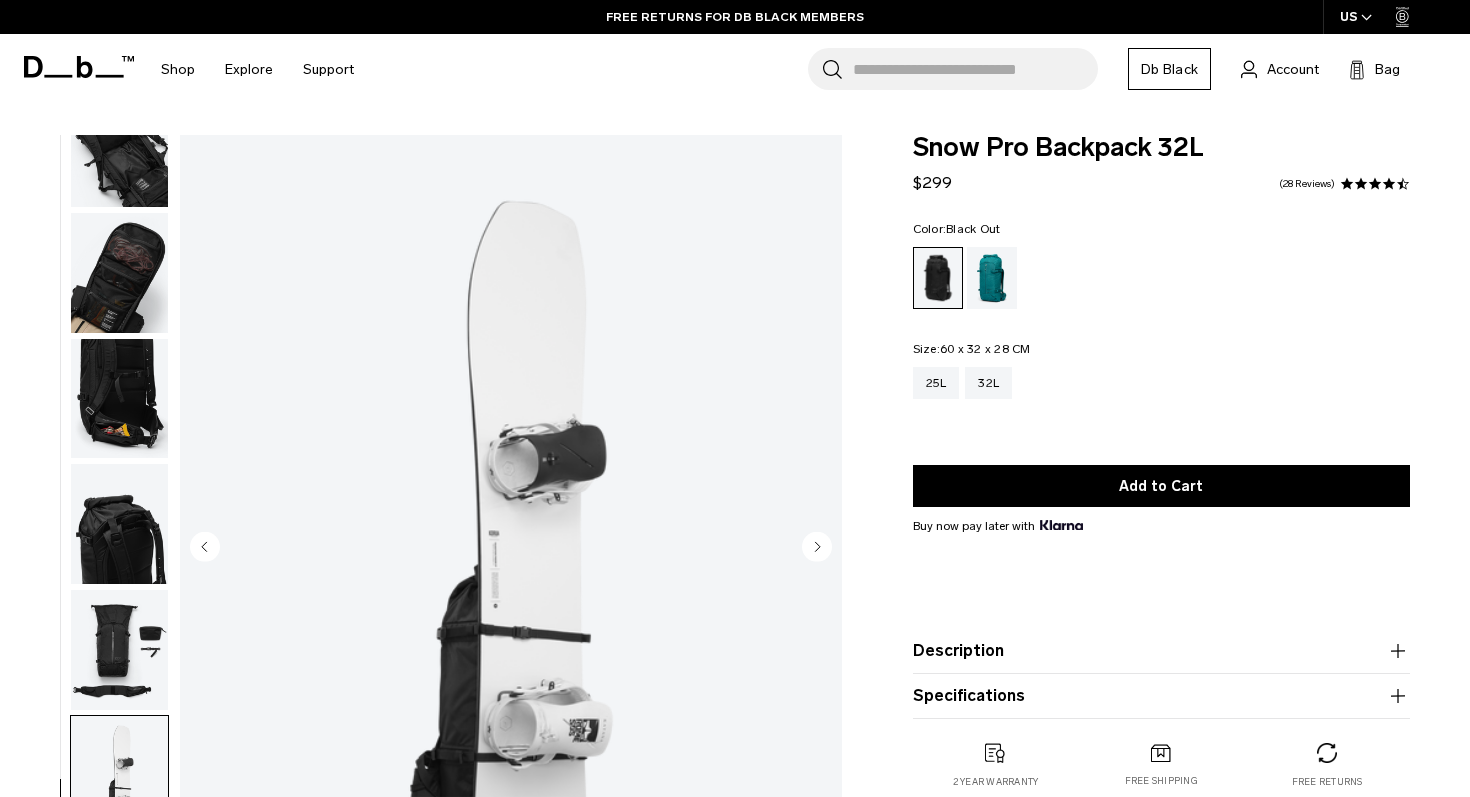 type 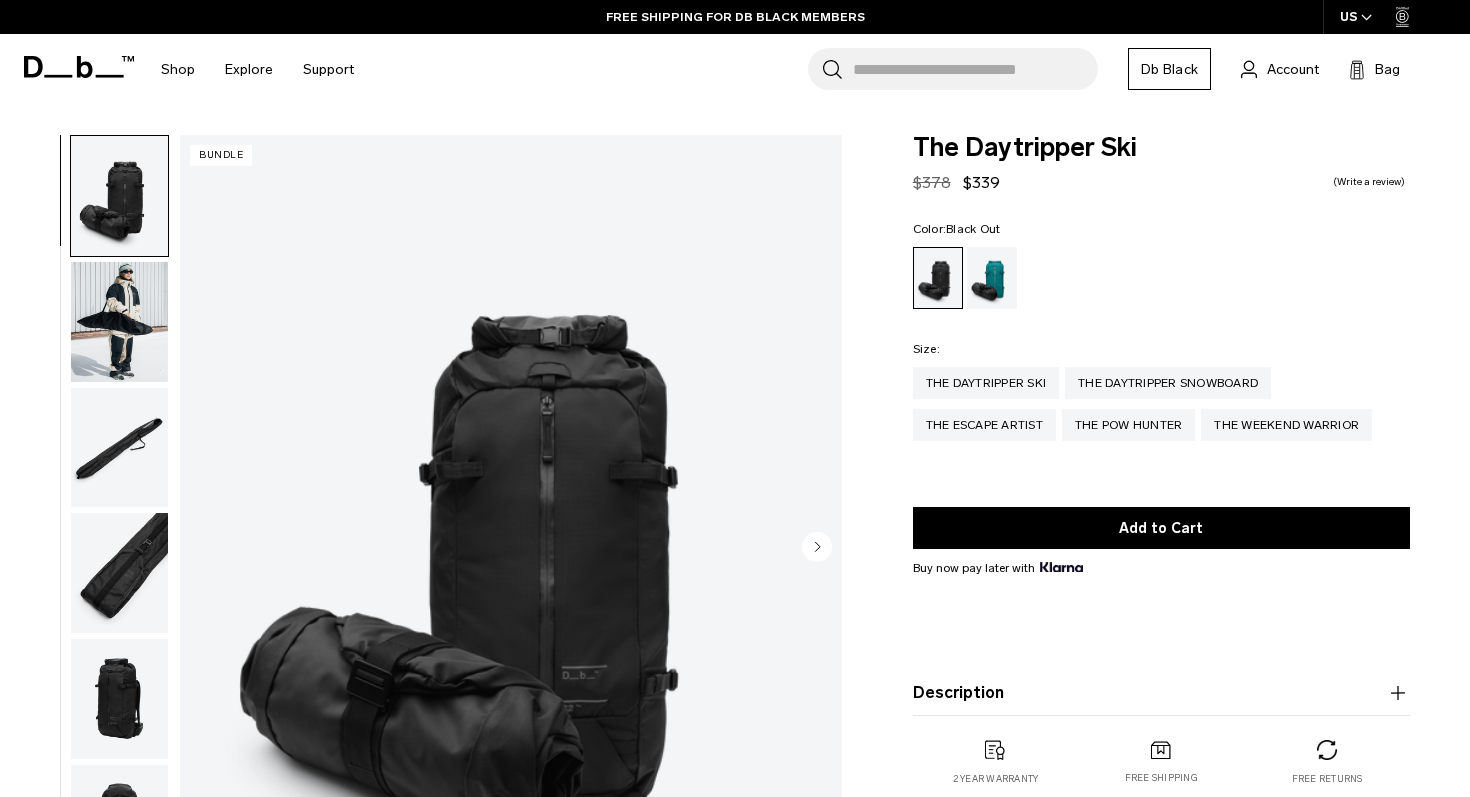 scroll, scrollTop: 0, scrollLeft: 0, axis: both 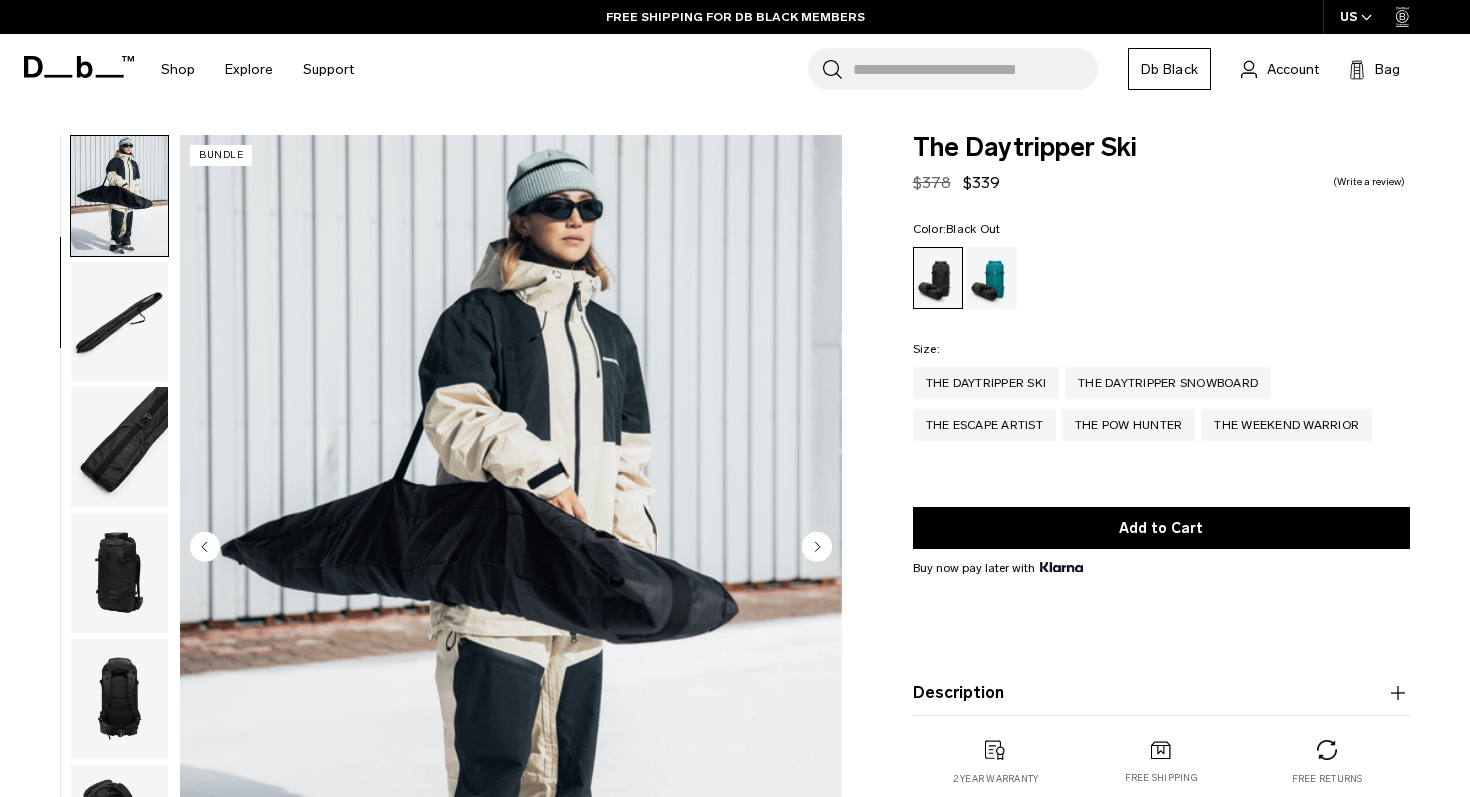 click at bounding box center [119, 322] 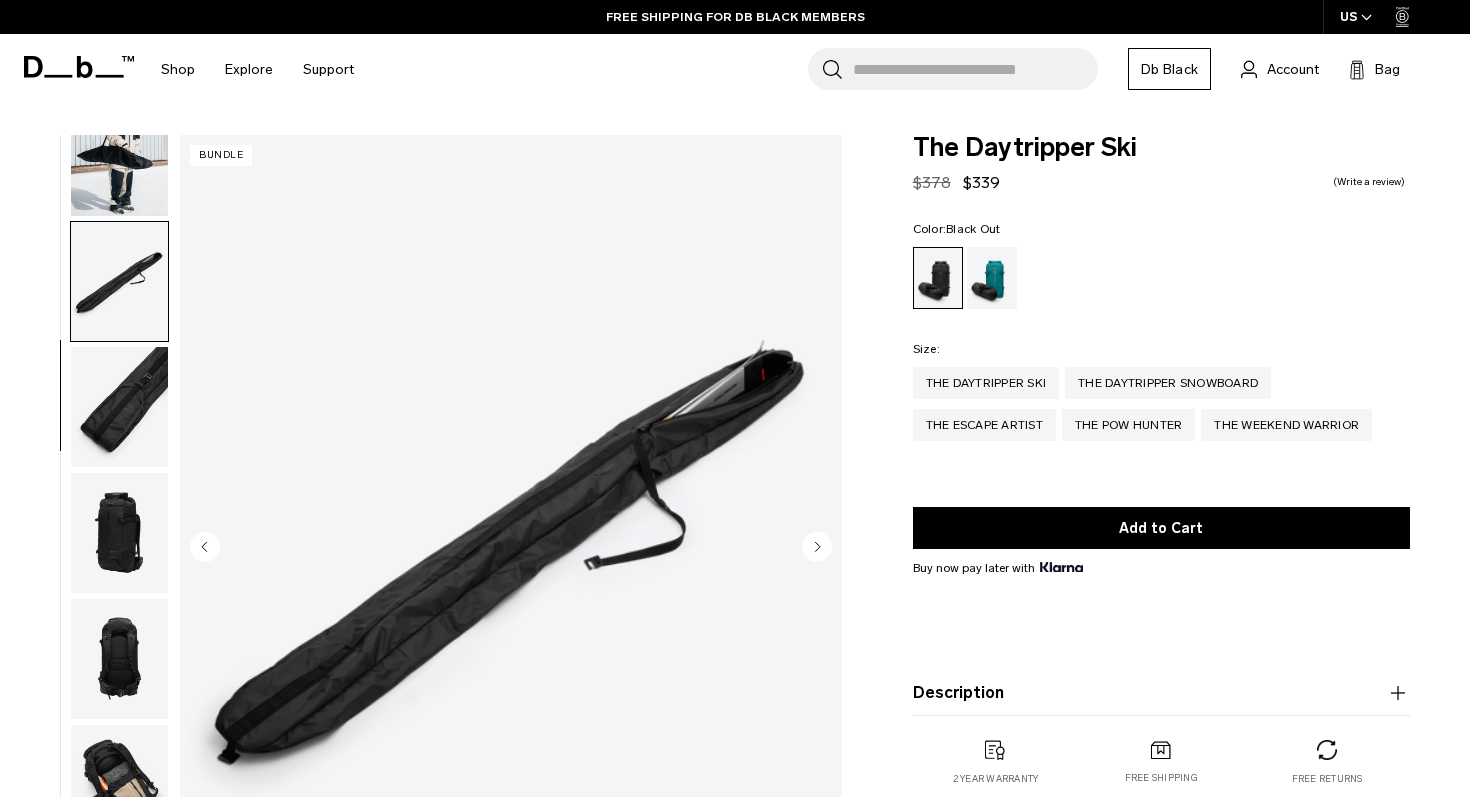 scroll, scrollTop: 175, scrollLeft: 0, axis: vertical 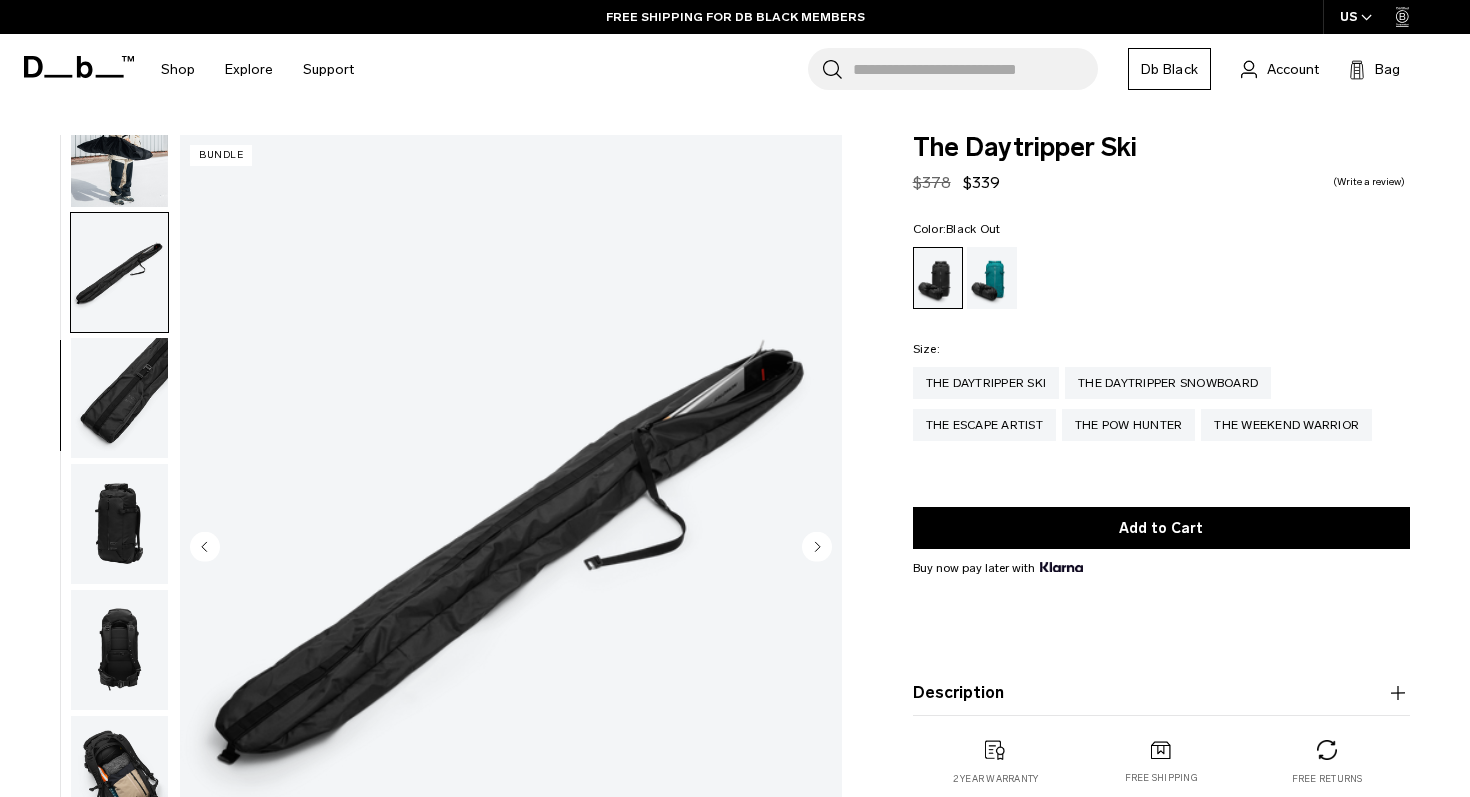 click at bounding box center [119, 398] 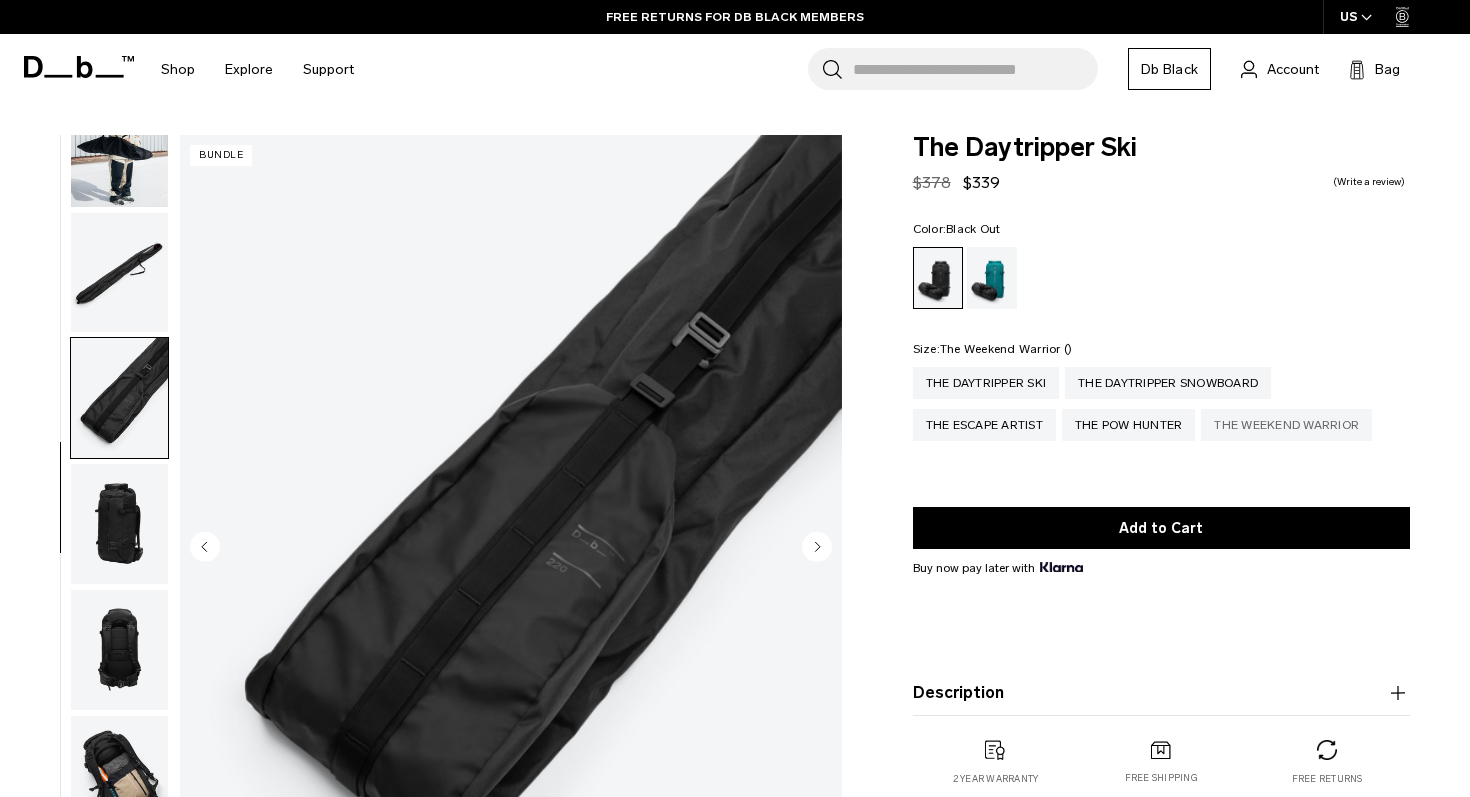 click on "The Weekend Warrior" at bounding box center [1286, 425] 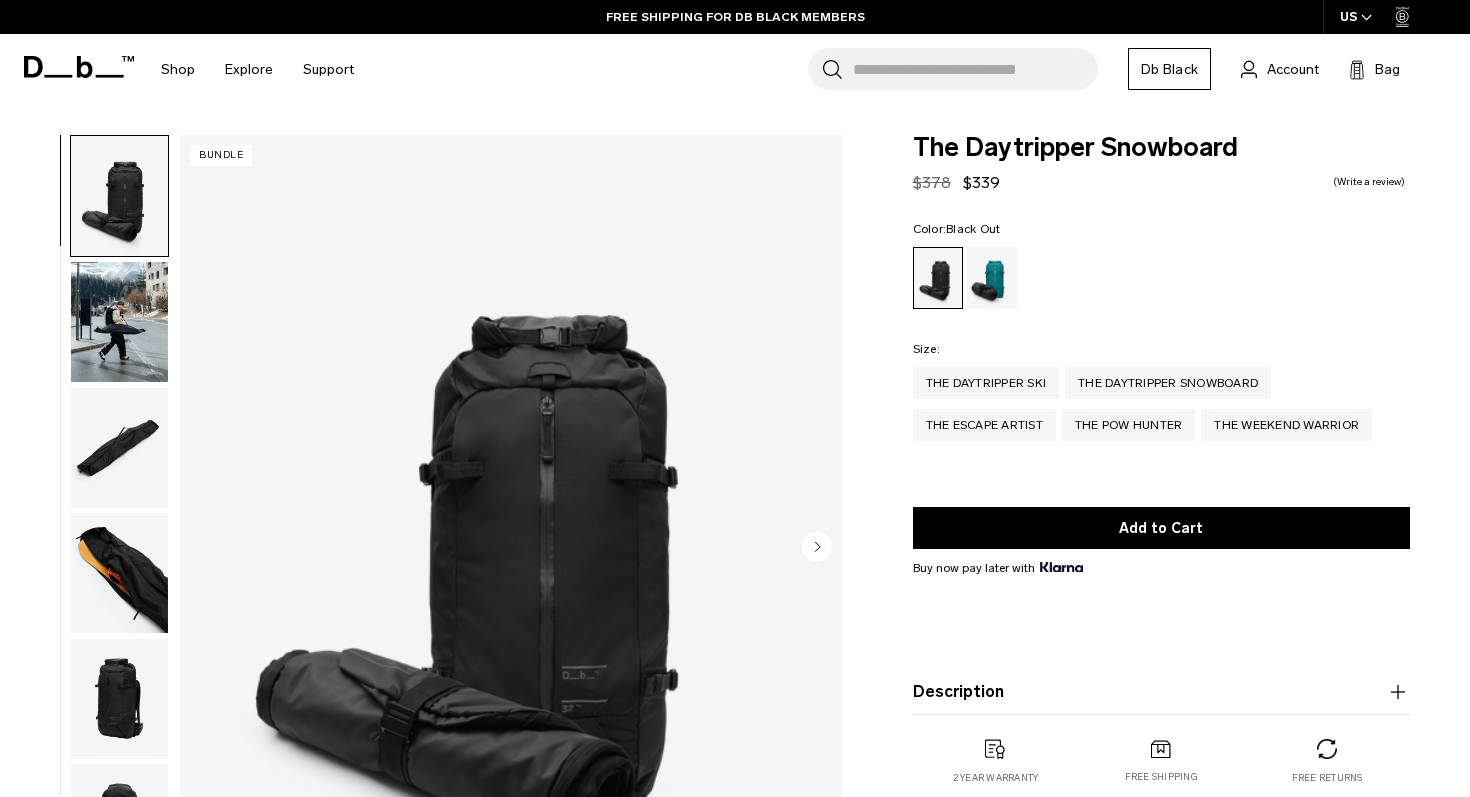 scroll, scrollTop: 0, scrollLeft: 0, axis: both 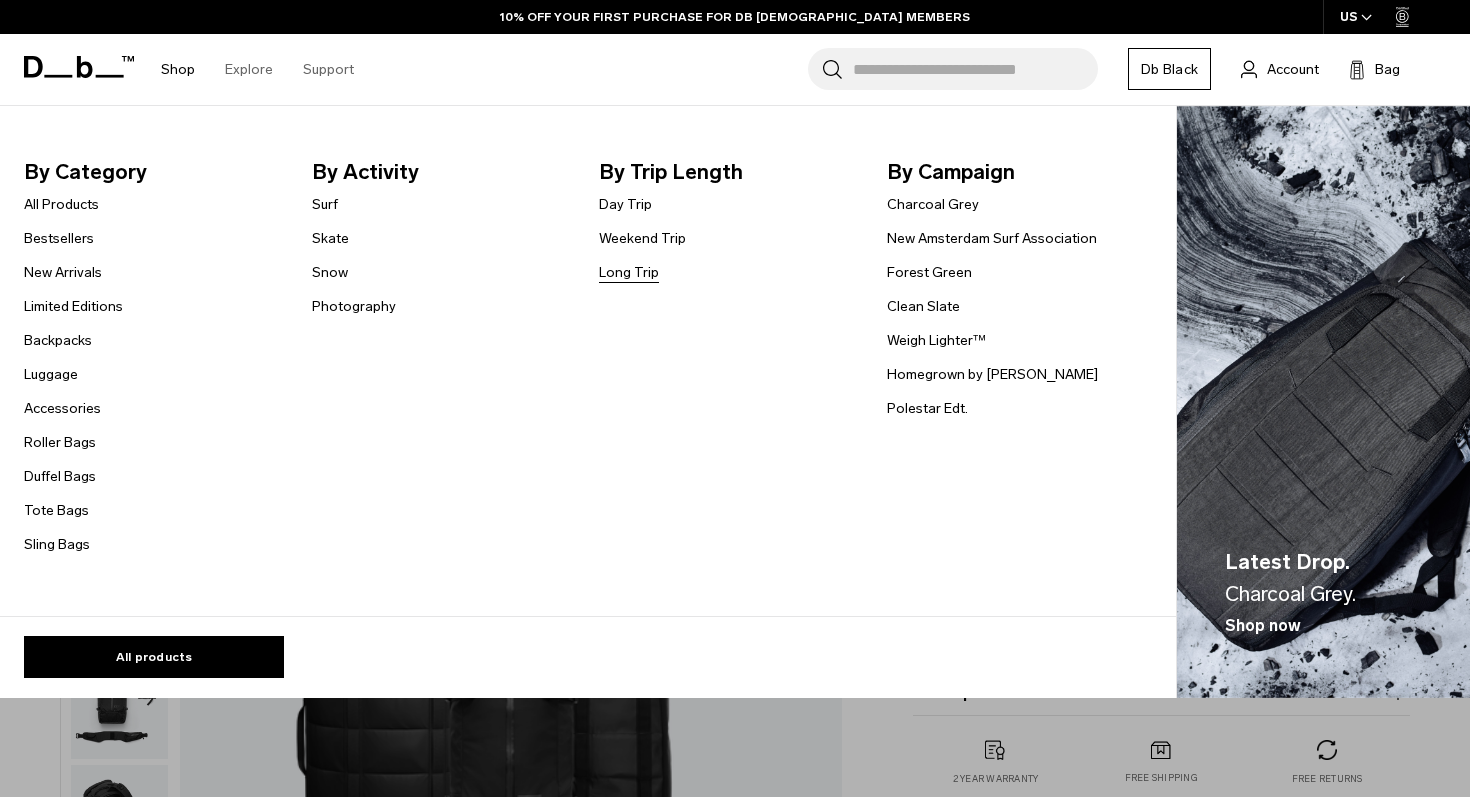 click on "Long Trip" at bounding box center (629, 272) 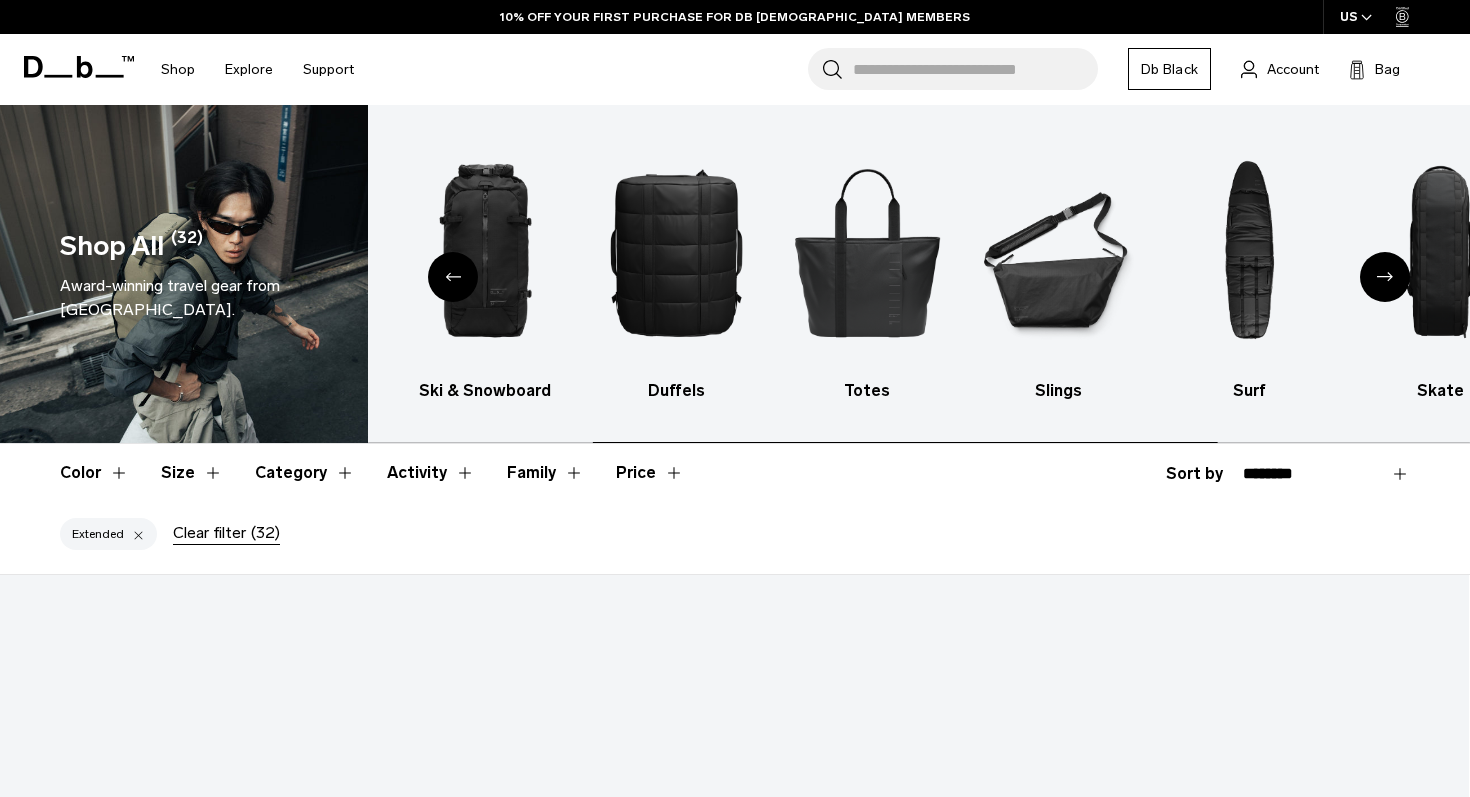 scroll, scrollTop: 0, scrollLeft: 0, axis: both 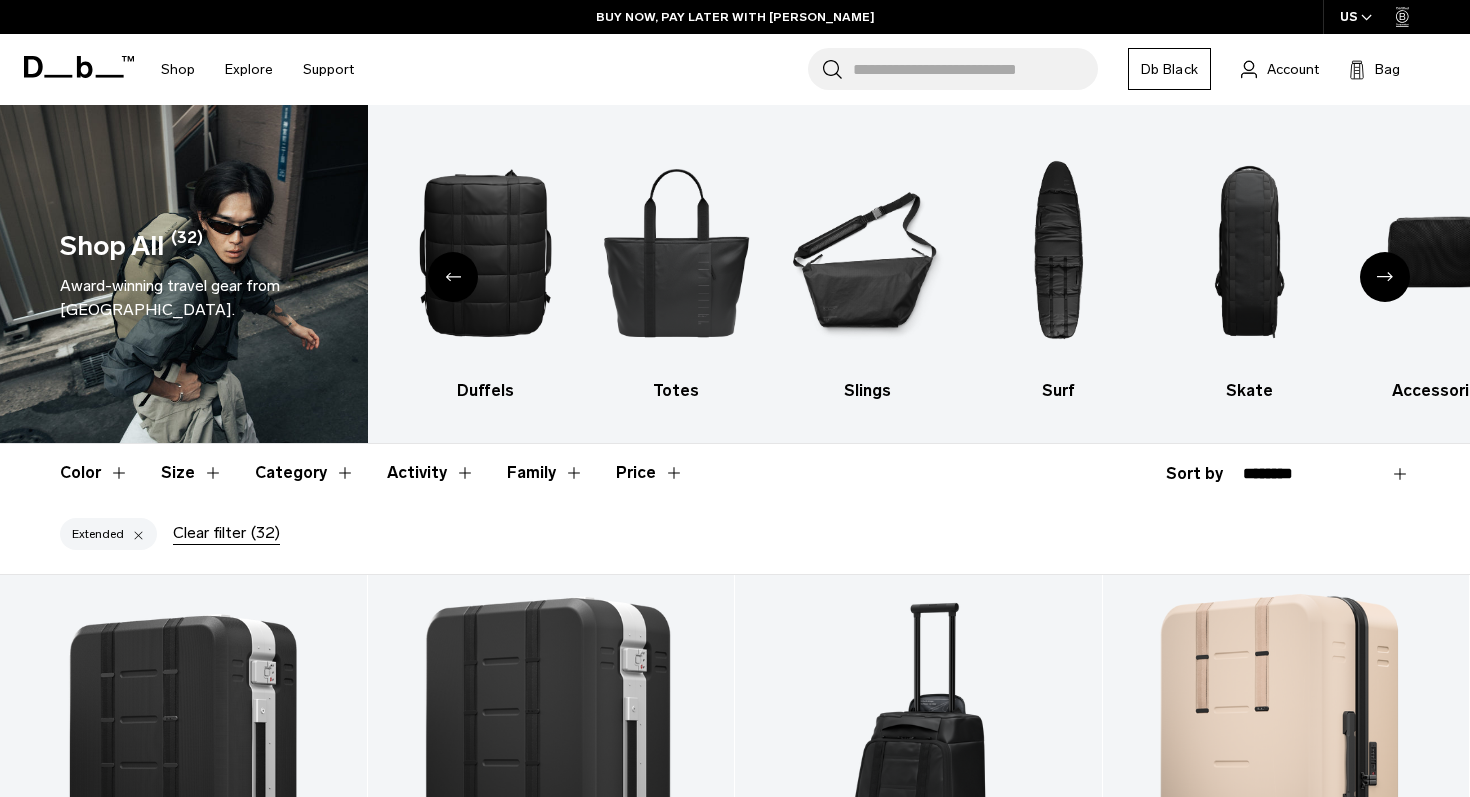 click at bounding box center [453, 277] 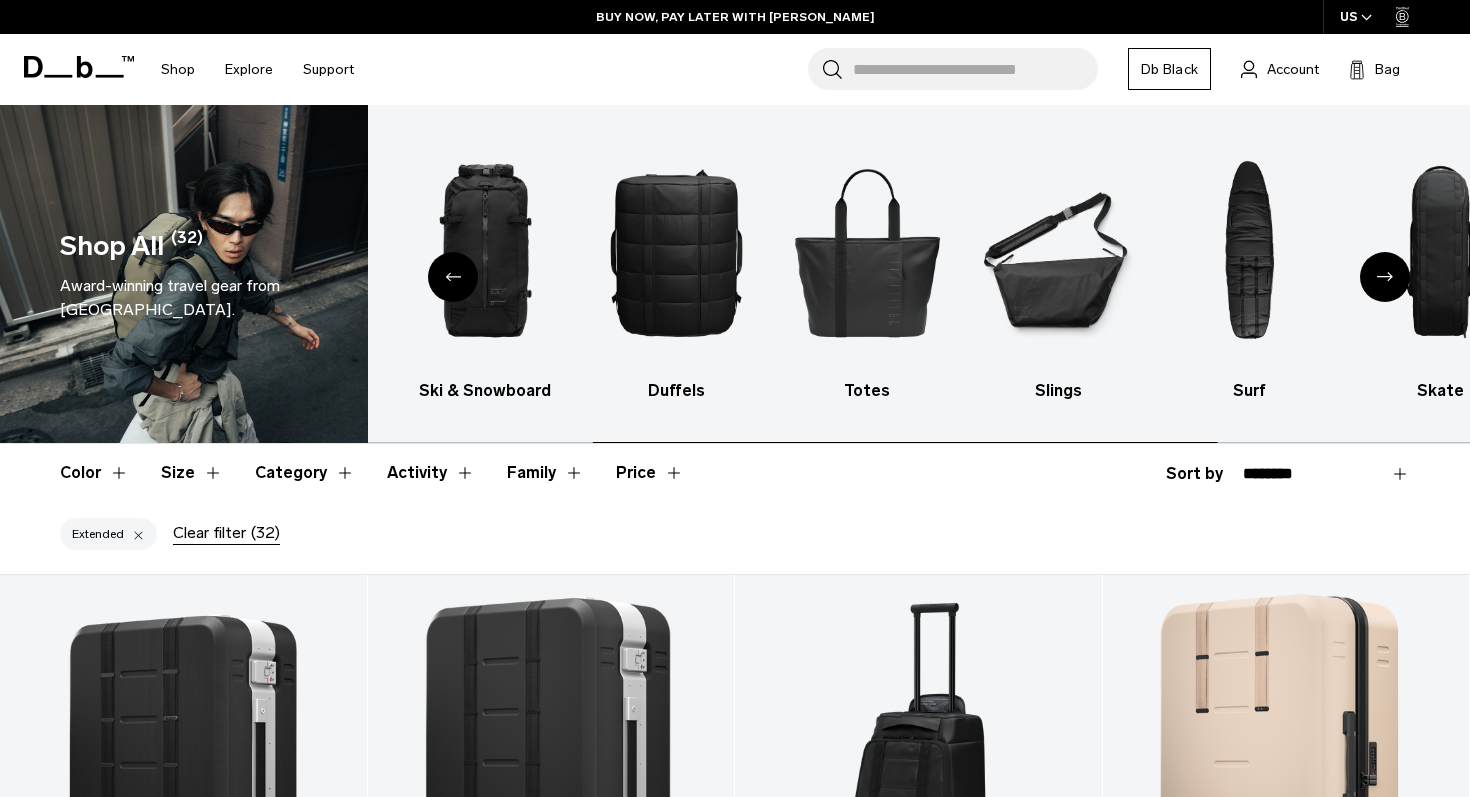 click at bounding box center [453, 277] 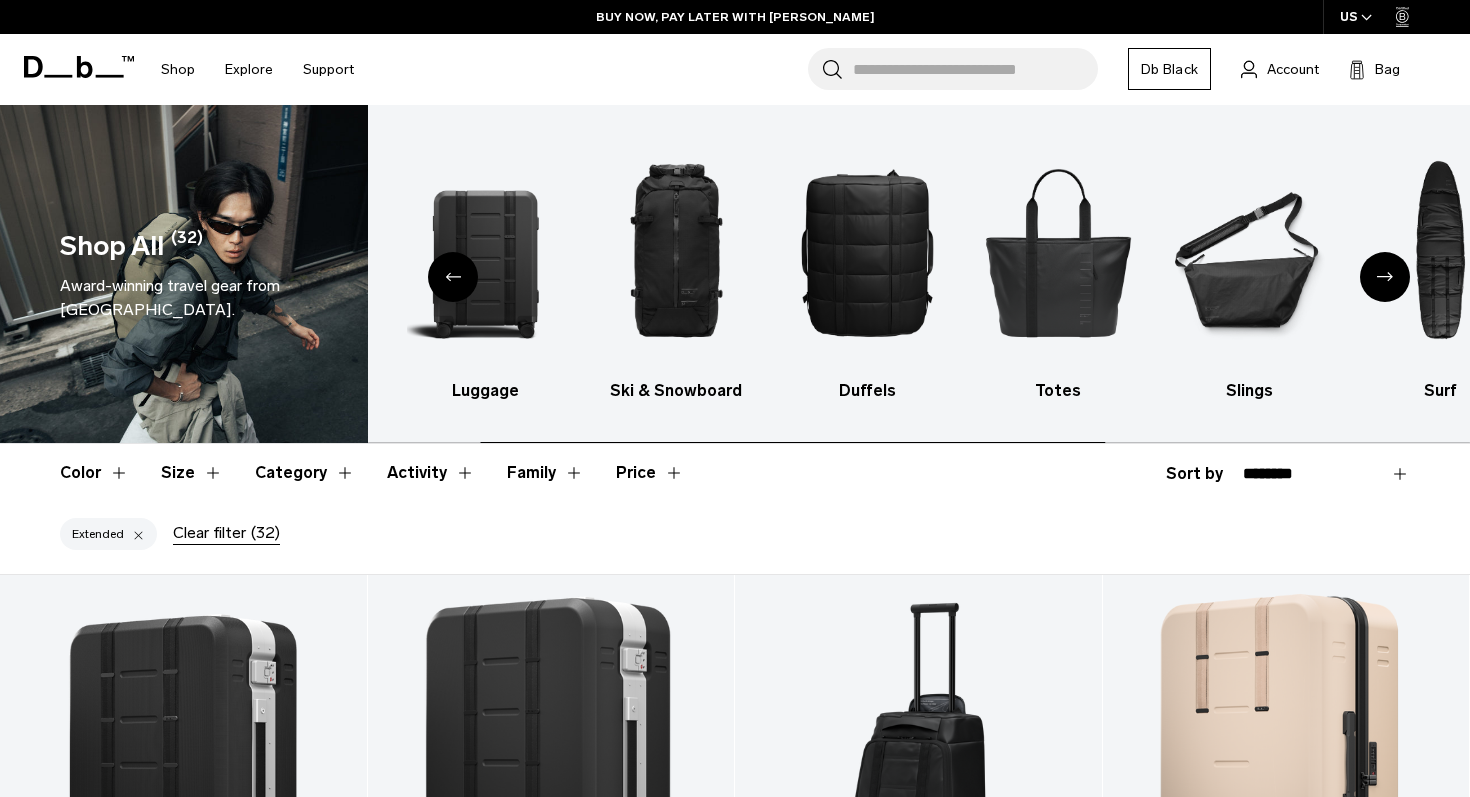click at bounding box center [453, 277] 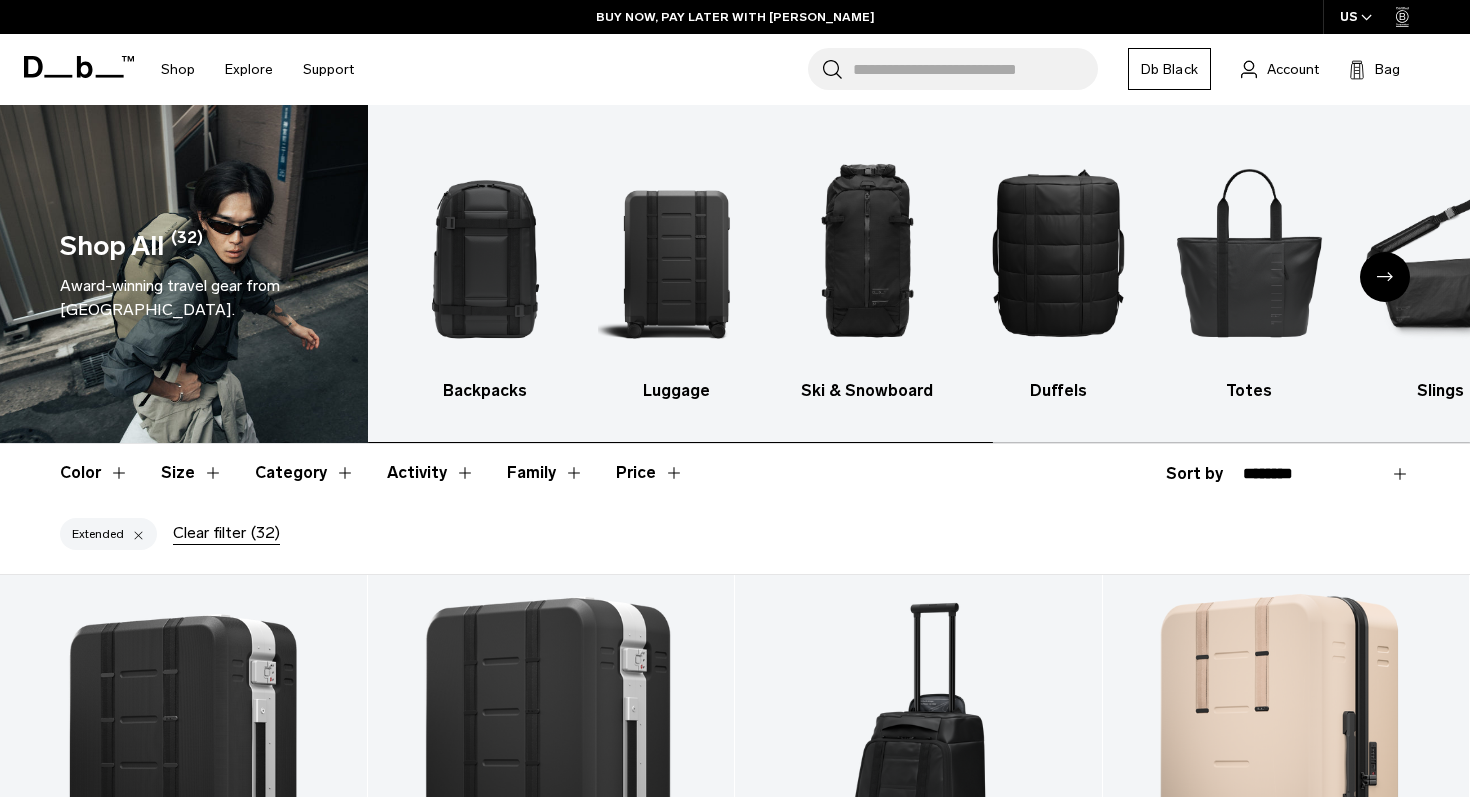 click at bounding box center (486, 252) 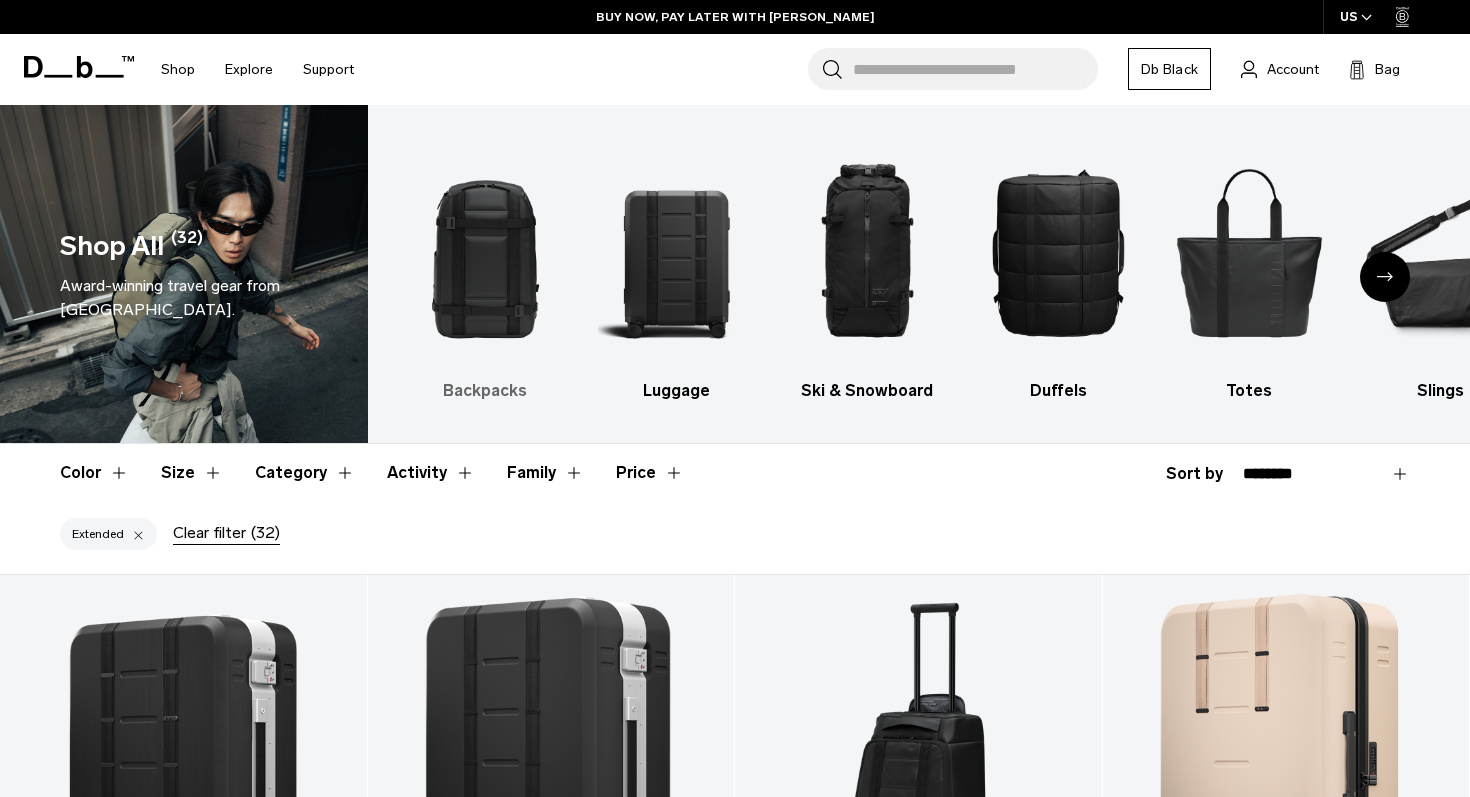 click at bounding box center (486, 252) 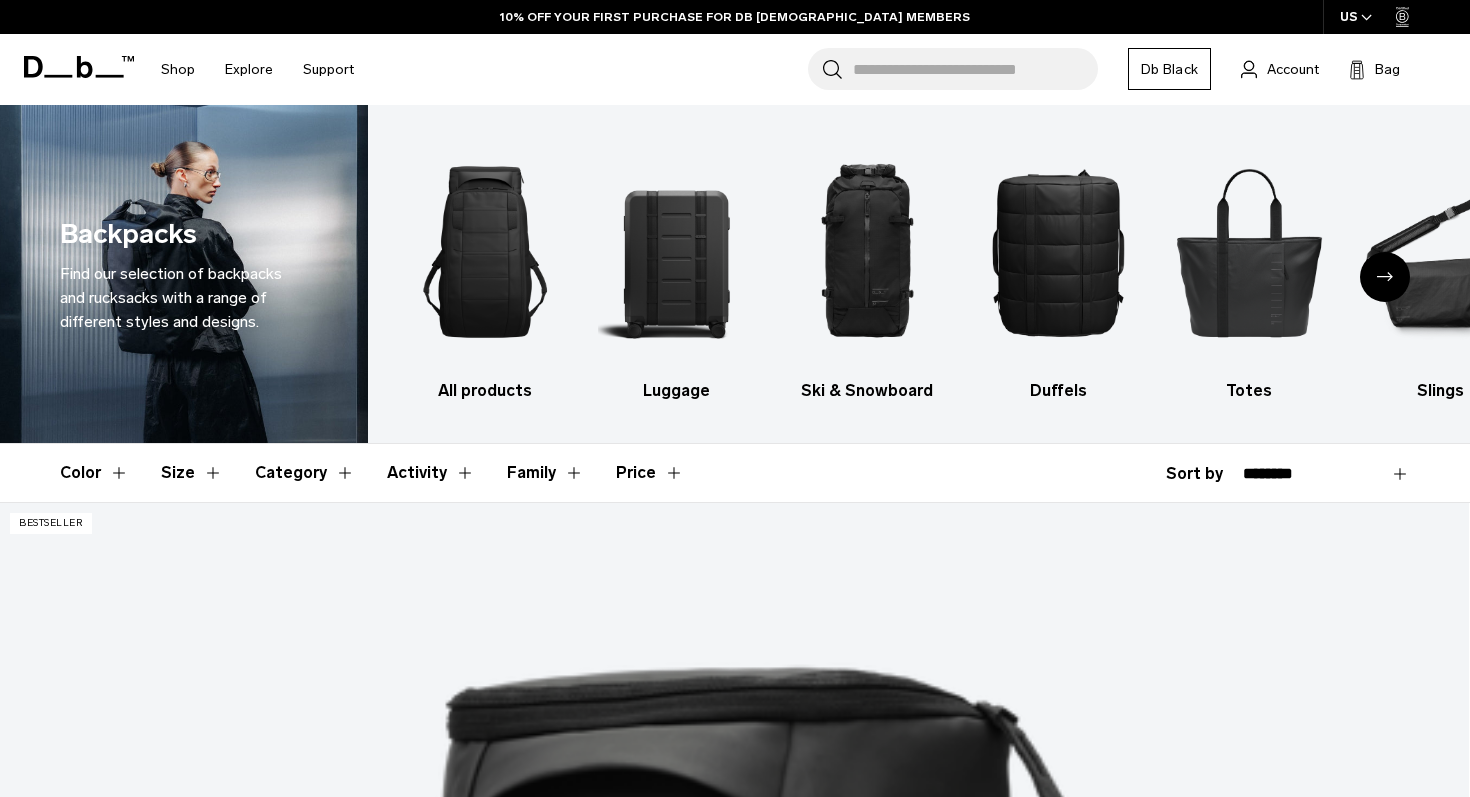 scroll, scrollTop: 0, scrollLeft: 0, axis: both 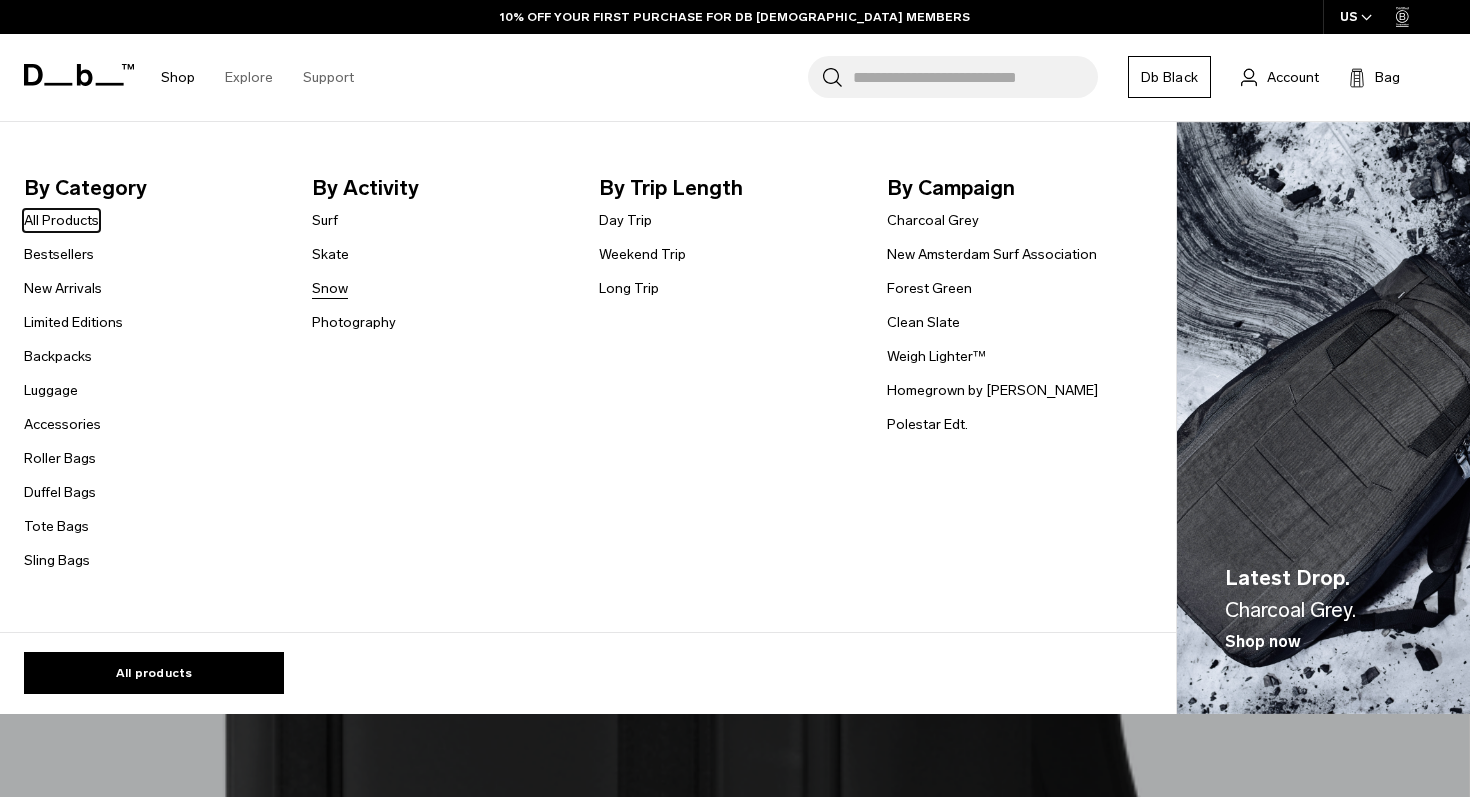 click on "Snow" at bounding box center (330, 288) 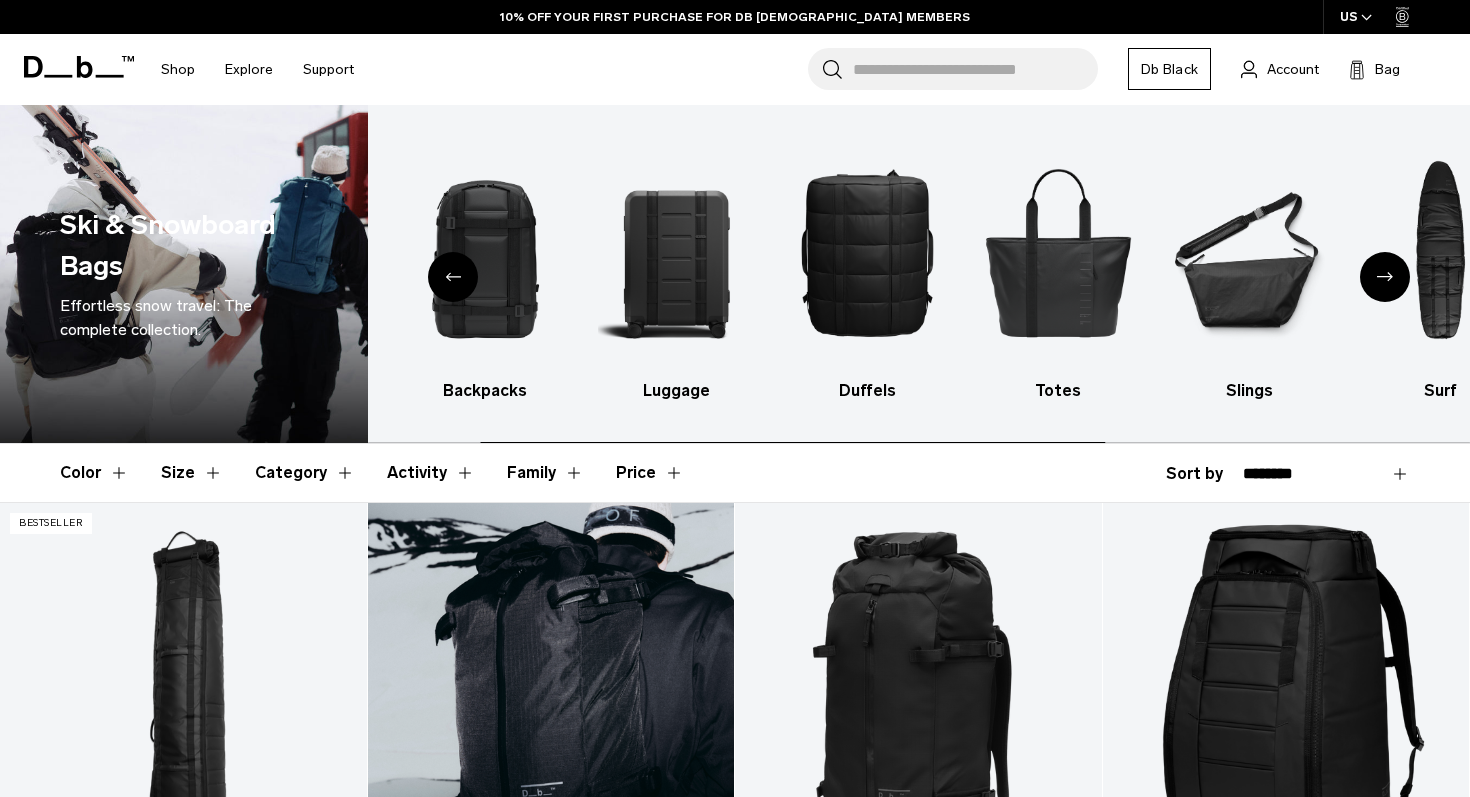 scroll, scrollTop: 297, scrollLeft: 0, axis: vertical 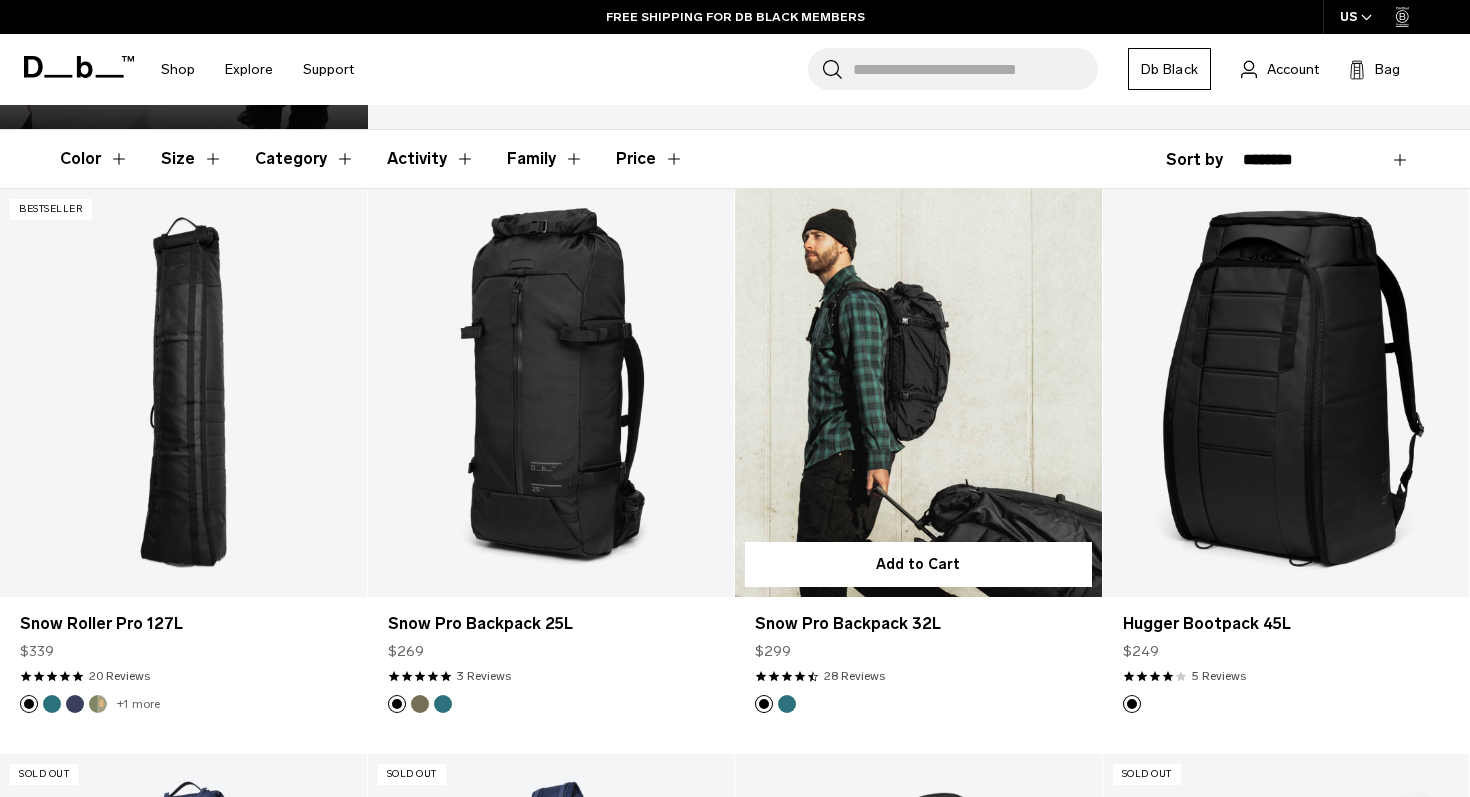 click at bounding box center (918, 392) 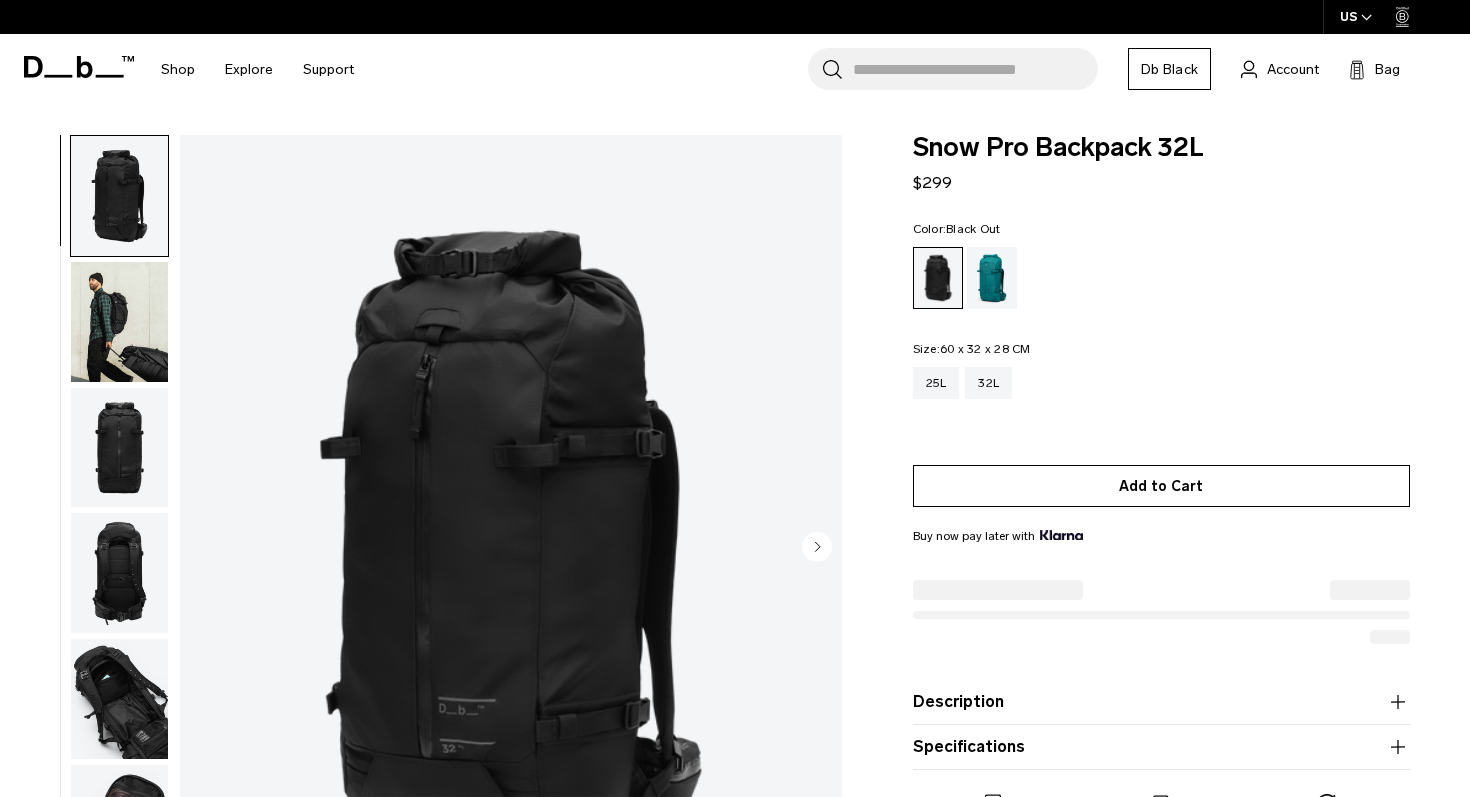 scroll, scrollTop: 0, scrollLeft: 0, axis: both 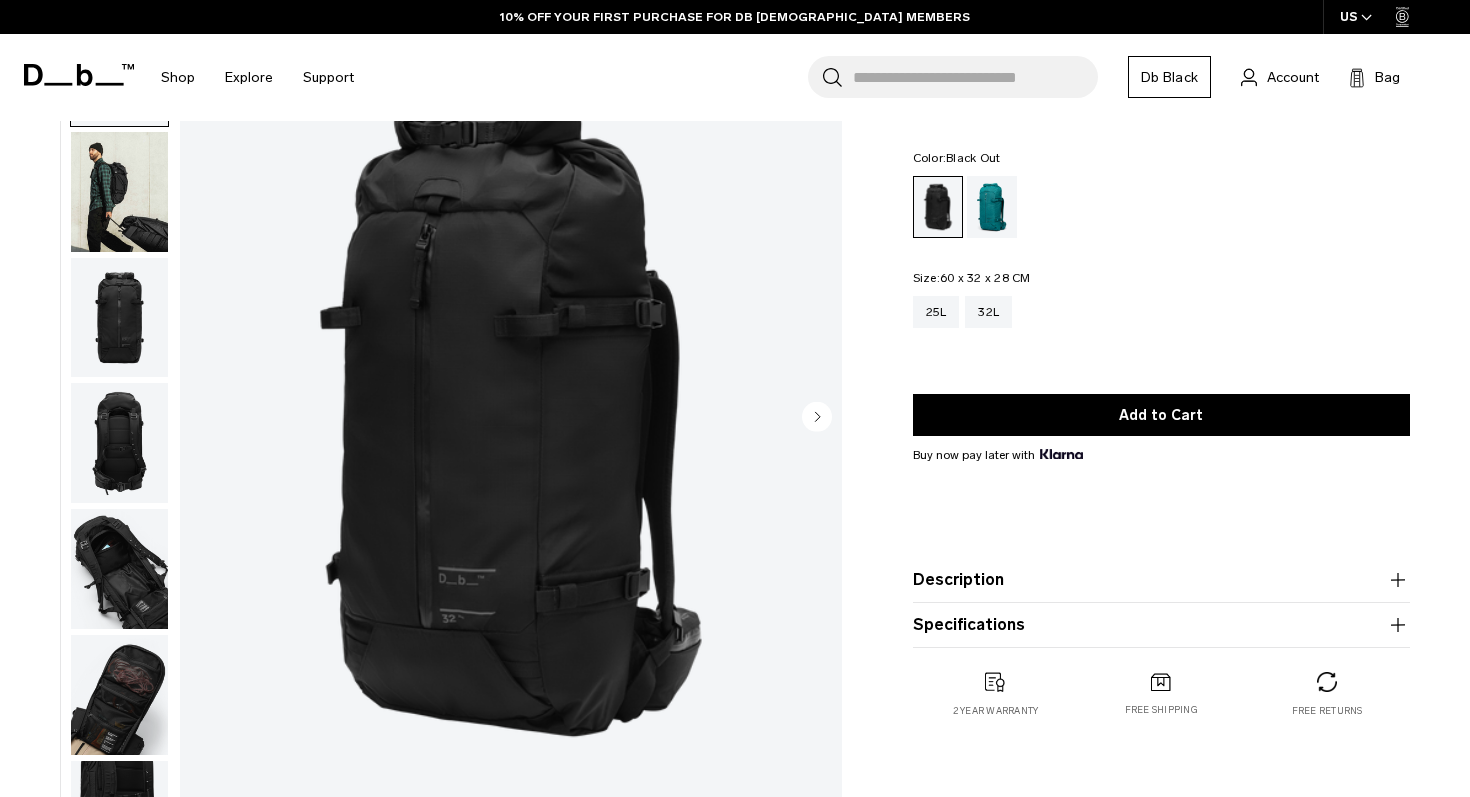 click 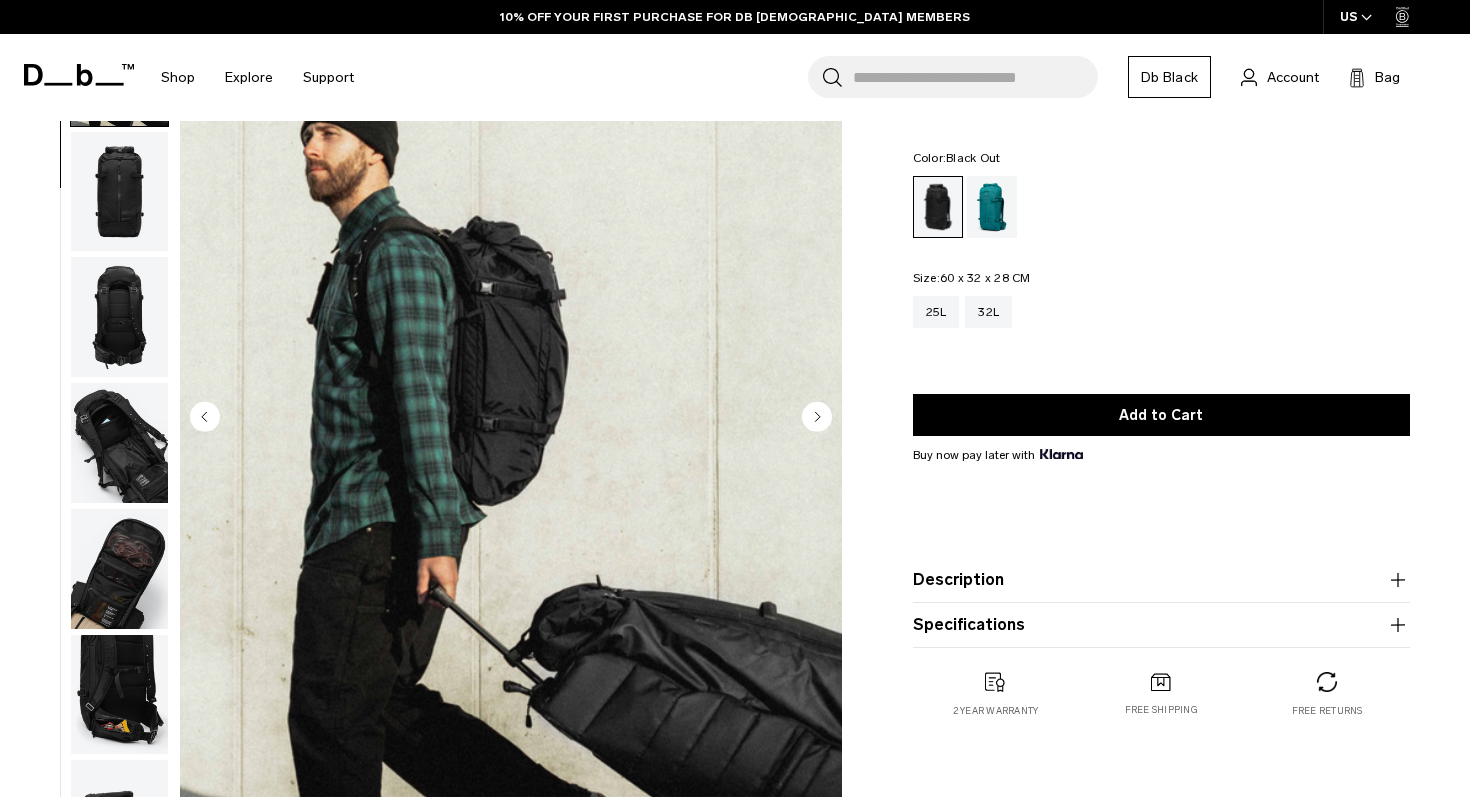 click 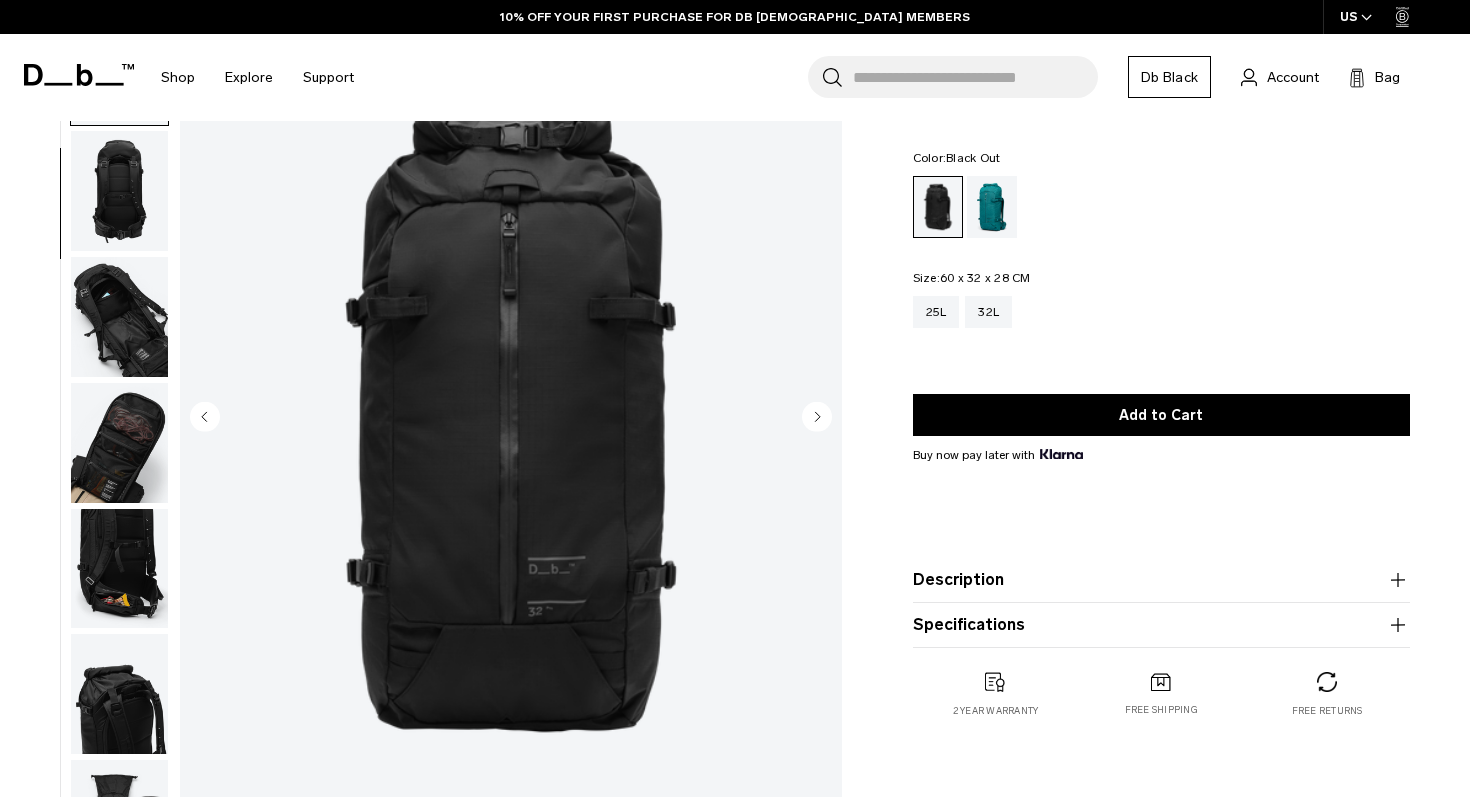 click 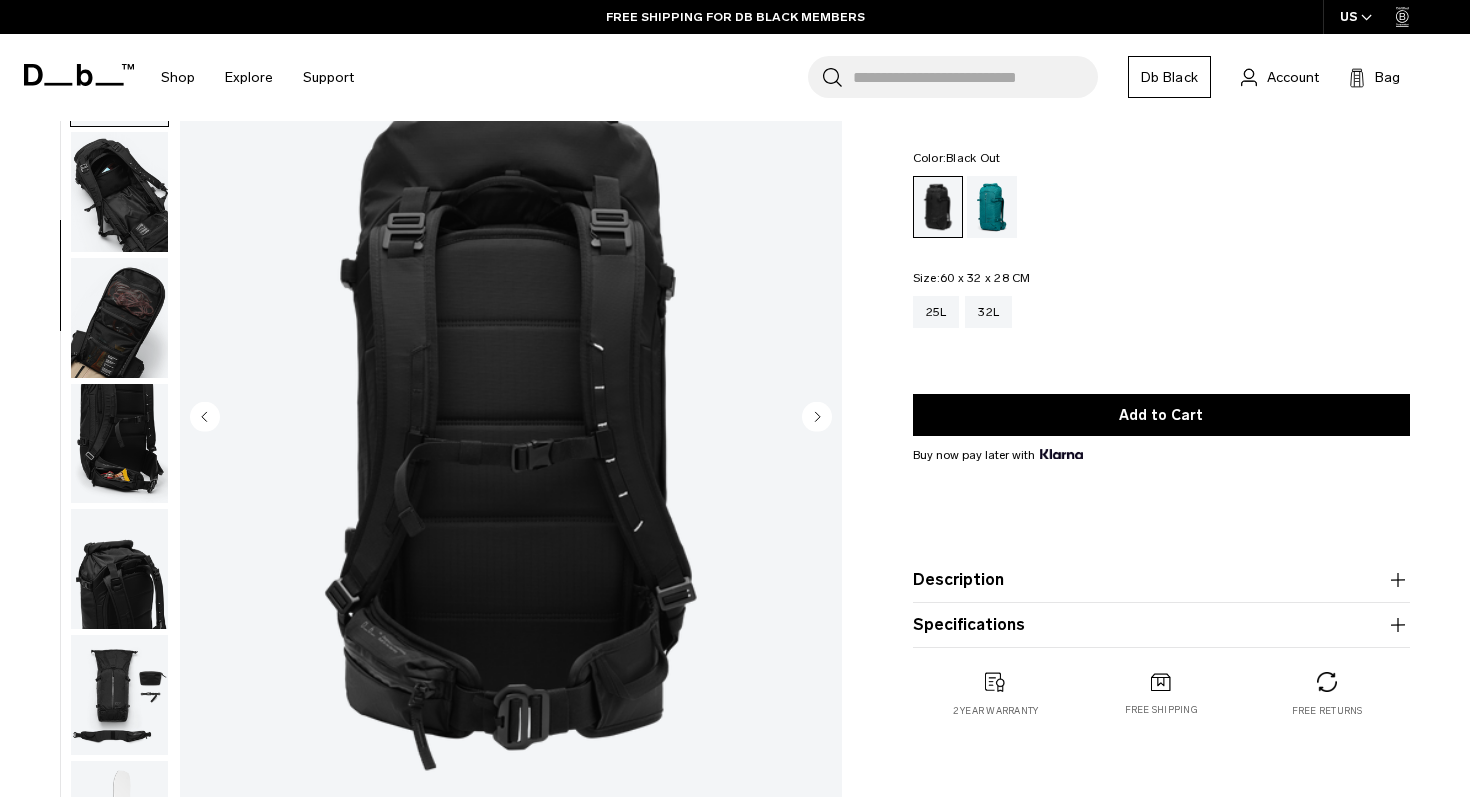 click 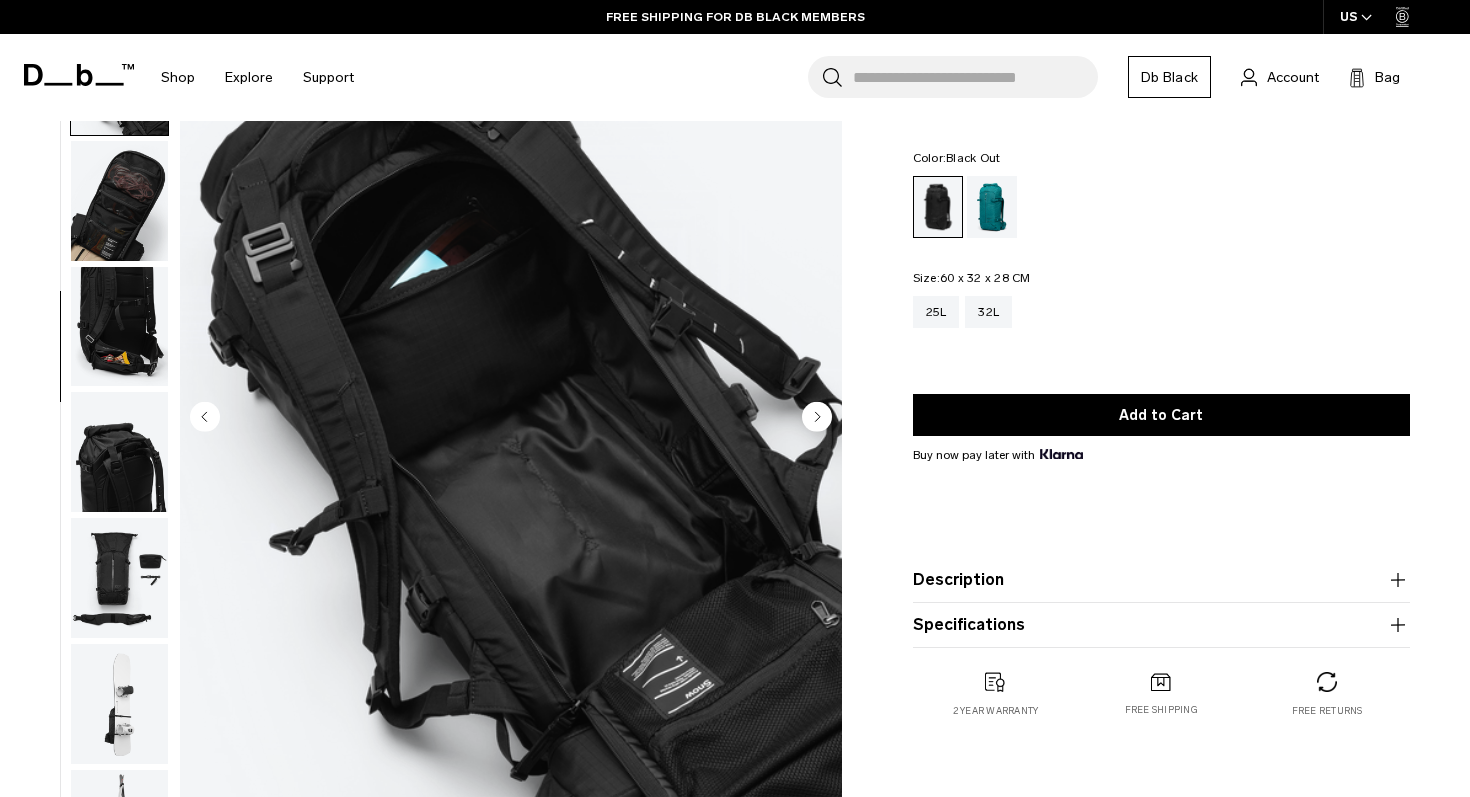 scroll, scrollTop: 503, scrollLeft: 0, axis: vertical 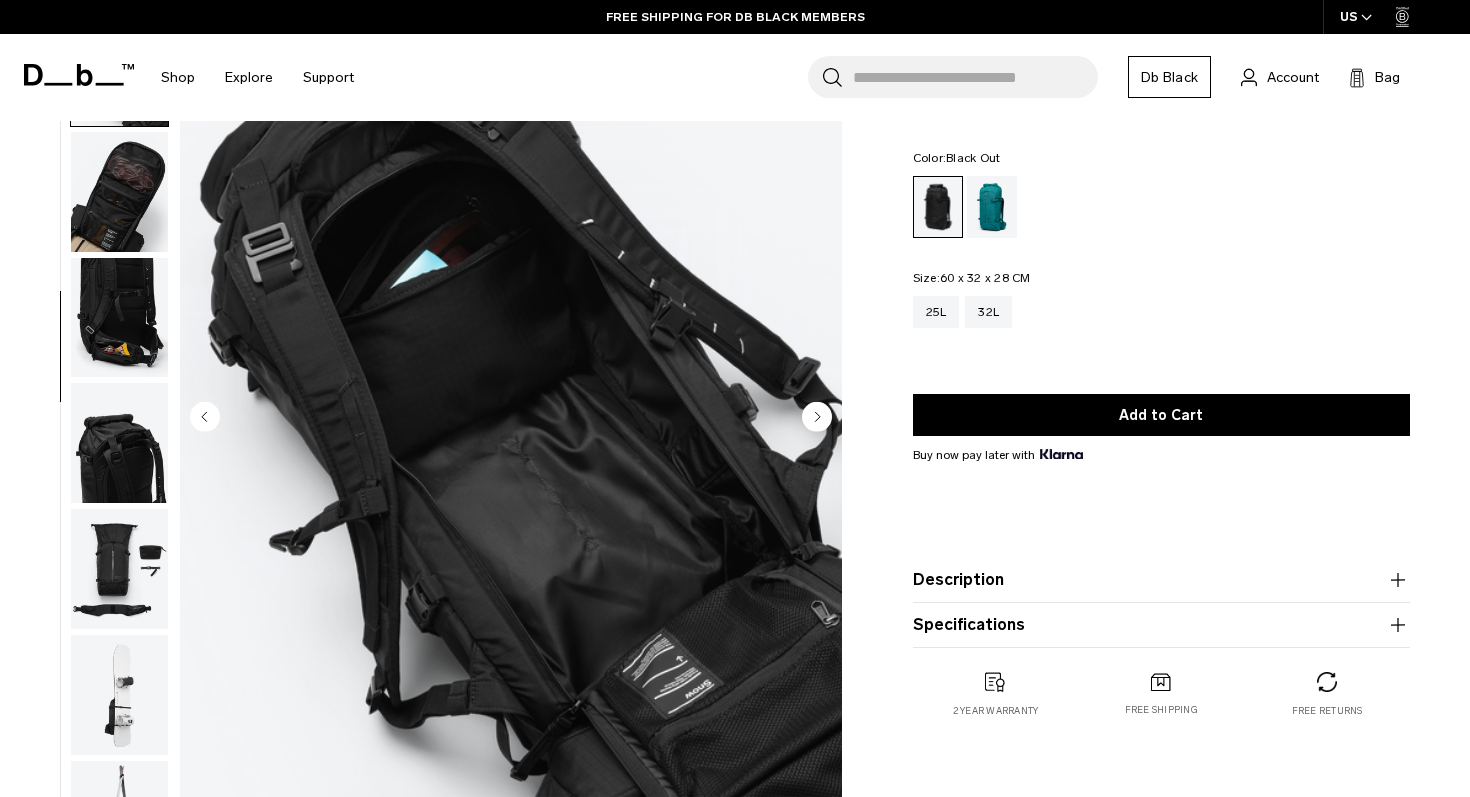 click 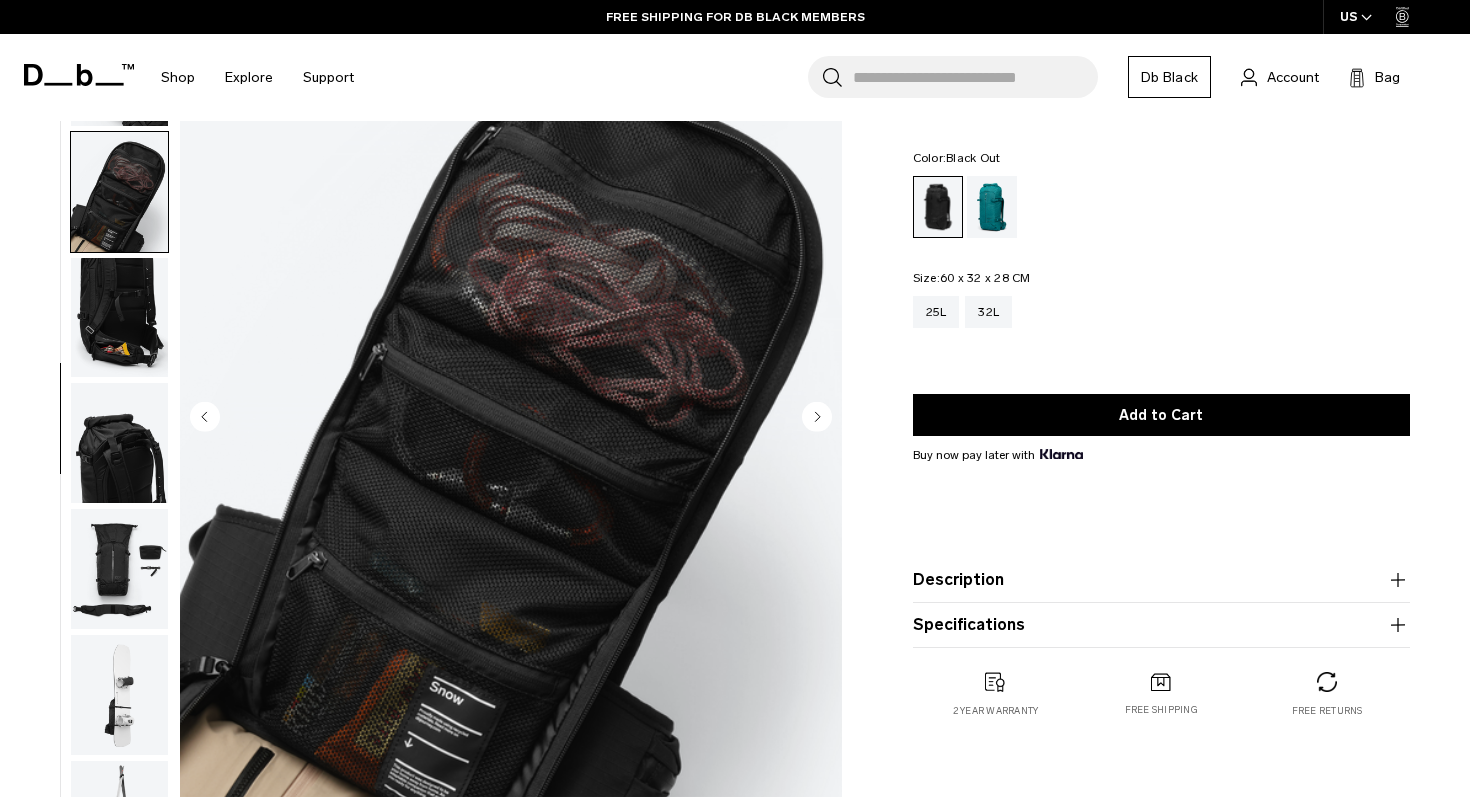 scroll, scrollTop: 552, scrollLeft: 0, axis: vertical 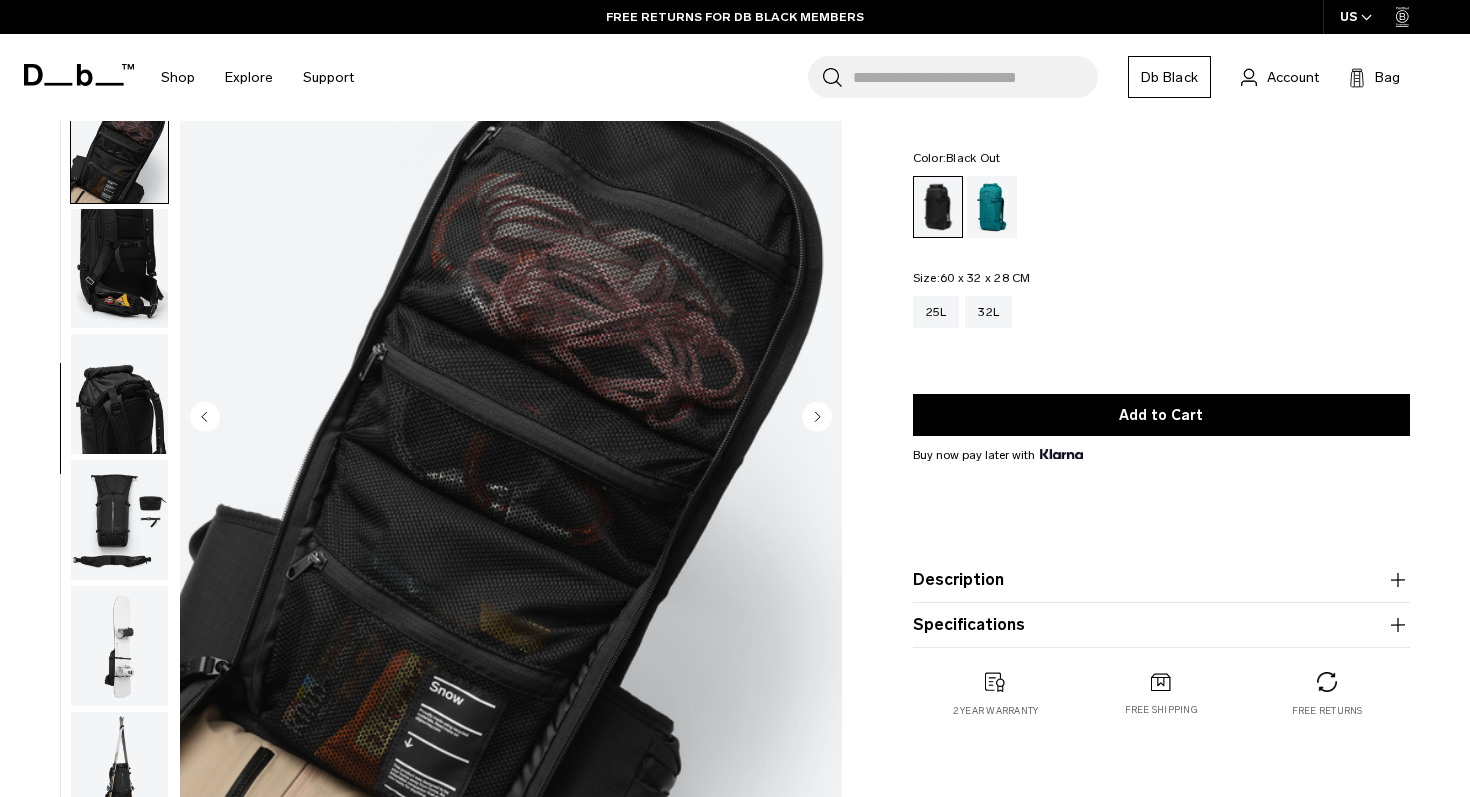click 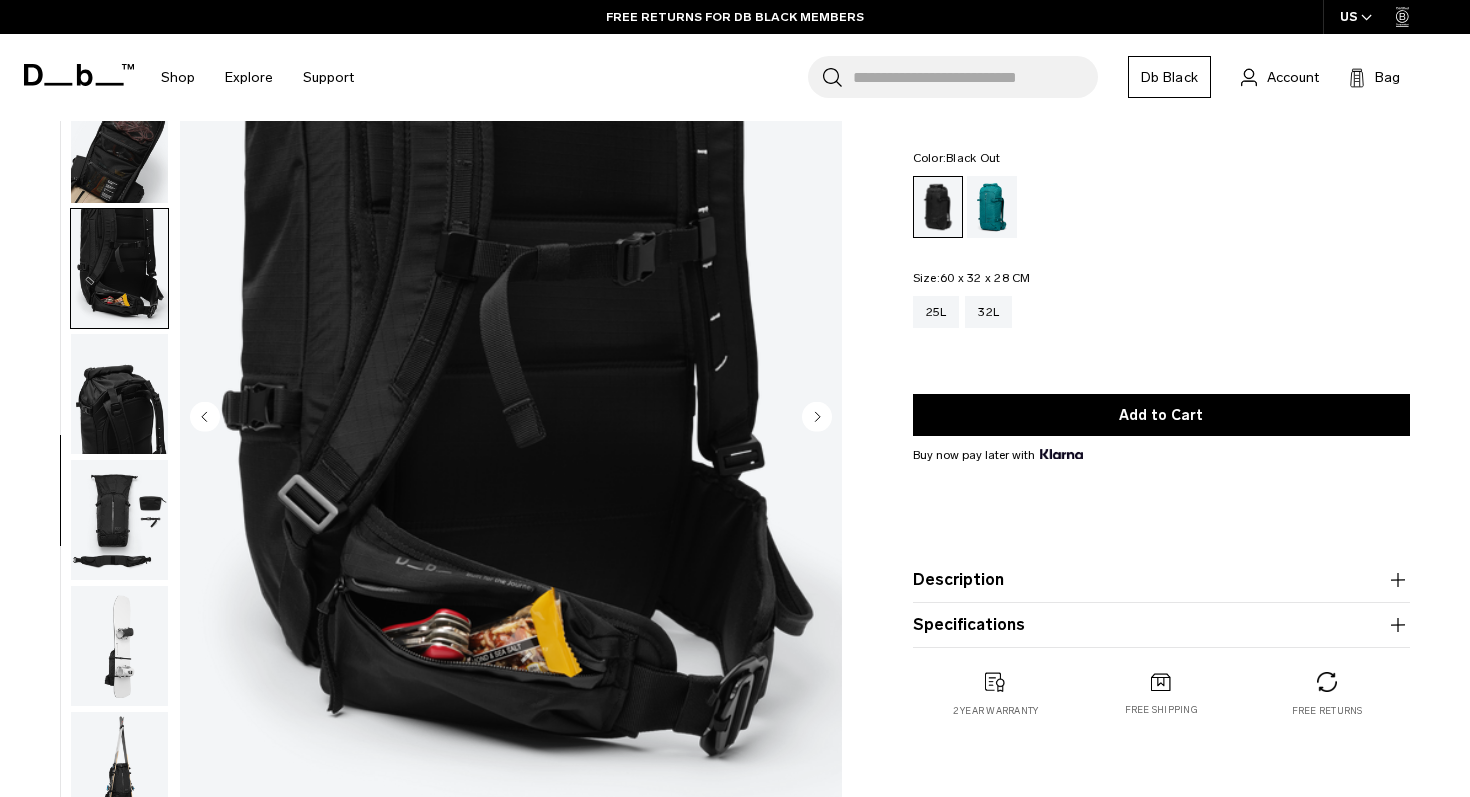 click 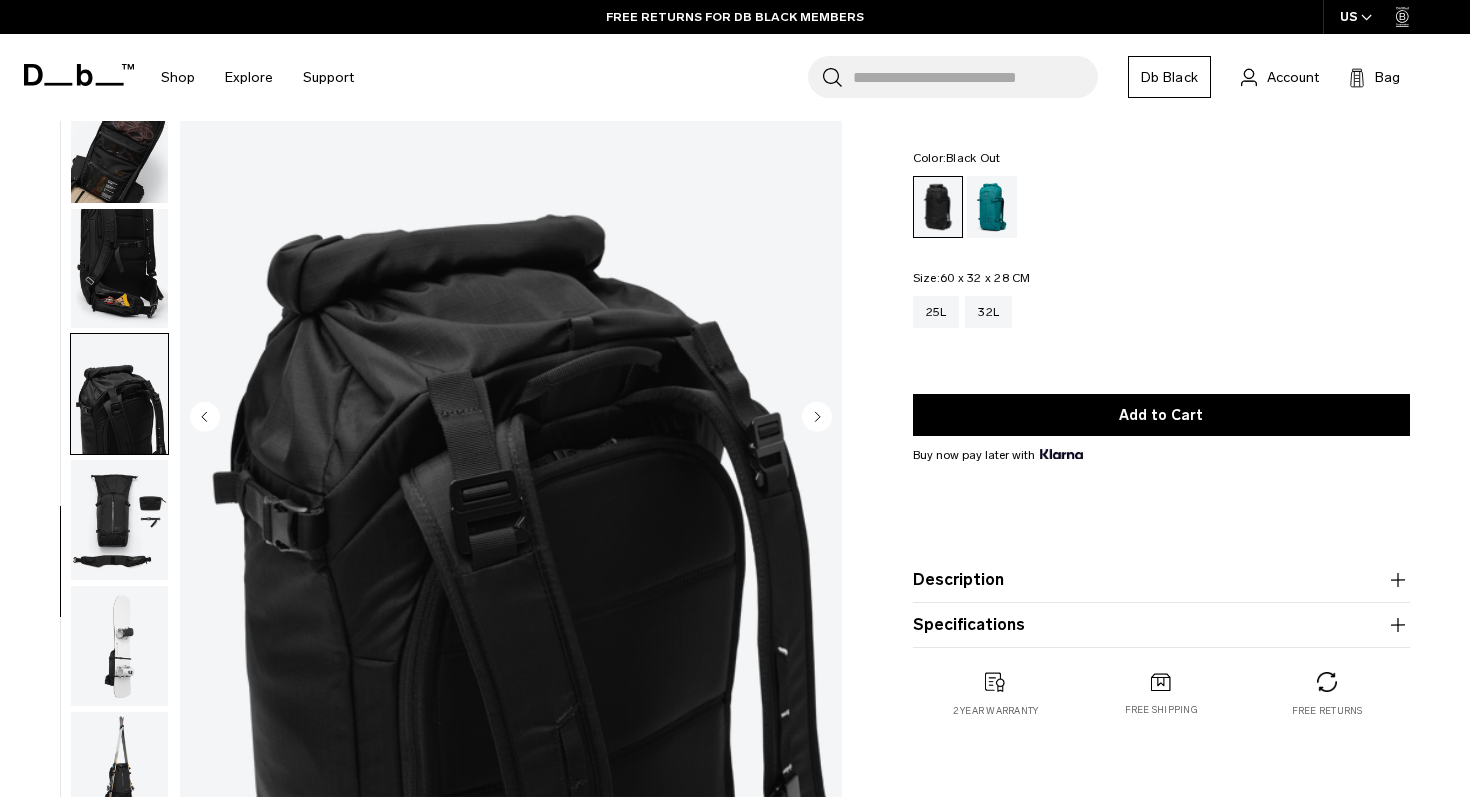 click 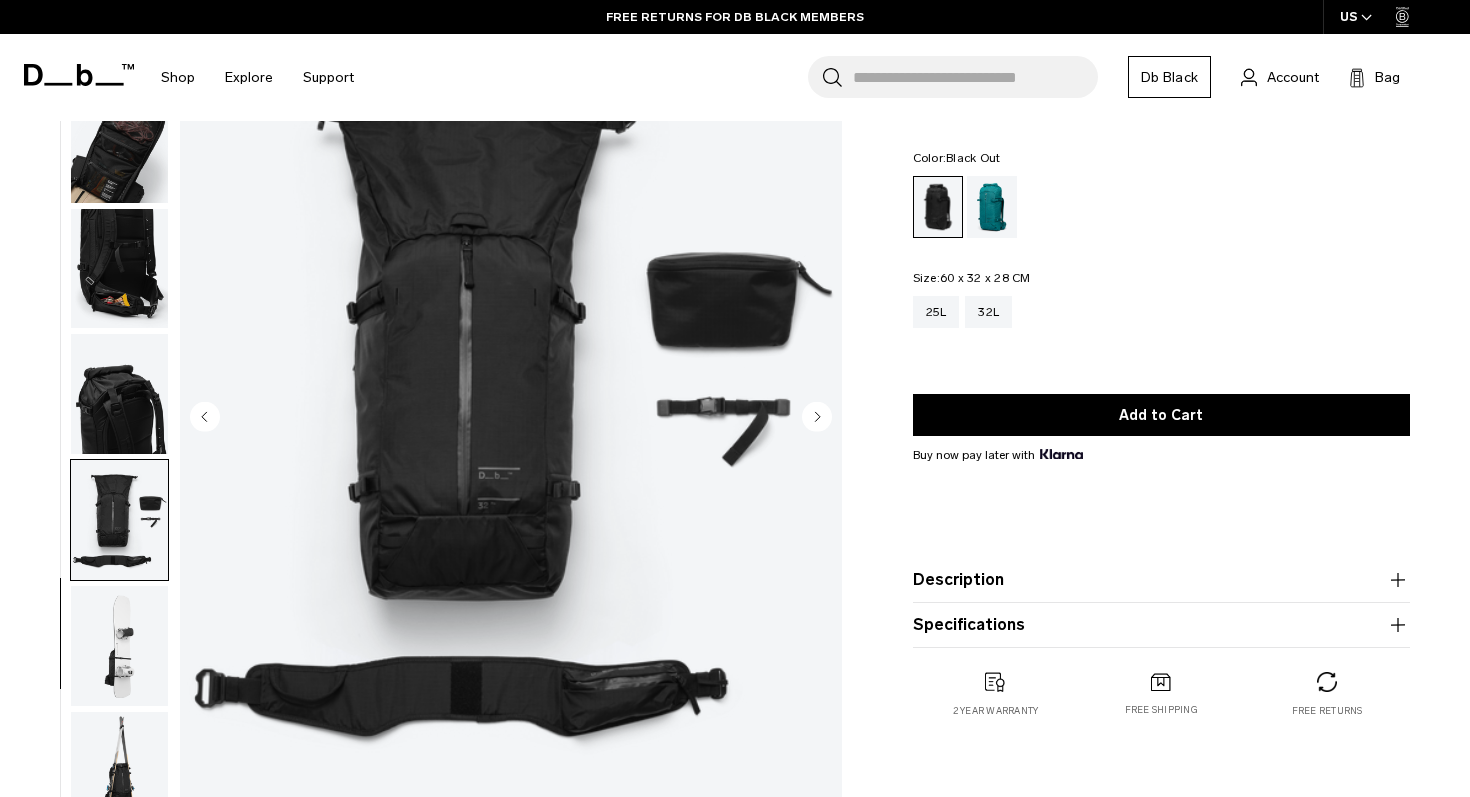 click 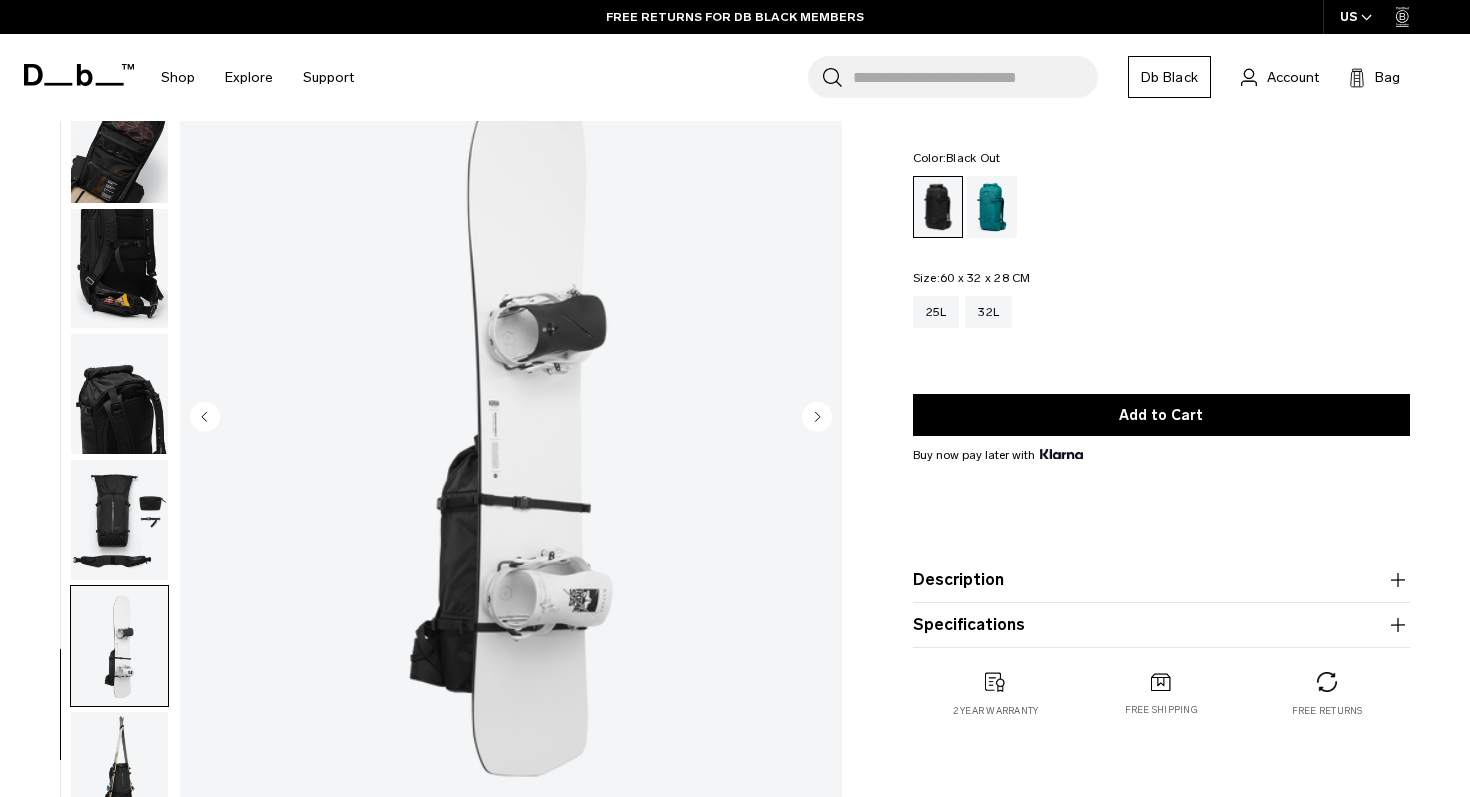 click 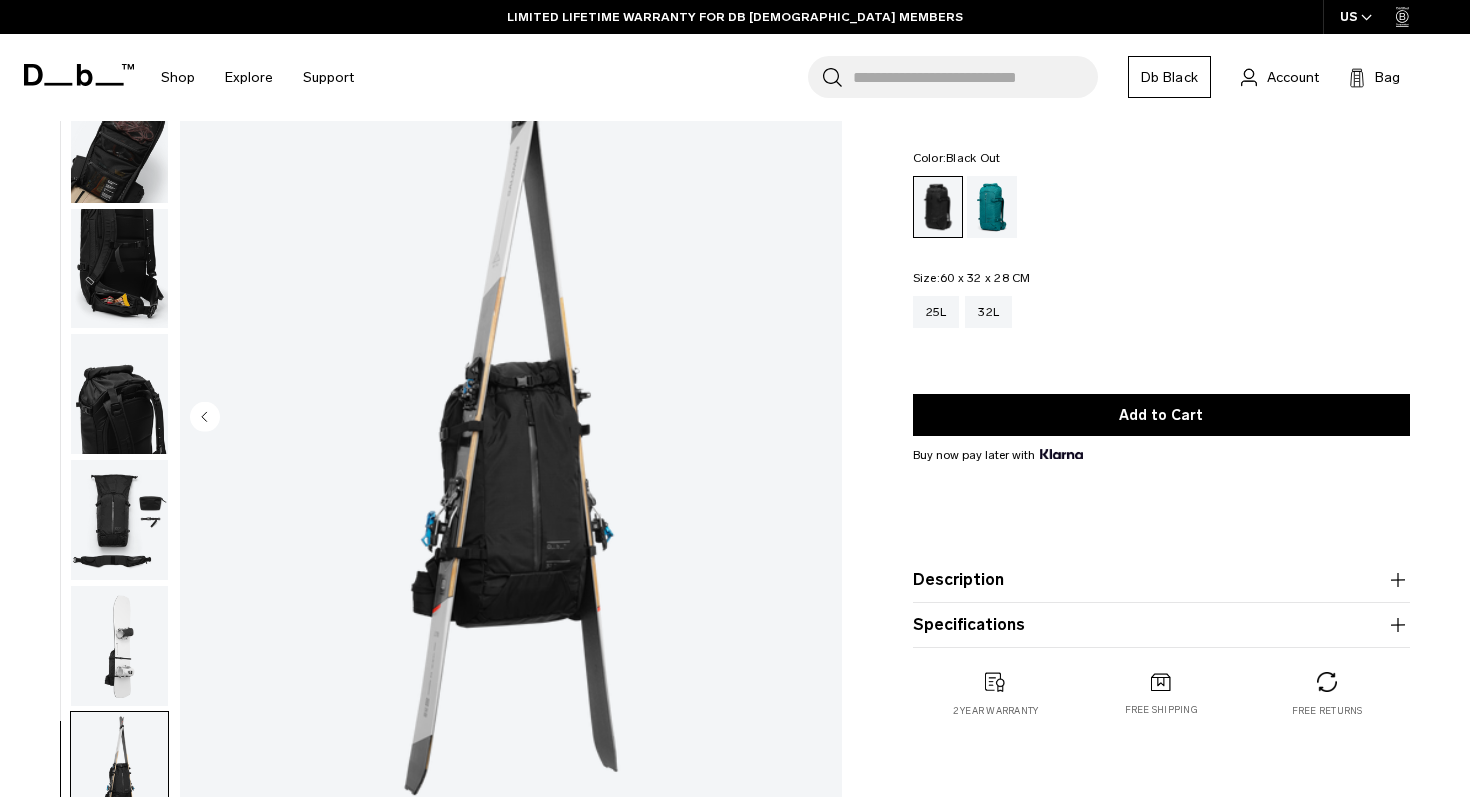 click 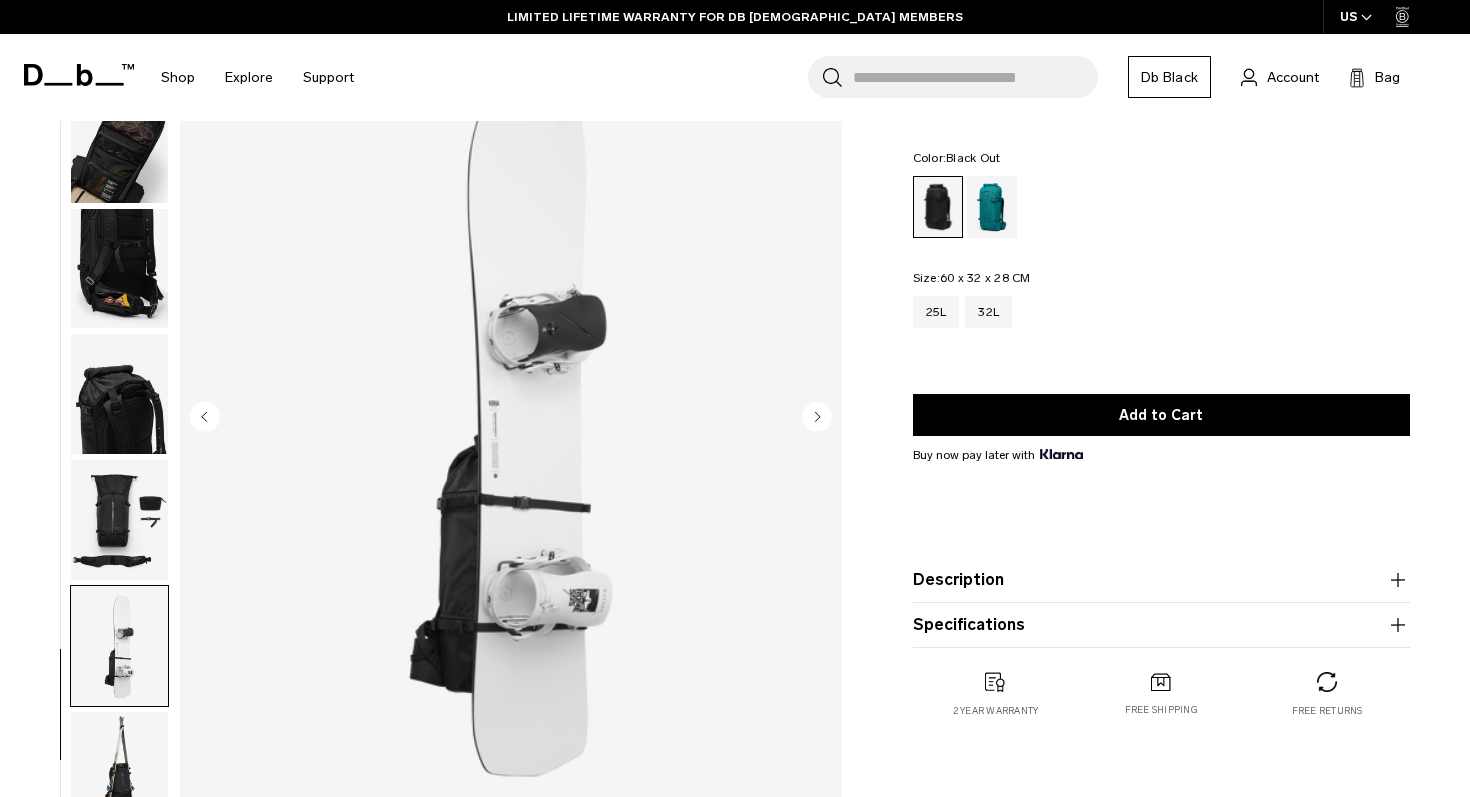 click 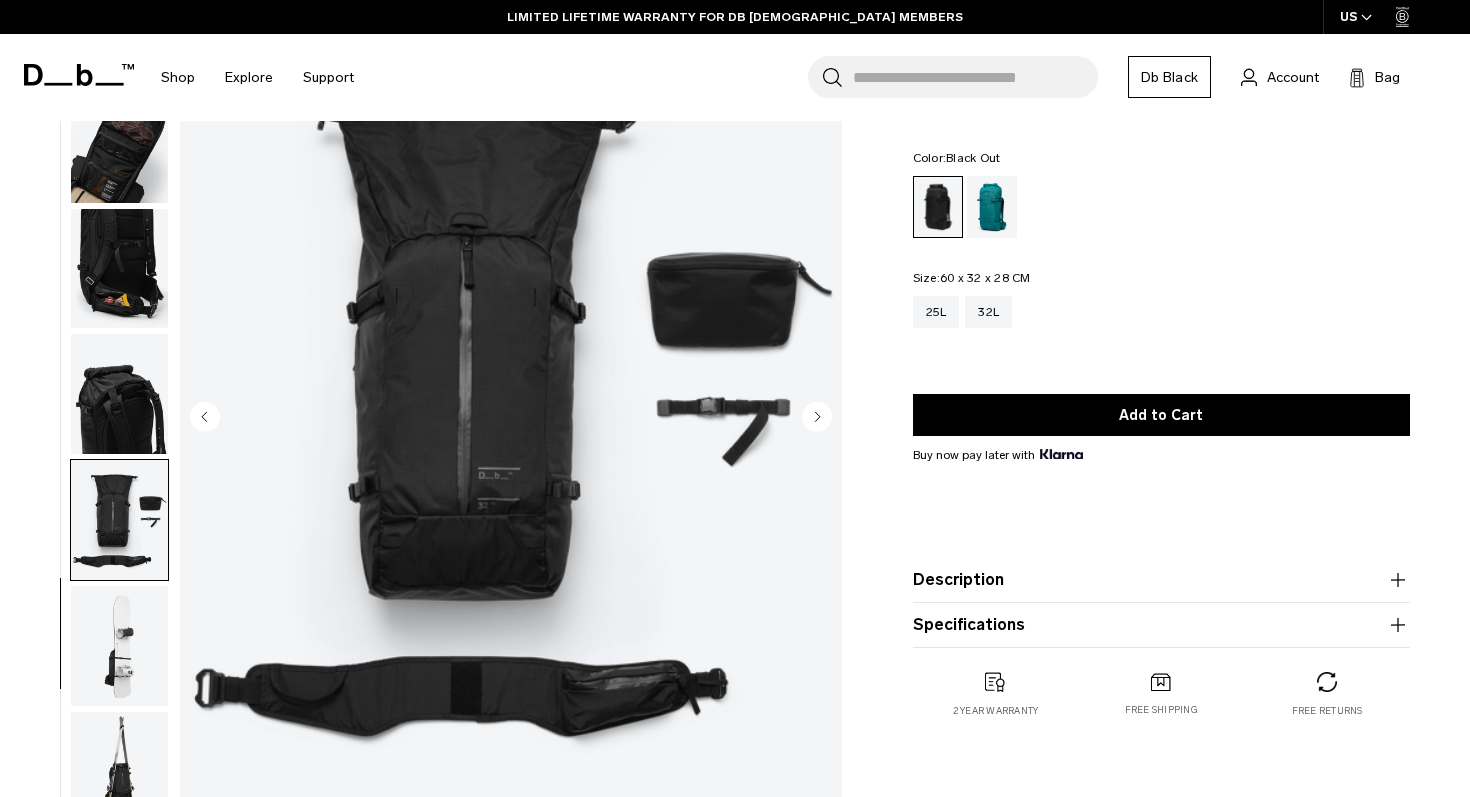 click 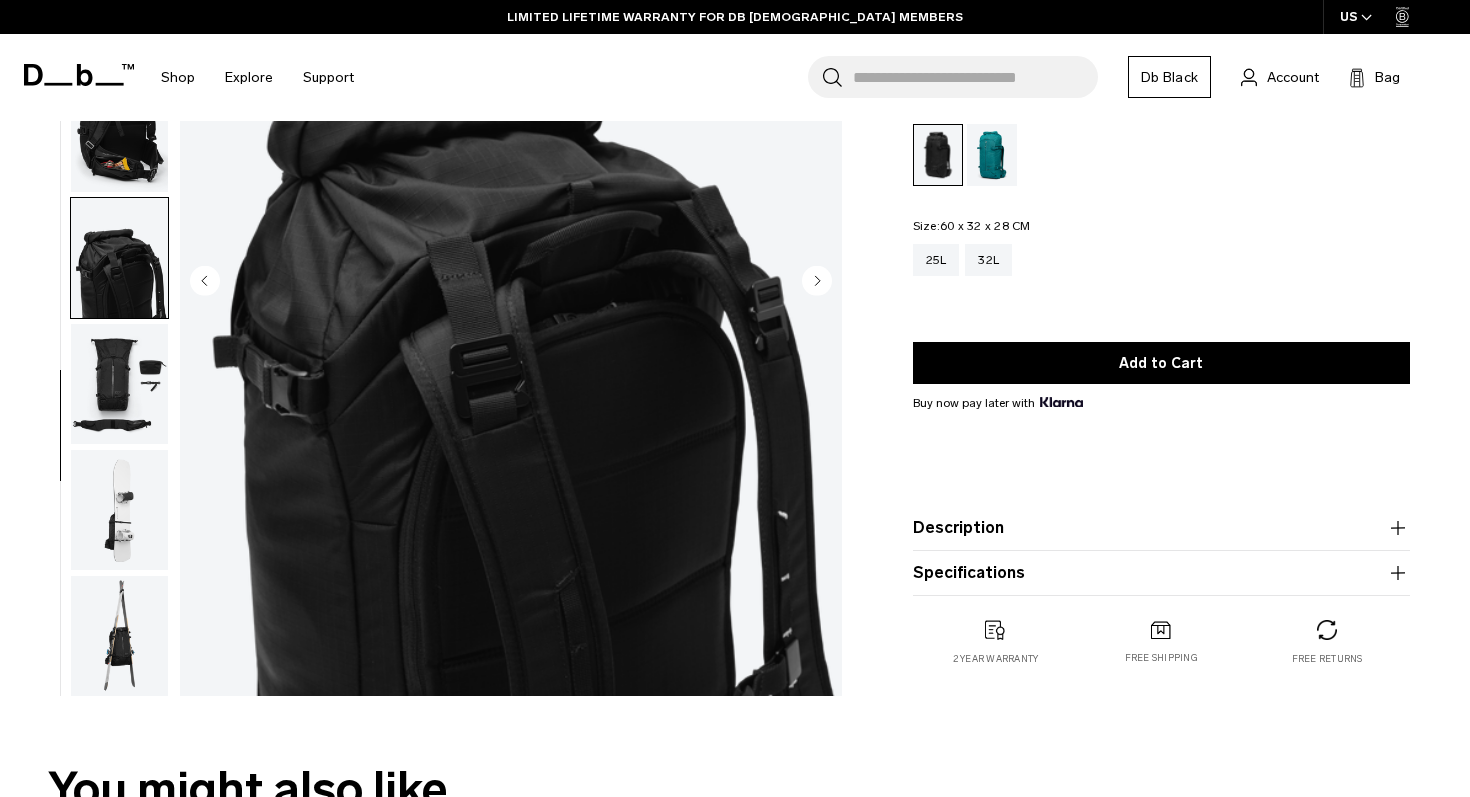 scroll, scrollTop: 312, scrollLeft: 0, axis: vertical 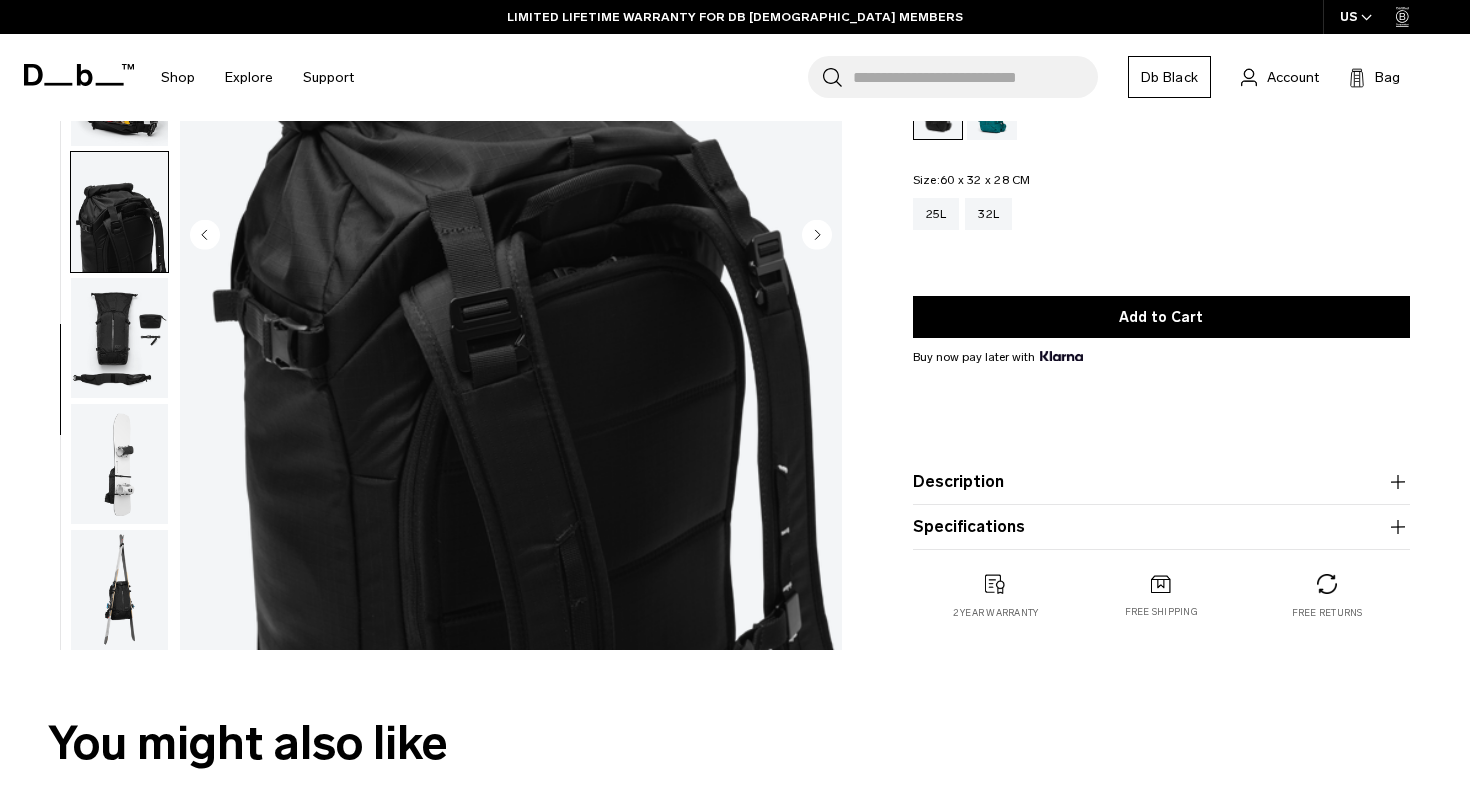 click 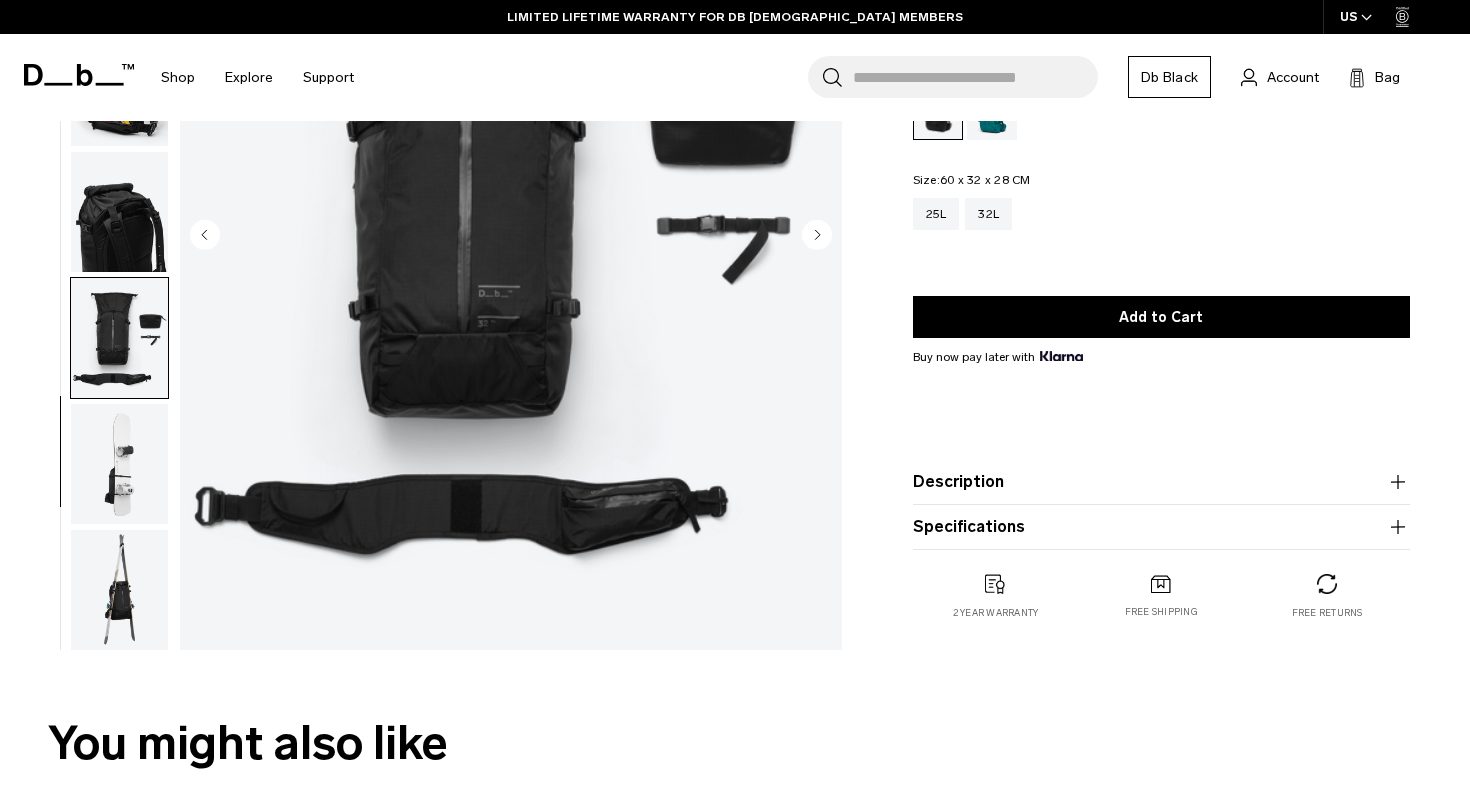 click 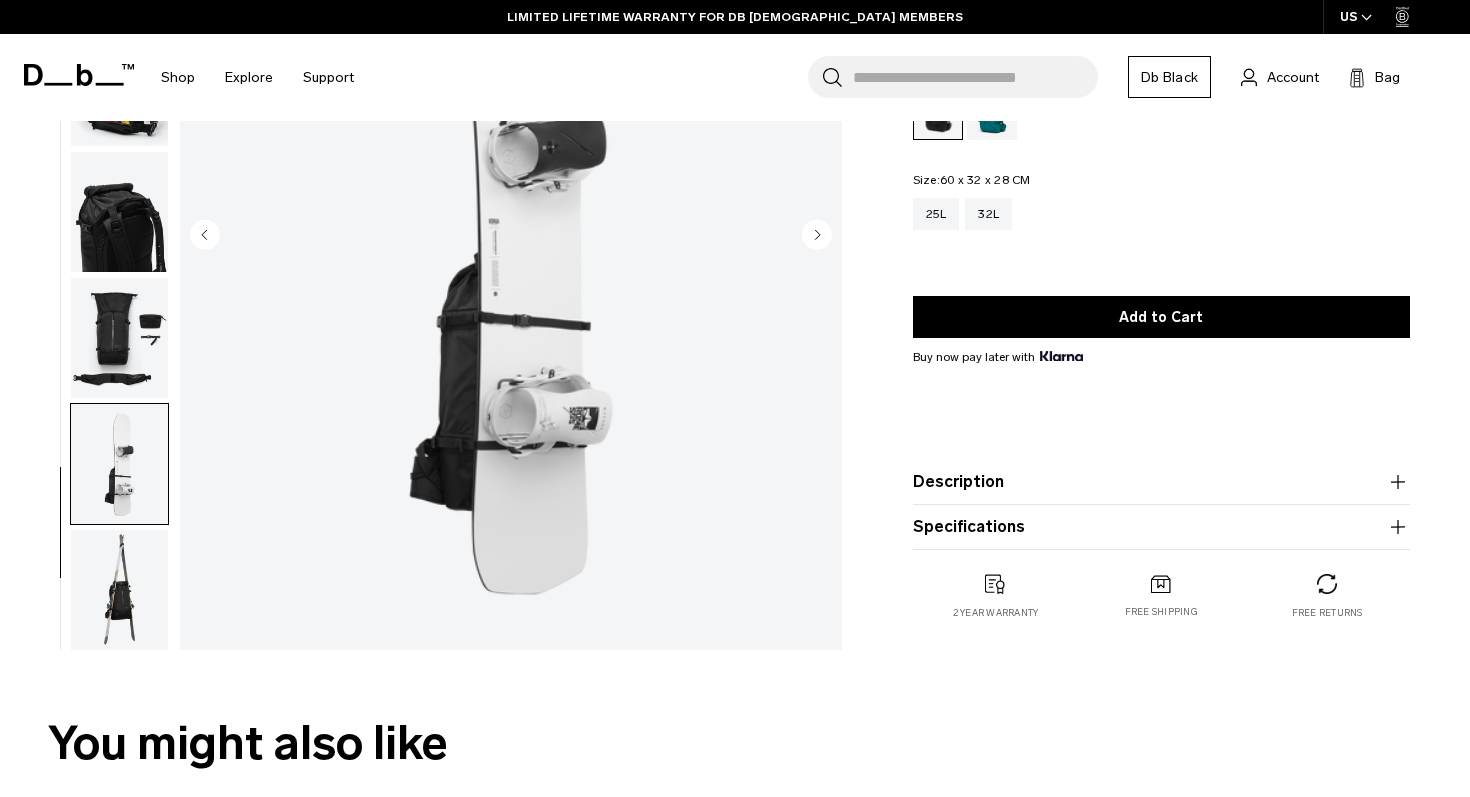 click 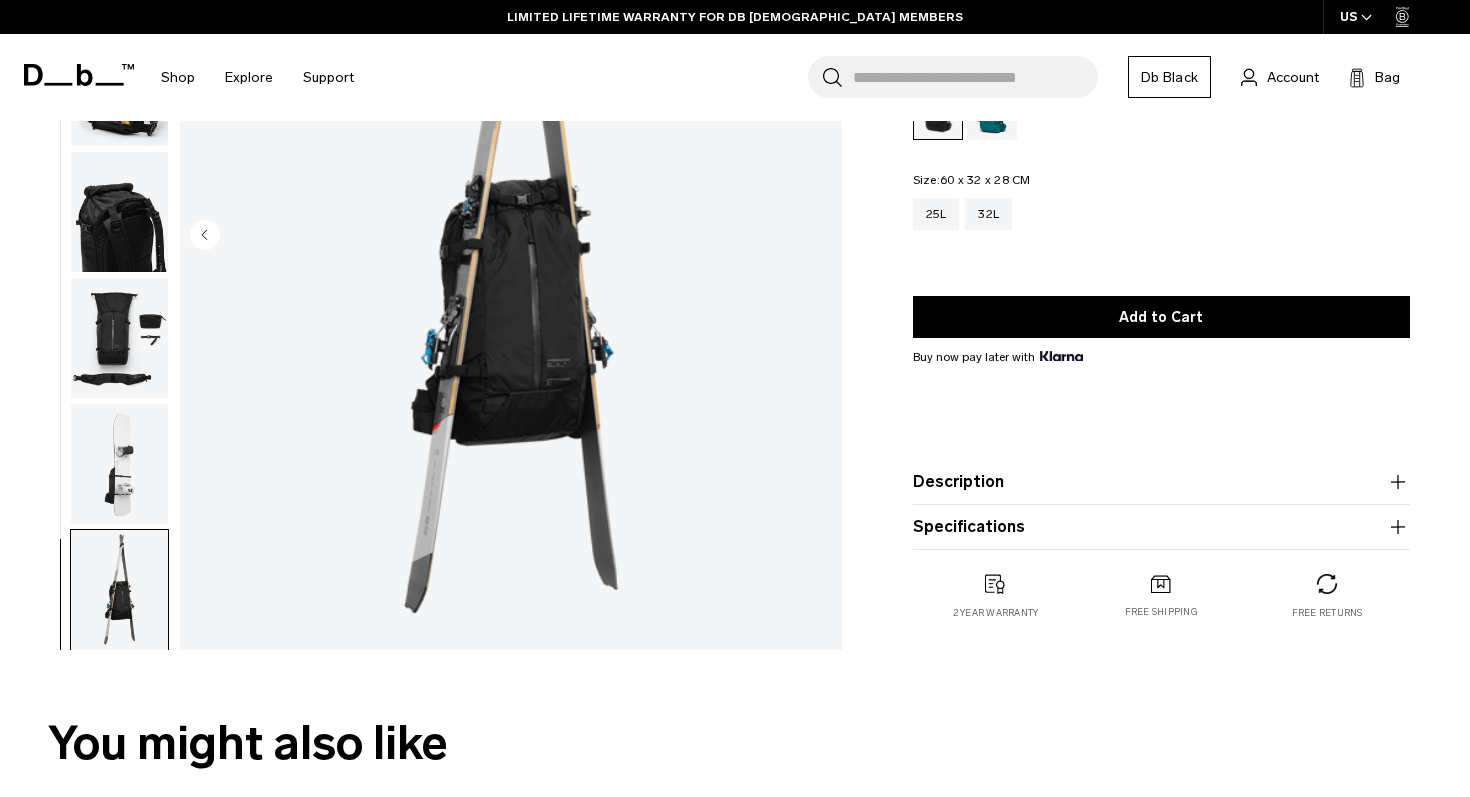 click at bounding box center [511, 236] 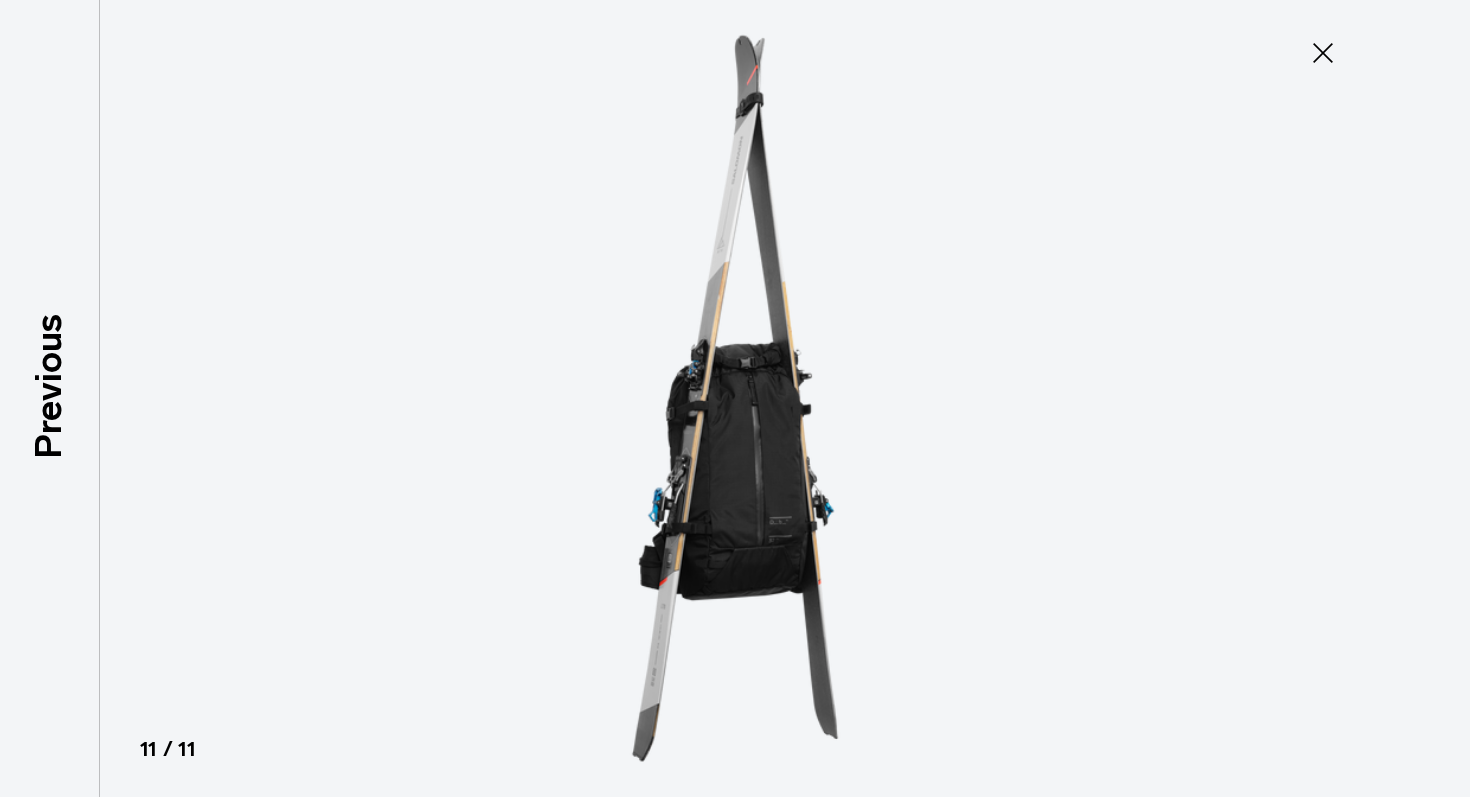 click 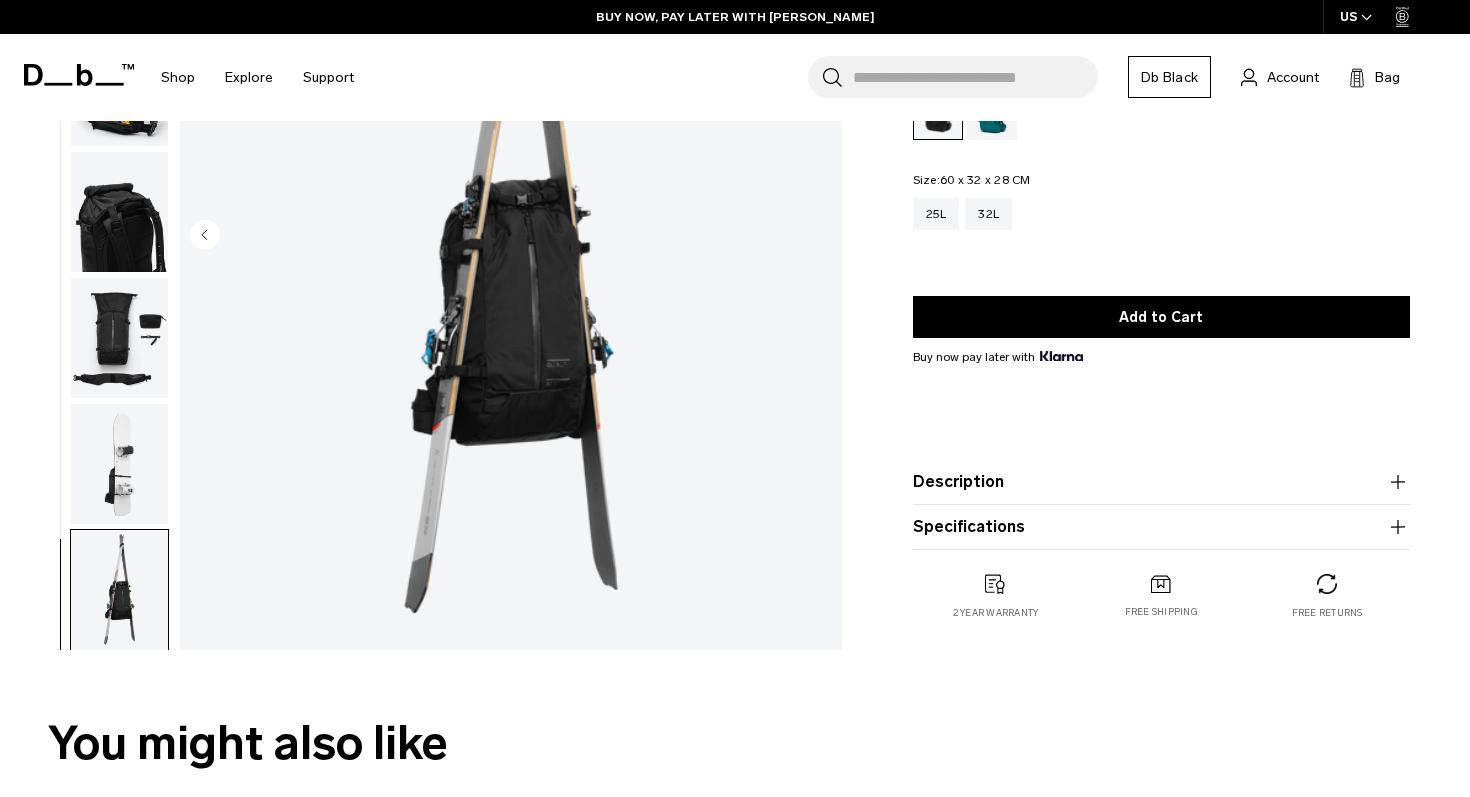 click on "Description
Last year we launched the Fjäll backpack and now, 12 months later, we have the second version of our first backcountry icon ready to go. We’ve streamlined the design to end up with a lighter, tighter touring pack. Through dropping the literage to 32L (instead of 34L) and refining some of the features, we’ve shaved off weight to make it easy and more manageable on the mountain. ✓ Lighter and more refined than our previous model ✓ Made from a lighter-weight, 420D ripstop fabric ✓ New, glove-friendly, hard-wearing plastic buckles ✓ Improved ergonomics for all-day comfort ✓ New snow-saw sheath for added backcountry safety" at bounding box center [1161, 482] 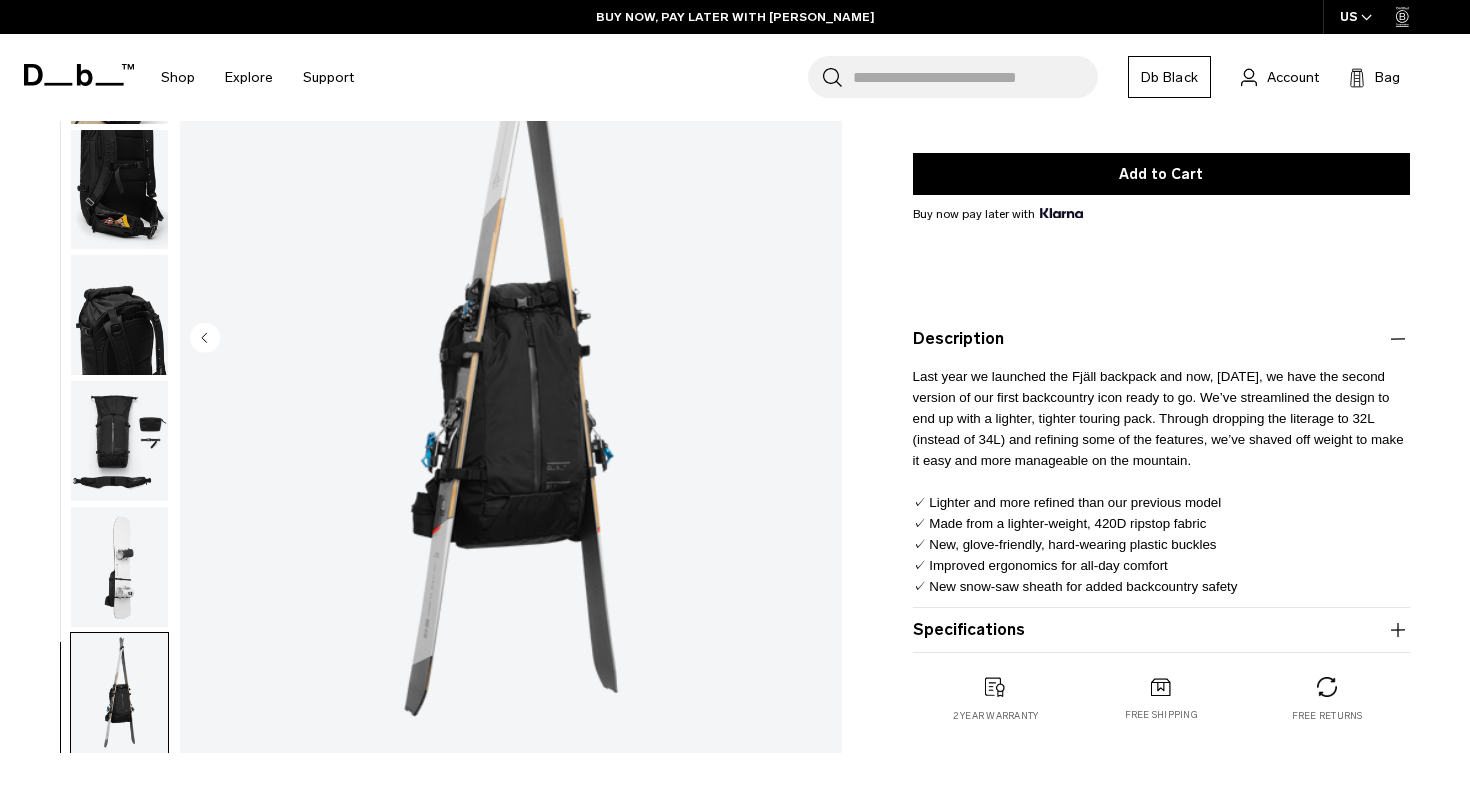 click on "Last year we launched the Fjäll backpack and now, 12 months later, we have the second version of our first backcountry icon ready to go. We’ve streamlined the design to end up with a lighter, tighter touring pack. Through dropping the literage to 32L (instead of 34L) and refining some of the features, we’ve shaved off weight to make it easy and more manageable on the mountain. ✓ Lighter and more refined than our previous model ✓ Made from a lighter-weight, 420D ripstop fabric ✓ New, glove-friendly, hard-wearing plastic buckles ✓ Improved ergonomics for all-day comfort ✓ New snow-saw sheath for added backcountry safety" at bounding box center [1158, 481] 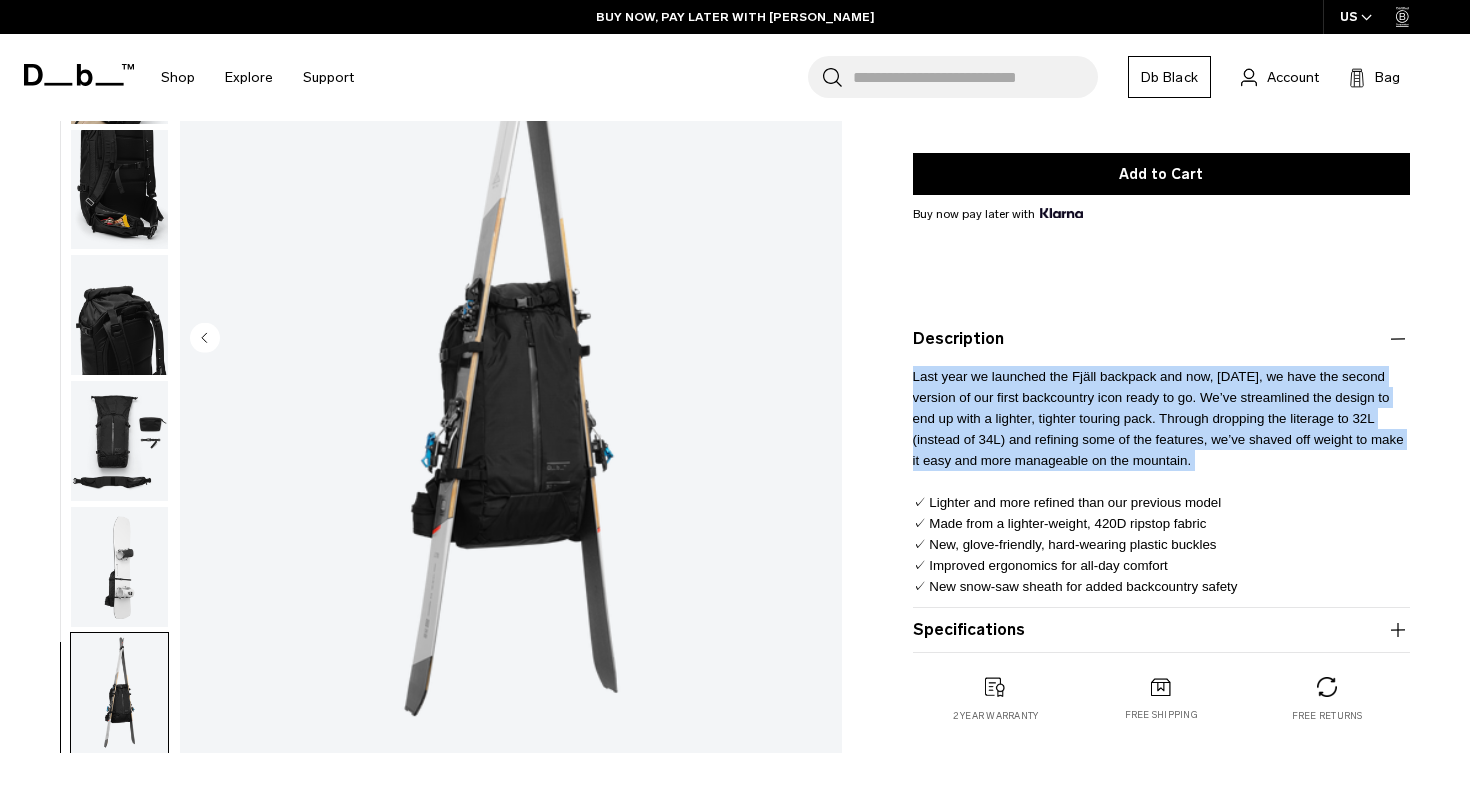 click on "Last year we launched the Fjäll backpack and now, 12 months later, we have the second version of our first backcountry icon ready to go. We’ve streamlined the design to end up with a lighter, tighter touring pack. Through dropping the literage to 32L (instead of 34L) and refining some of the features, we’ve shaved off weight to make it easy and more manageable on the mountain. ✓ Lighter and more refined than our previous model ✓ Made from a lighter-weight, 420D ripstop fabric ✓ New, glove-friendly, hard-wearing plastic buckles ✓ Improved ergonomics for all-day comfort ✓ New snow-saw sheath for added backcountry safety" at bounding box center [1158, 481] 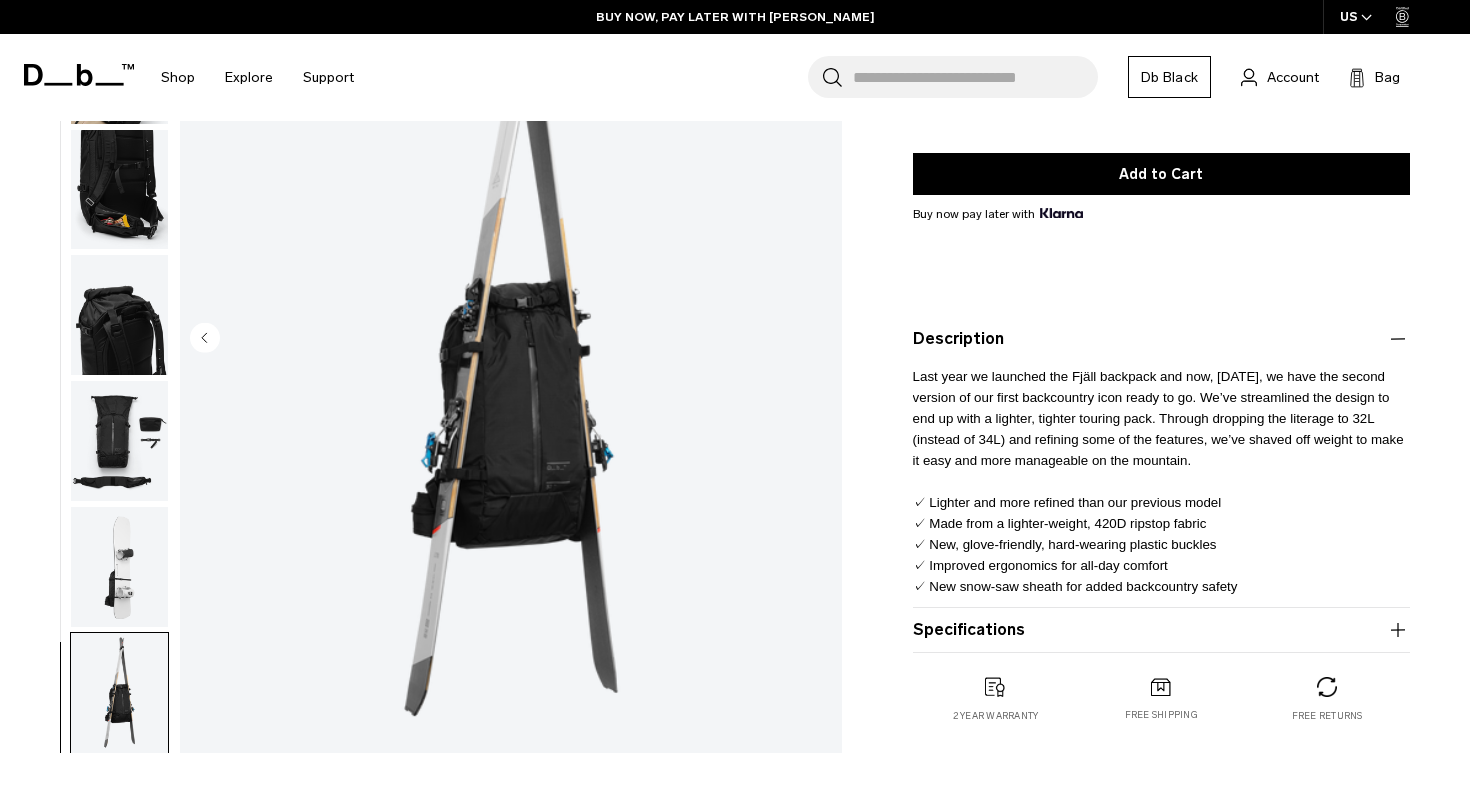 click on "Last year we launched the Fjäll backpack and now, 12 months later, we have the second version of our first backcountry icon ready to go. We’ve streamlined the design to end up with a lighter, tighter touring pack. Through dropping the literage to 32L (instead of 34L) and refining some of the features, we’ve shaved off weight to make it easy and more manageable on the mountain. ✓ Lighter and more refined than our previous model ✓ Made from a lighter-weight, 420D ripstop fabric ✓ New, glove-friendly, hard-wearing plastic buckles ✓ Improved ergonomics for all-day comfort ✓ New snow-saw sheath for added backcountry safety" at bounding box center (1158, 481) 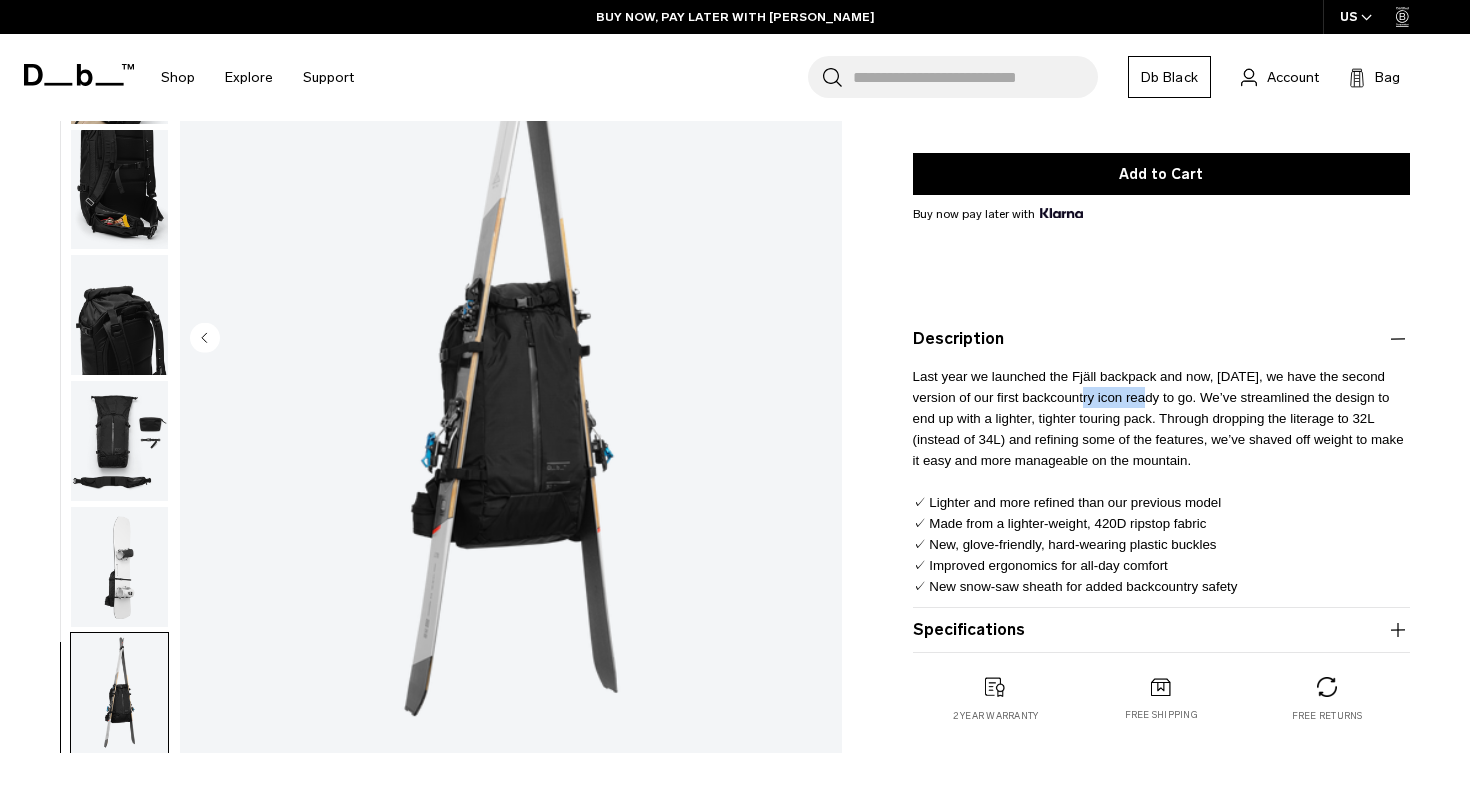 click on "Last year we launched the Fjäll backpack and now, 12 months later, we have the second version of our first backcountry icon ready to go. We’ve streamlined the design to end up with a lighter, tighter touring pack. Through dropping the literage to 32L (instead of 34L) and refining some of the features, we’ve shaved off weight to make it easy and more manageable on the mountain. ✓ Lighter and more refined than our previous model ✓ Made from a lighter-weight, 420D ripstop fabric ✓ New, glove-friendly, hard-wearing plastic buckles ✓ Improved ergonomics for all-day comfort ✓ New snow-saw sheath for added backcountry safety" at bounding box center (1158, 481) 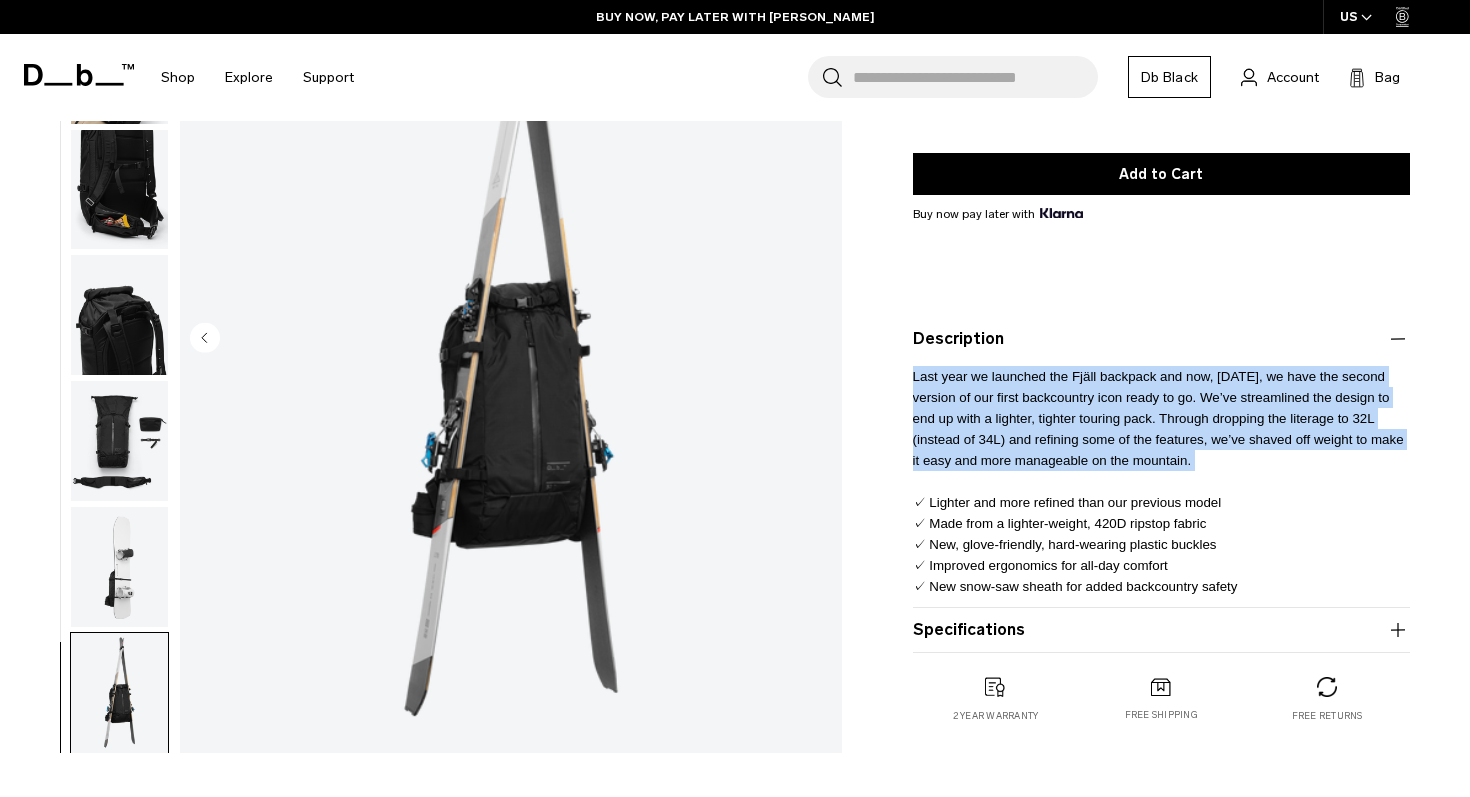 click on "Last year we launched the Fjäll backpack and now, 12 months later, we have the second version of our first backcountry icon ready to go. We’ve streamlined the design to end up with a lighter, tighter touring pack. Through dropping the literage to 32L (instead of 34L) and refining some of the features, we’ve shaved off weight to make it easy and more manageable on the mountain. ✓ Lighter and more refined than our previous model ✓ Made from a lighter-weight, 420D ripstop fabric ✓ New, glove-friendly, hard-wearing plastic buckles ✓ Improved ergonomics for all-day comfort ✓ New snow-saw sheath for added backcountry safety" at bounding box center (1158, 481) 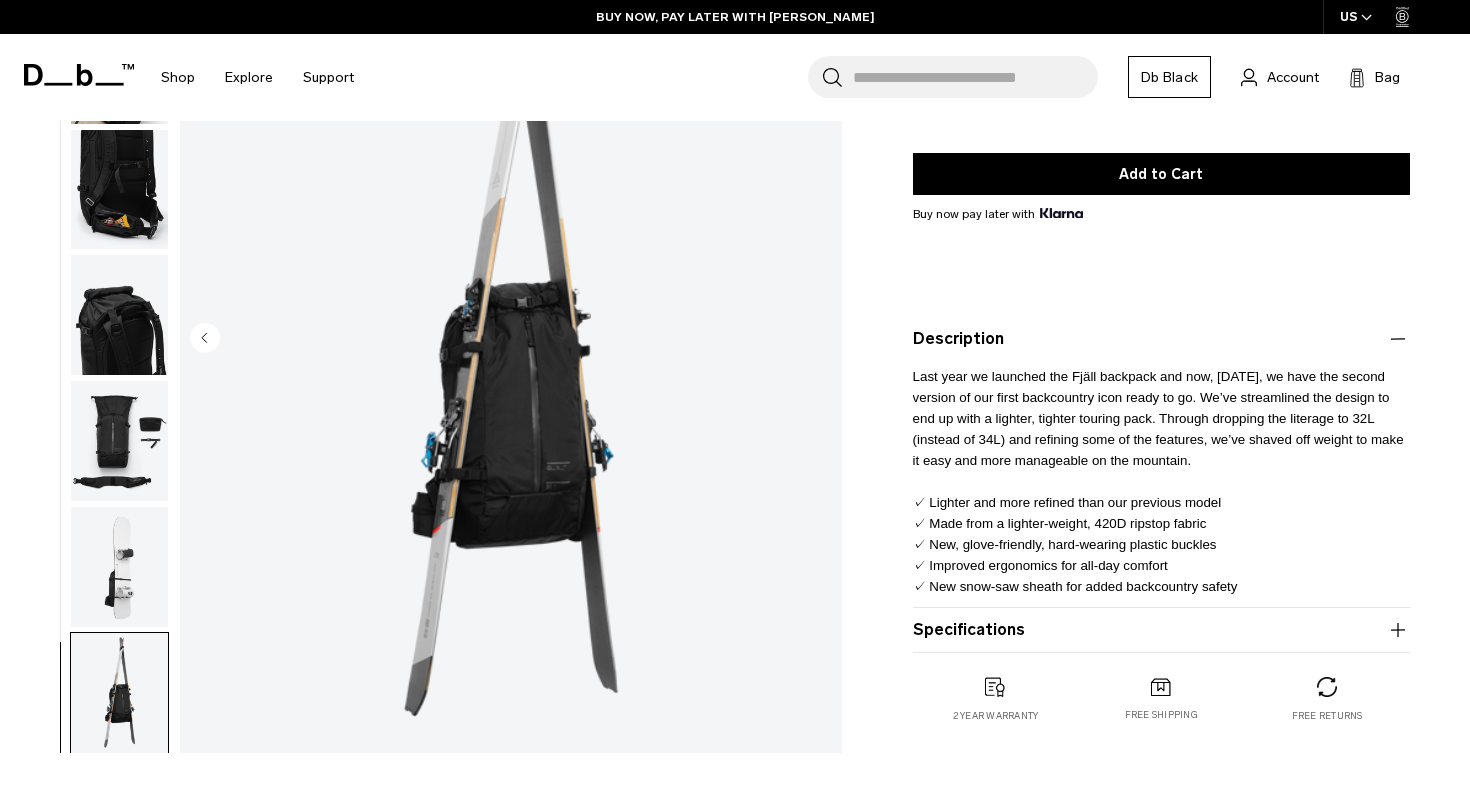 click on "Last year we launched the Fjäll backpack and now, 12 months later, we have the second version of our first backcountry icon ready to go. We’ve streamlined the design to end up with a lighter, tighter touring pack. Through dropping the literage to 32L (instead of 34L) and refining some of the features, we’ve shaved off weight to make it easy and more manageable on the mountain. ✓ Lighter and more refined than our previous model ✓ Made from a lighter-weight, 420D ripstop fabric ✓ New, glove-friendly, hard-wearing plastic buckles ✓ Improved ergonomics for all-day comfort ✓ New snow-saw sheath for added backcountry safety" at bounding box center (1158, 481) 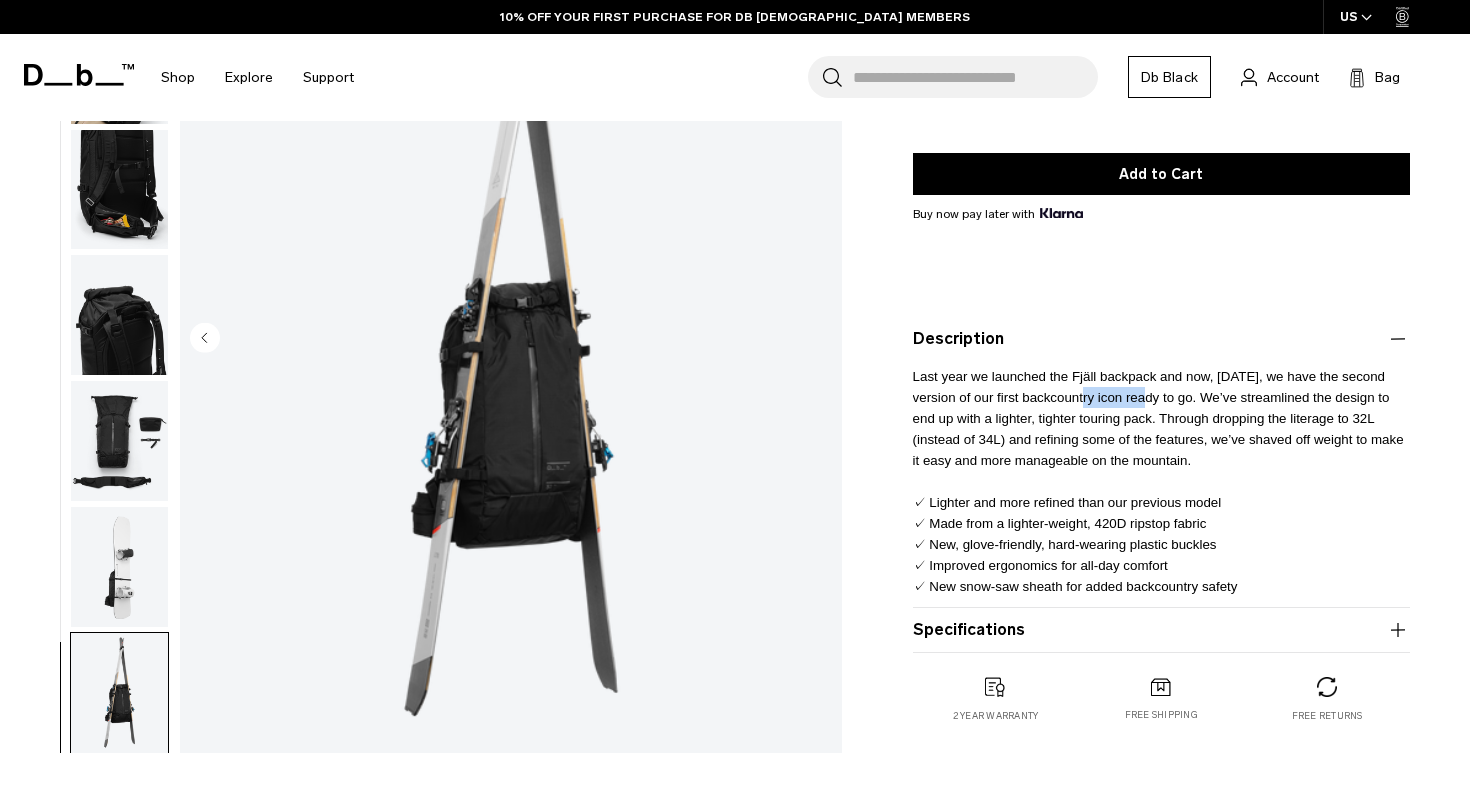 click on "Last year we launched the Fjäll backpack and now, 12 months later, we have the second version of our first backcountry icon ready to go. We’ve streamlined the design to end up with a lighter, tighter touring pack. Through dropping the literage to 32L (instead of 34L) and refining some of the features, we’ve shaved off weight to make it easy and more manageable on the mountain. ✓ Lighter and more refined than our previous model ✓ Made from a lighter-weight, 420D ripstop fabric ✓ New, glove-friendly, hard-wearing plastic buckles ✓ Improved ergonomics for all-day comfort ✓ New snow-saw sheath for added backcountry safety" at bounding box center [1158, 481] 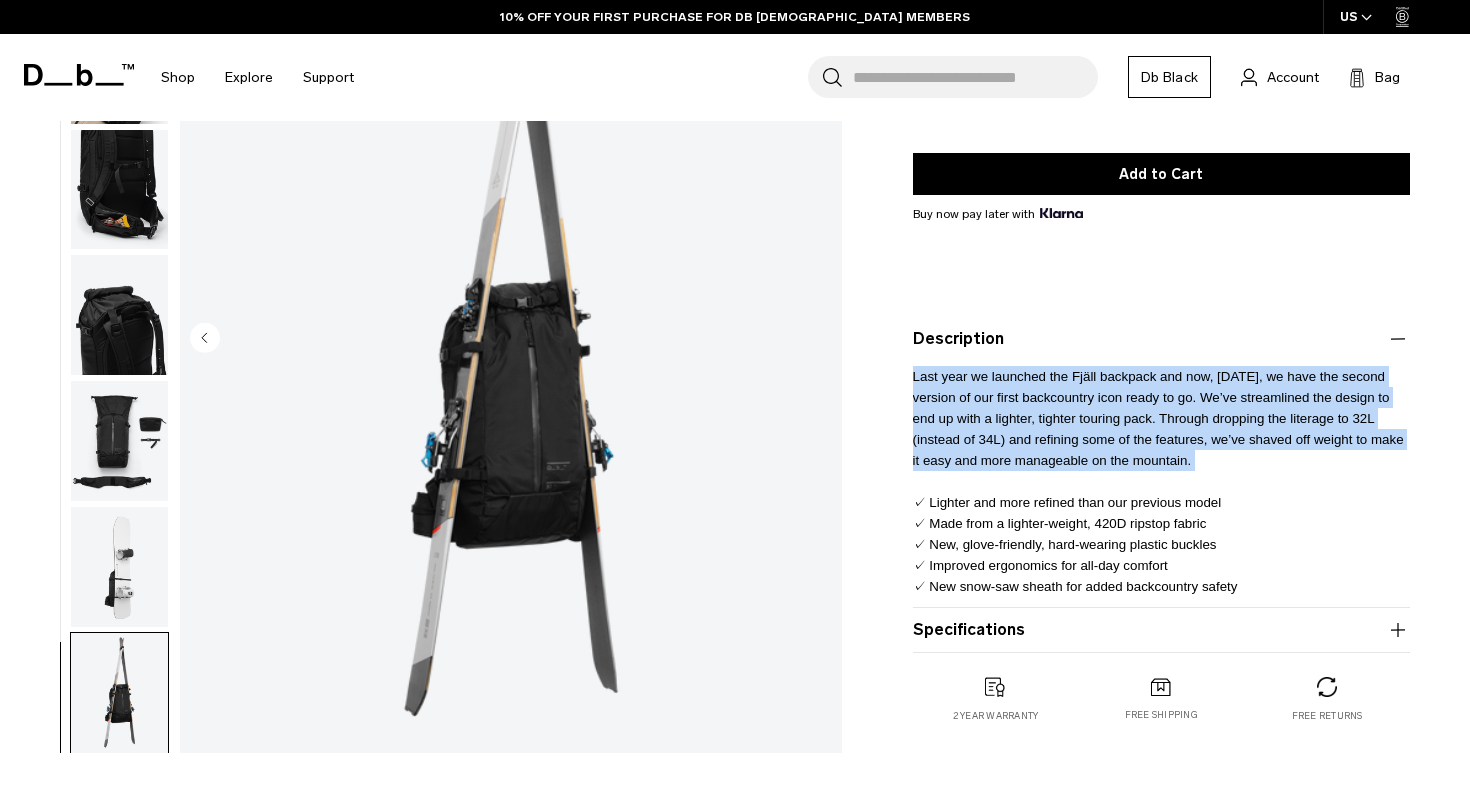 click on "Last year we launched the Fjäll backpack and now, 12 months later, we have the second version of our first backcountry icon ready to go. We’ve streamlined the design to end up with a lighter, tighter touring pack. Through dropping the literage to 32L (instead of 34L) and refining some of the features, we’ve shaved off weight to make it easy and more manageable on the mountain. ✓ Lighter and more refined than our previous model ✓ Made from a lighter-weight, 420D ripstop fabric ✓ New, glove-friendly, hard-wearing plastic buckles ✓ Improved ergonomics for all-day comfort ✓ New snow-saw sheath for added backcountry safety" at bounding box center (1158, 481) 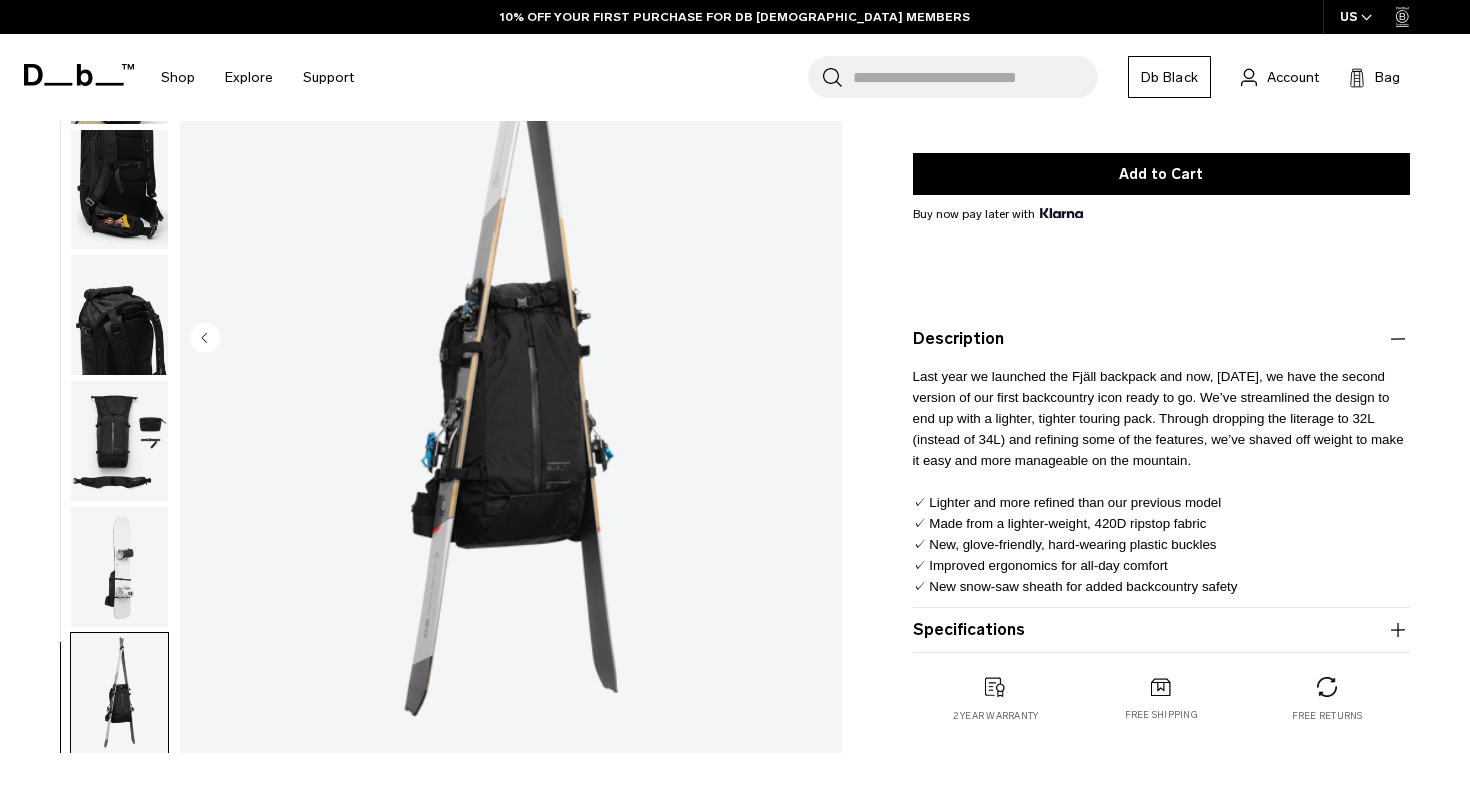 click on "Last year we launched the Fjäll backpack and now, 12 months later, we have the second version of our first backcountry icon ready to go. We’ve streamlined the design to end up with a lighter, tighter touring pack. Through dropping the literage to 32L (instead of 34L) and refining some of the features, we’ve shaved off weight to make it easy and more manageable on the mountain. ✓ Lighter and more refined than our previous model ✓ Made from a lighter-weight, 420D ripstop fabric ✓ New, glove-friendly, hard-wearing plastic buckles ✓ Improved ergonomics for all-day comfort ✓ New snow-saw sheath for added backcountry safety" at bounding box center (1158, 481) 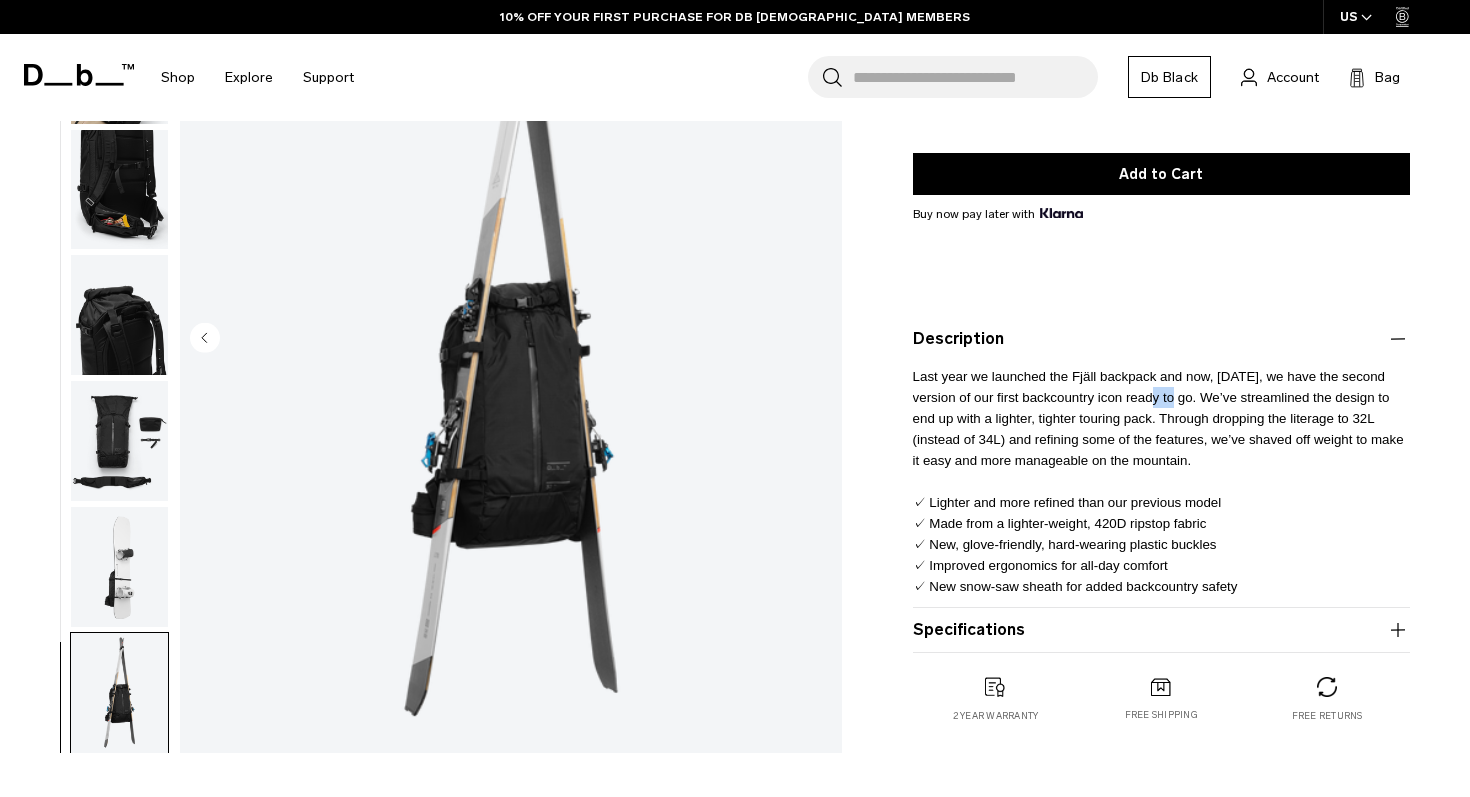 click on "Last year we launched the Fjäll backpack and now, 12 months later, we have the second version of our first backcountry icon ready to go. We’ve streamlined the design to end up with a lighter, tighter touring pack. Through dropping the literage to 32L (instead of 34L) and refining some of the features, we’ve shaved off weight to make it easy and more manageable on the mountain. ✓ Lighter and more refined than our previous model ✓ Made from a lighter-weight, 420D ripstop fabric ✓ New, glove-friendly, hard-wearing plastic buckles ✓ Improved ergonomics for all-day comfort ✓ New snow-saw sheath for added backcountry safety" at bounding box center [1158, 481] 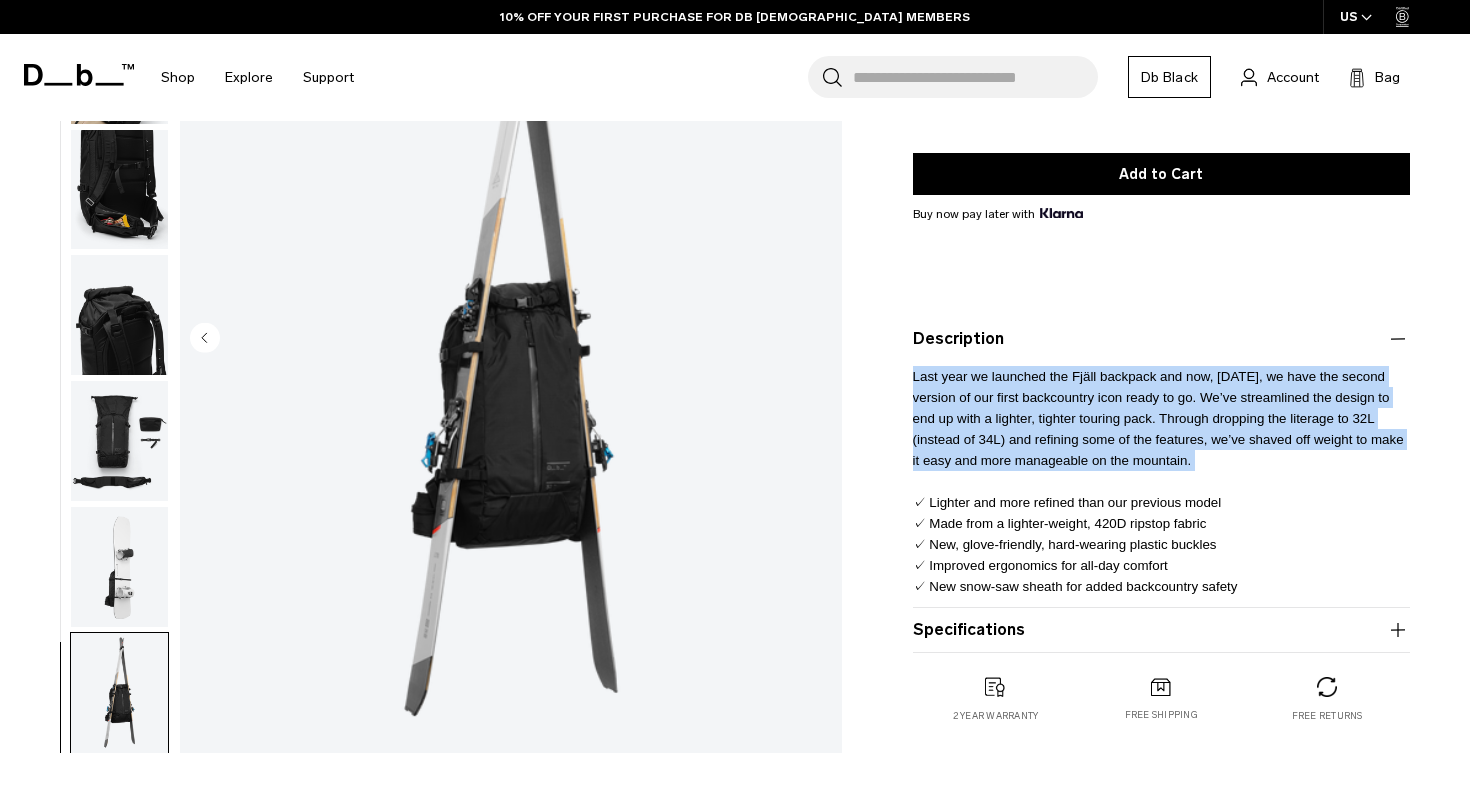 click on "Last year we launched the Fjäll backpack and now, 12 months later, we have the second version of our first backcountry icon ready to go. We’ve streamlined the design to end up with a lighter, tighter touring pack. Through dropping the literage to 32L (instead of 34L) and refining some of the features, we’ve shaved off weight to make it easy and more manageable on the mountain. ✓ Lighter and more refined than our previous model ✓ Made from a lighter-weight, 420D ripstop fabric ✓ New, glove-friendly, hard-wearing plastic buckles ✓ Improved ergonomics for all-day comfort ✓ New snow-saw sheath for added backcountry safety" at bounding box center [1161, 474] 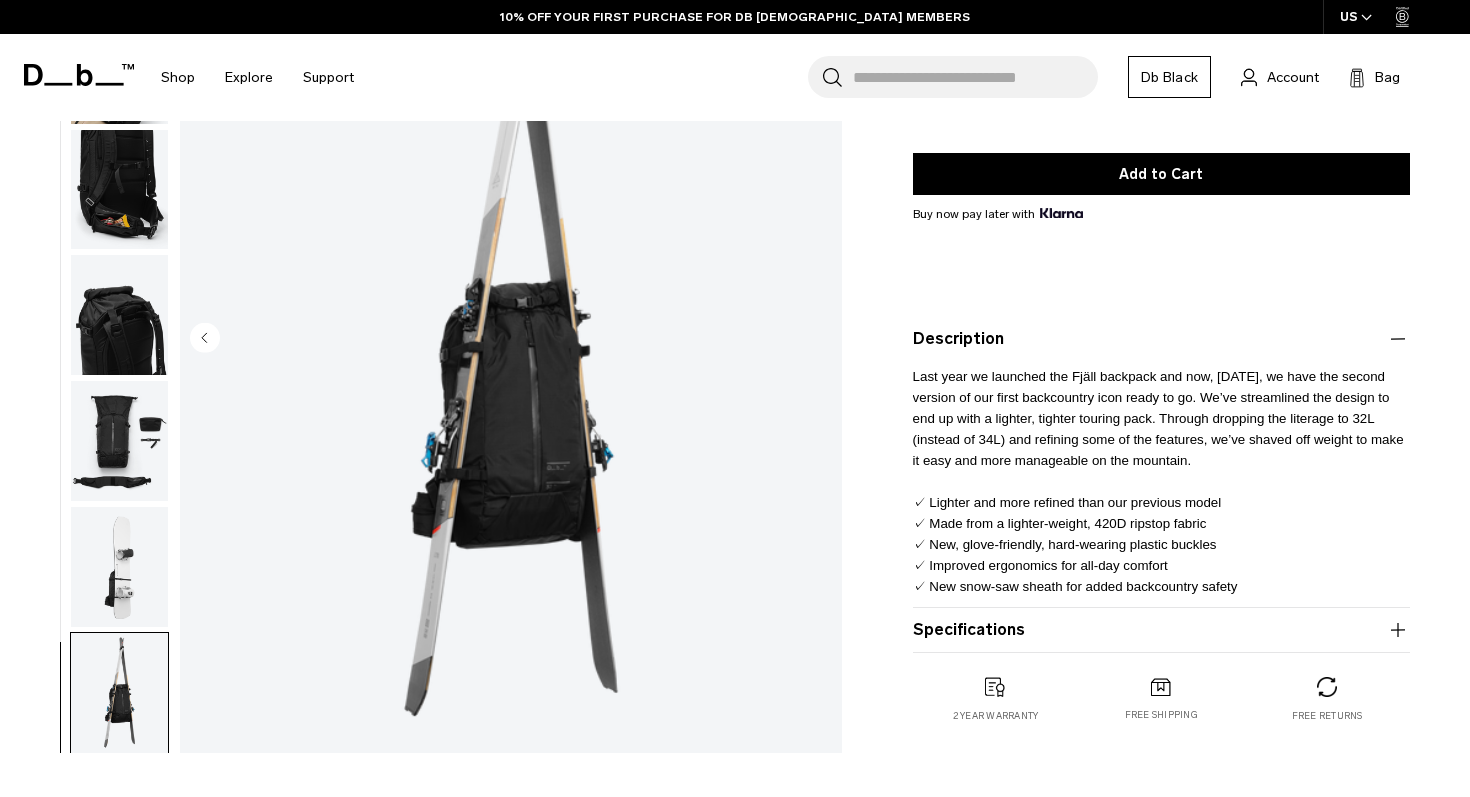 click on "Last year we launched the Fjäll backpack and now, 12 months later, we have the second version of our first backcountry icon ready to go. We’ve streamlined the design to end up with a lighter, tighter touring pack. Through dropping the literage to 32L (instead of 34L) and refining some of the features, we’ve shaved off weight to make it easy and more manageable on the mountain. ✓ Lighter and more refined than our previous model ✓ Made from a lighter-weight, 420D ripstop fabric ✓ New, glove-friendly, hard-wearing plastic buckles ✓ Improved ergonomics for all-day comfort ✓ New snow-saw sheath for added backcountry safety" at bounding box center (1161, 474) 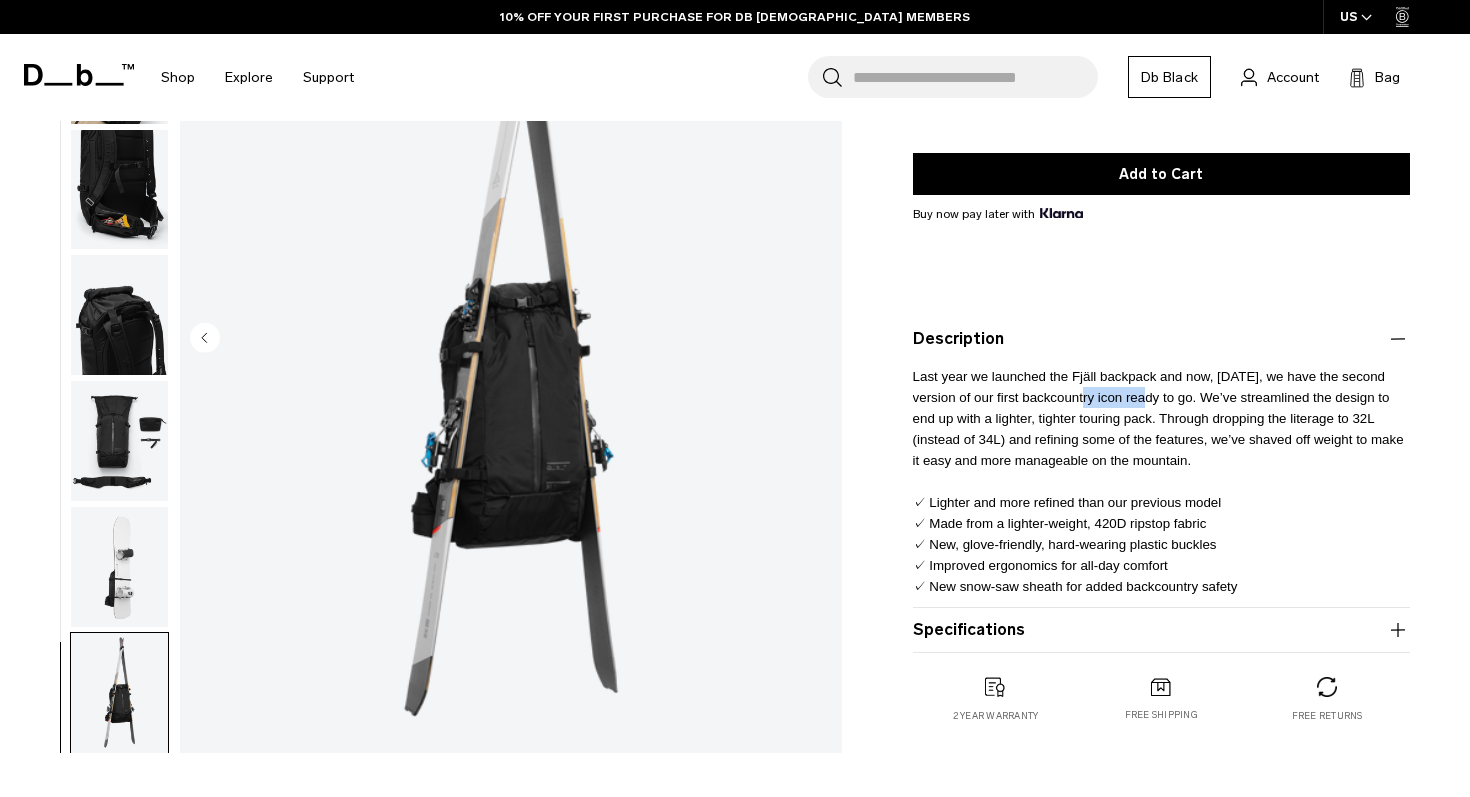 click on "Last year we launched the Fjäll backpack and now, 12 months later, we have the second version of our first backcountry icon ready to go. We’ve streamlined the design to end up with a lighter, tighter touring pack. Through dropping the literage to 32L (instead of 34L) and refining some of the features, we’ve shaved off weight to make it easy and more manageable on the mountain. ✓ Lighter and more refined than our previous model ✓ Made from a lighter-weight, 420D ripstop fabric ✓ New, glove-friendly, hard-wearing plastic buckles ✓ Improved ergonomics for all-day comfort ✓ New snow-saw sheath for added backcountry safety" at bounding box center [1161, 474] 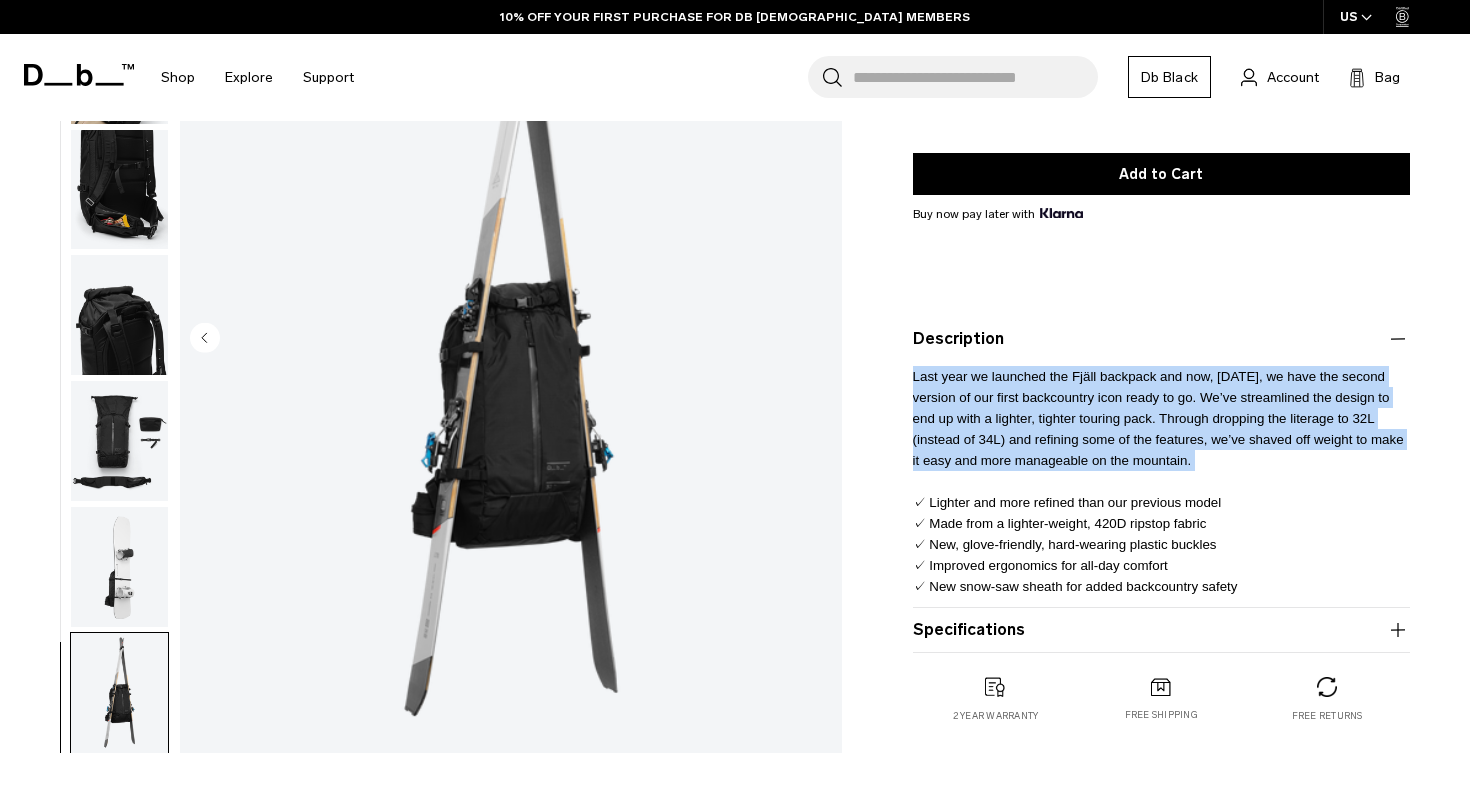 click on "Last year we launched the Fjäll backpack and now, 12 months later, we have the second version of our first backcountry icon ready to go. We’ve streamlined the design to end up with a lighter, tighter touring pack. Through dropping the literage to 32L (instead of 34L) and refining some of the features, we’ve shaved off weight to make it easy and more manageable on the mountain. ✓ Lighter and more refined than our previous model ✓ Made from a lighter-weight, 420D ripstop fabric ✓ New, glove-friendly, hard-wearing plastic buckles ✓ Improved ergonomics for all-day comfort ✓ New snow-saw sheath for added backcountry safety" at bounding box center (1158, 481) 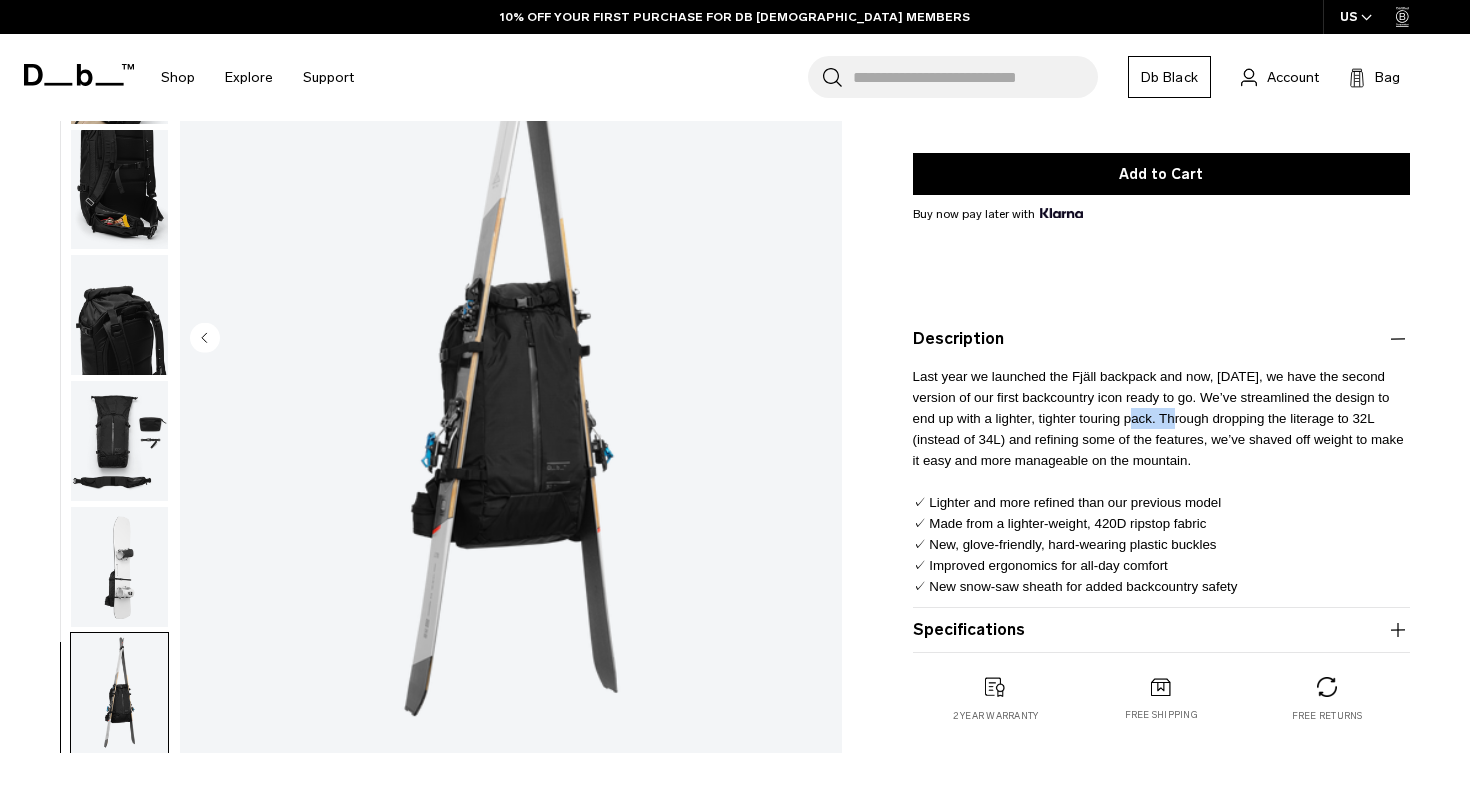 click on "Last year we launched the Fjäll backpack and now, 12 months later, we have the second version of our first backcountry icon ready to go. We’ve streamlined the design to end up with a lighter, tighter touring pack. Through dropping the literage to 32L (instead of 34L) and refining some of the features, we’ve shaved off weight to make it easy and more manageable on the mountain. ✓ Lighter and more refined than our previous model ✓ Made from a lighter-weight, 420D ripstop fabric ✓ New, glove-friendly, hard-wearing plastic buckles ✓ Improved ergonomics for all-day comfort ✓ New snow-saw sheath for added backcountry safety" at bounding box center [1158, 481] 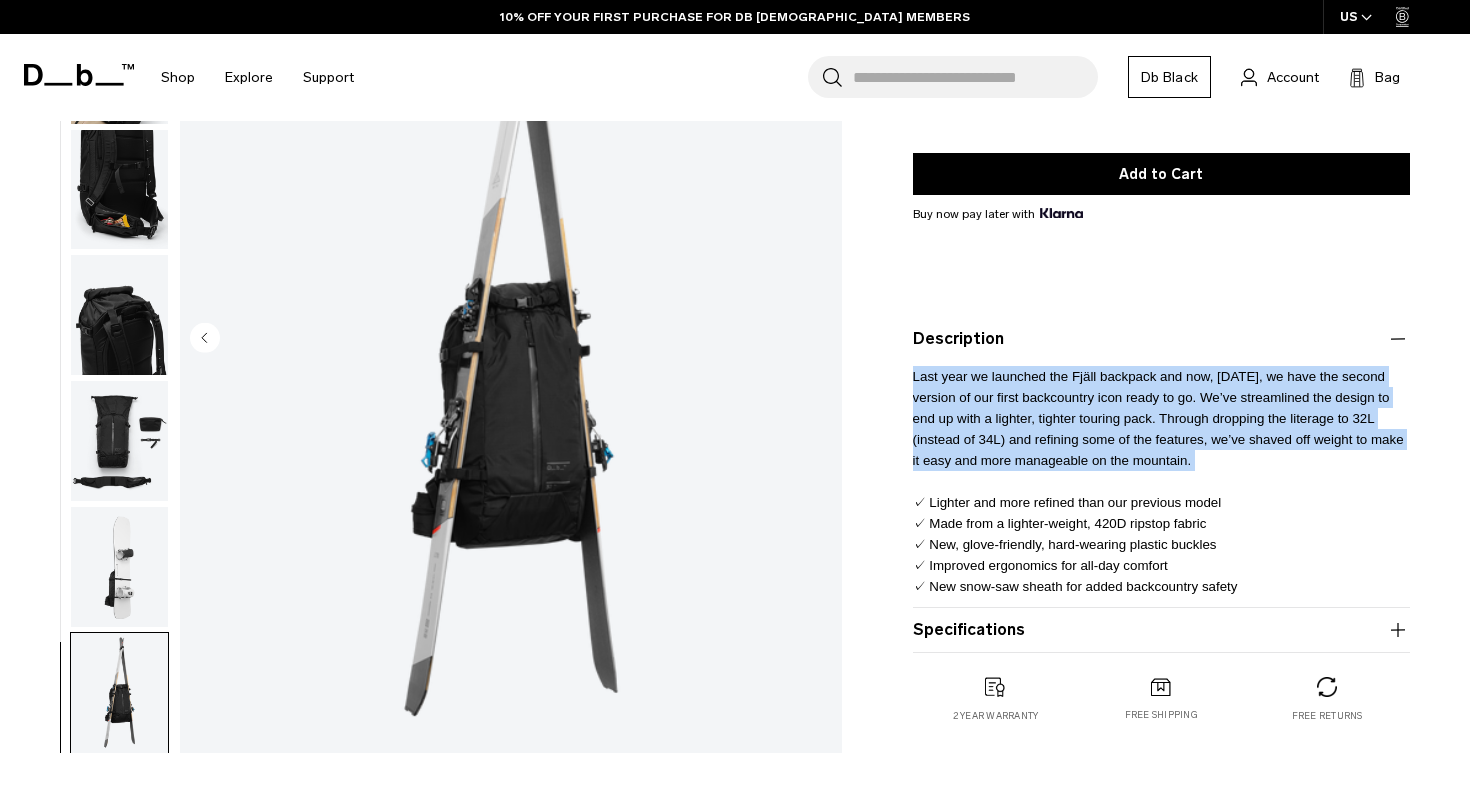 click on "Last year we launched the Fjäll backpack and now, 12 months later, we have the second version of our first backcountry icon ready to go. We’ve streamlined the design to end up with a lighter, tighter touring pack. Through dropping the literage to 32L (instead of 34L) and refining some of the features, we’ve shaved off weight to make it easy and more manageable on the mountain. ✓ Lighter and more refined than our previous model ✓ Made from a lighter-weight, 420D ripstop fabric ✓ New, glove-friendly, hard-wearing plastic buckles ✓ Improved ergonomics for all-day comfort ✓ New snow-saw sheath for added backcountry safety" at bounding box center [1158, 481] 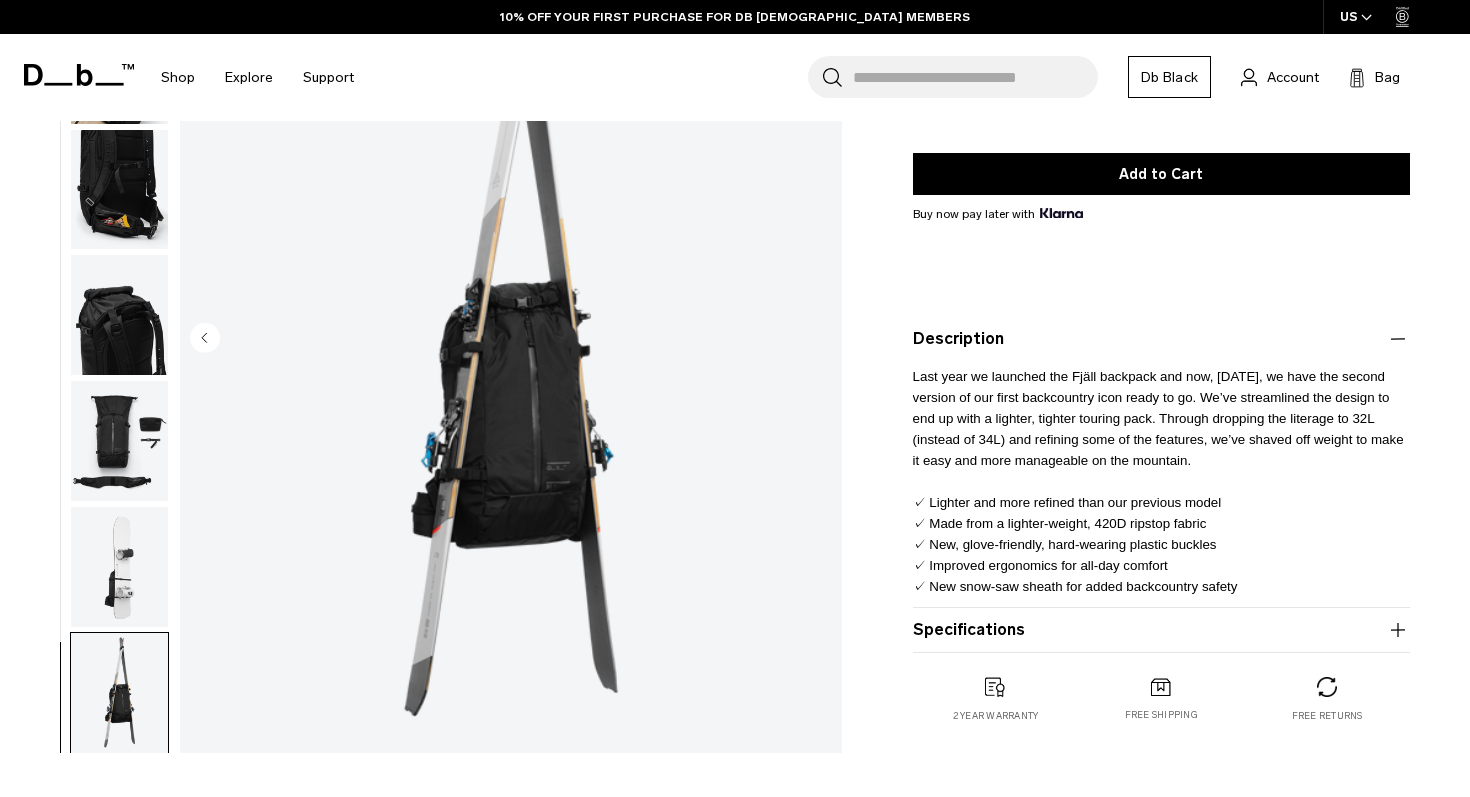 click on "Last year we launched the Fjäll backpack and now, 12 months later, we have the second version of our first backcountry icon ready to go. We’ve streamlined the design to end up with a lighter, tighter touring pack. Through dropping the literage to 32L (instead of 34L) and refining some of the features, we’ve shaved off weight to make it easy and more manageable on the mountain. ✓ Lighter and more refined than our previous model ✓ Made from a lighter-weight, 420D ripstop fabric ✓ New, glove-friendly, hard-wearing plastic buckles ✓ Improved ergonomics for all-day comfort ✓ New snow-saw sheath for added backcountry safety" at bounding box center [1158, 481] 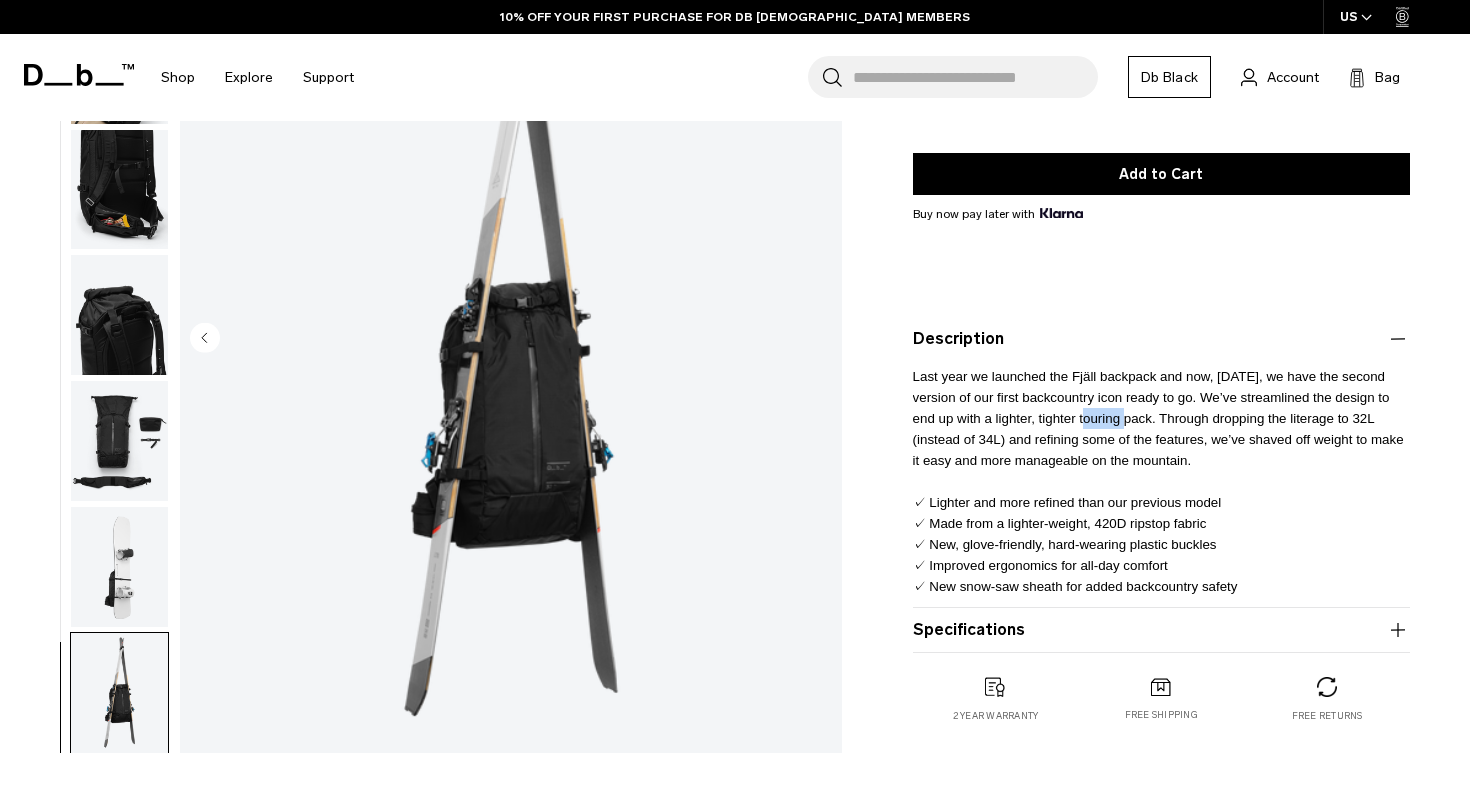 click on "Last year we launched the Fjäll backpack and now, 12 months later, we have the second version of our first backcountry icon ready to go. We’ve streamlined the design to end up with a lighter, tighter touring pack. Through dropping the literage to 32L (instead of 34L) and refining some of the features, we’ve shaved off weight to make it easy and more manageable on the mountain. ✓ Lighter and more refined than our previous model ✓ Made from a lighter-weight, 420D ripstop fabric ✓ New, glove-friendly, hard-wearing plastic buckles ✓ Improved ergonomics for all-day comfort ✓ New snow-saw sheath for added backcountry safety" at bounding box center (1158, 481) 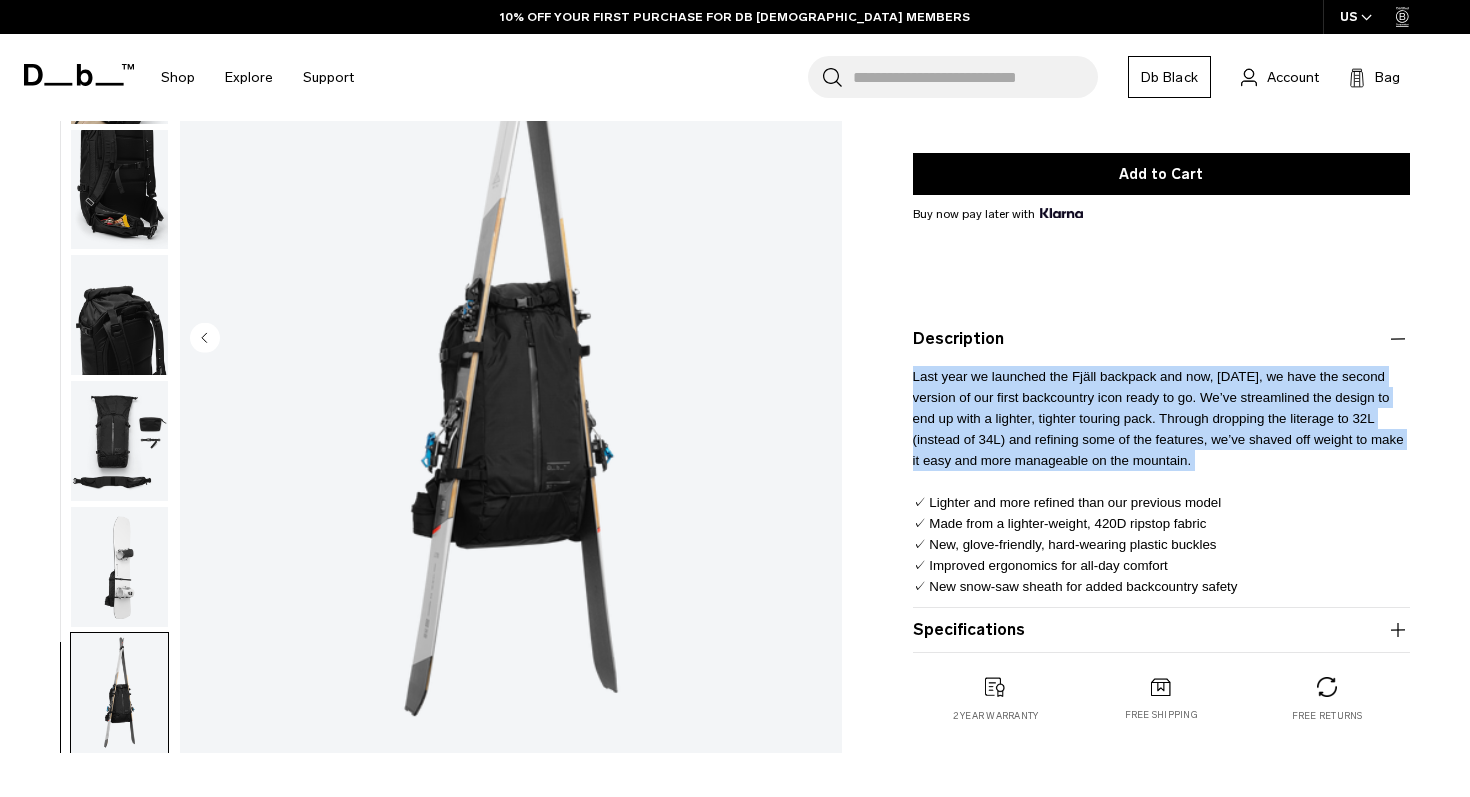 click on "Last year we launched the Fjäll backpack and now, 12 months later, we have the second version of our first backcountry icon ready to go. We’ve streamlined the design to end up with a lighter, tighter touring pack. Through dropping the literage to 32L (instead of 34L) and refining some of the features, we’ve shaved off weight to make it easy and more manageable on the mountain. ✓ Lighter and more refined than our previous model ✓ Made from a lighter-weight, 420D ripstop fabric ✓ New, glove-friendly, hard-wearing plastic buckles ✓ Improved ergonomics for all-day comfort ✓ New snow-saw sheath for added backcountry safety" at bounding box center (1158, 481) 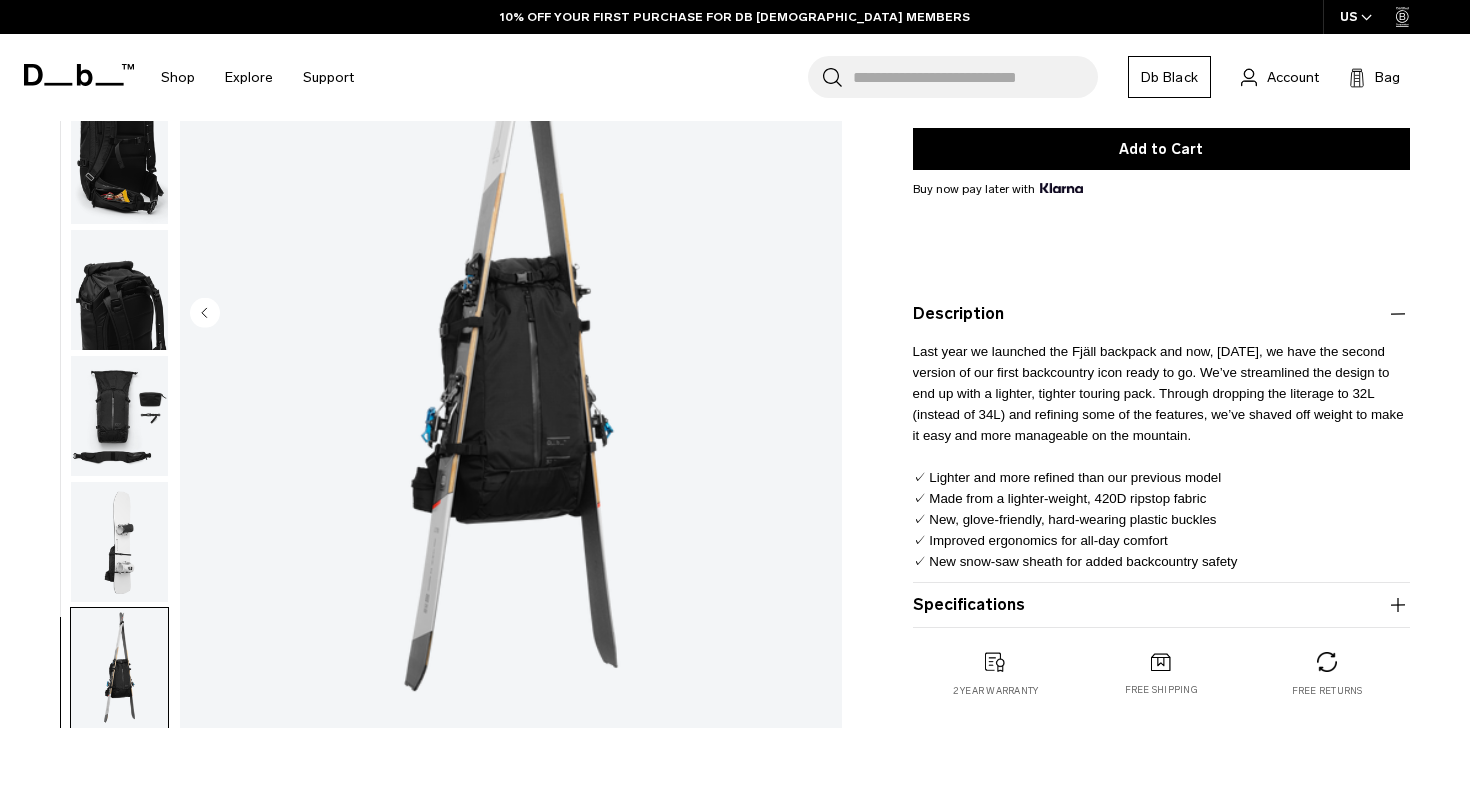 scroll, scrollTop: 343, scrollLeft: 0, axis: vertical 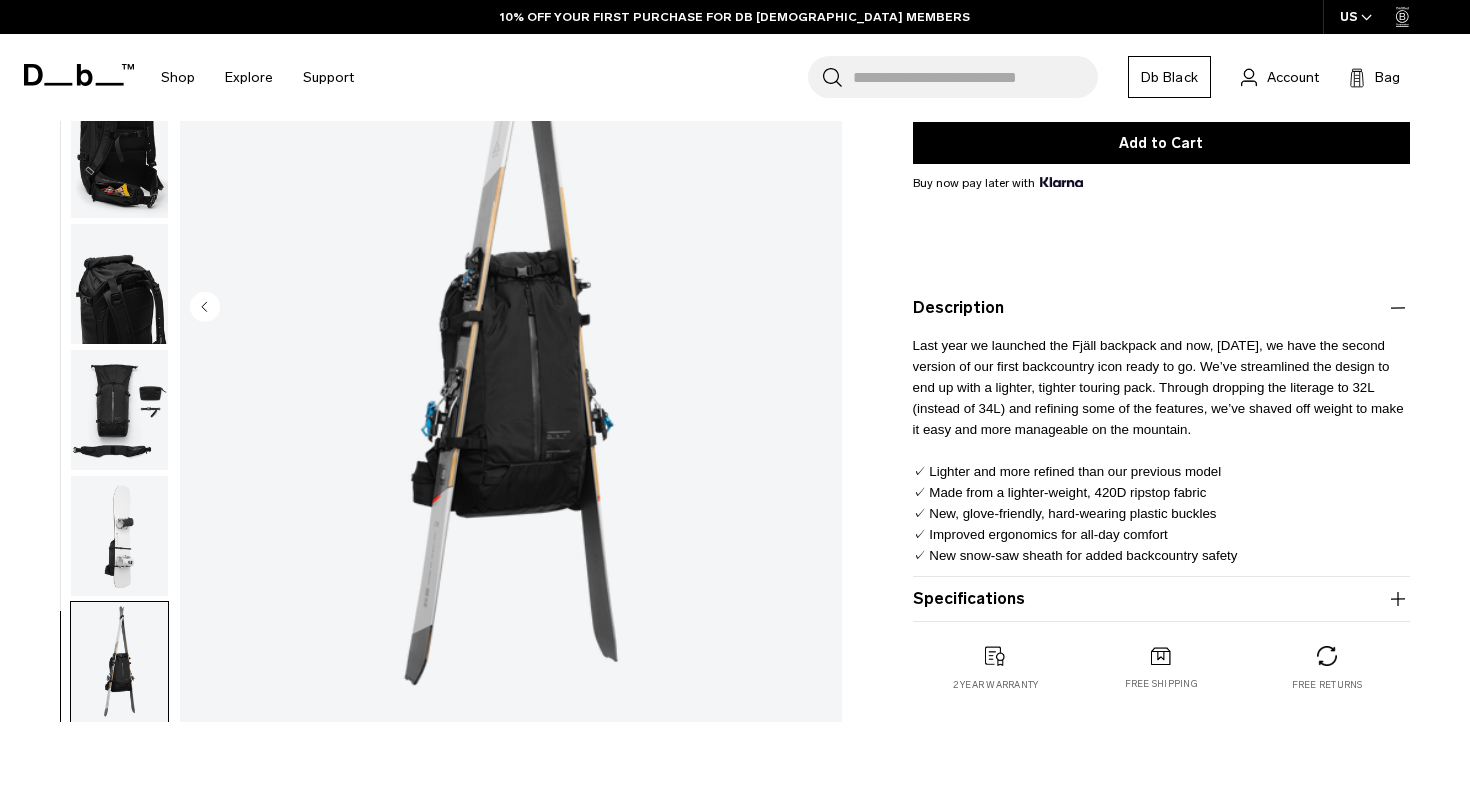 click on "Last year we launched the Fjäll backpack and now, 12 months later, we have the second version of our first backcountry icon ready to go. We’ve streamlined the design to end up with a lighter, tighter touring pack. Through dropping the literage to 32L (instead of 34L) and refining some of the features, we’ve shaved off weight to make it easy and more manageable on the mountain. ✓ Lighter and more refined than our previous model ✓ Made from a lighter-weight, 420D ripstop fabric ✓ New, glove-friendly, hard-wearing plastic buckles ✓ Improved ergonomics for all-day comfort ✓ New snow-saw sheath for added backcountry safety" at bounding box center [1161, 443] 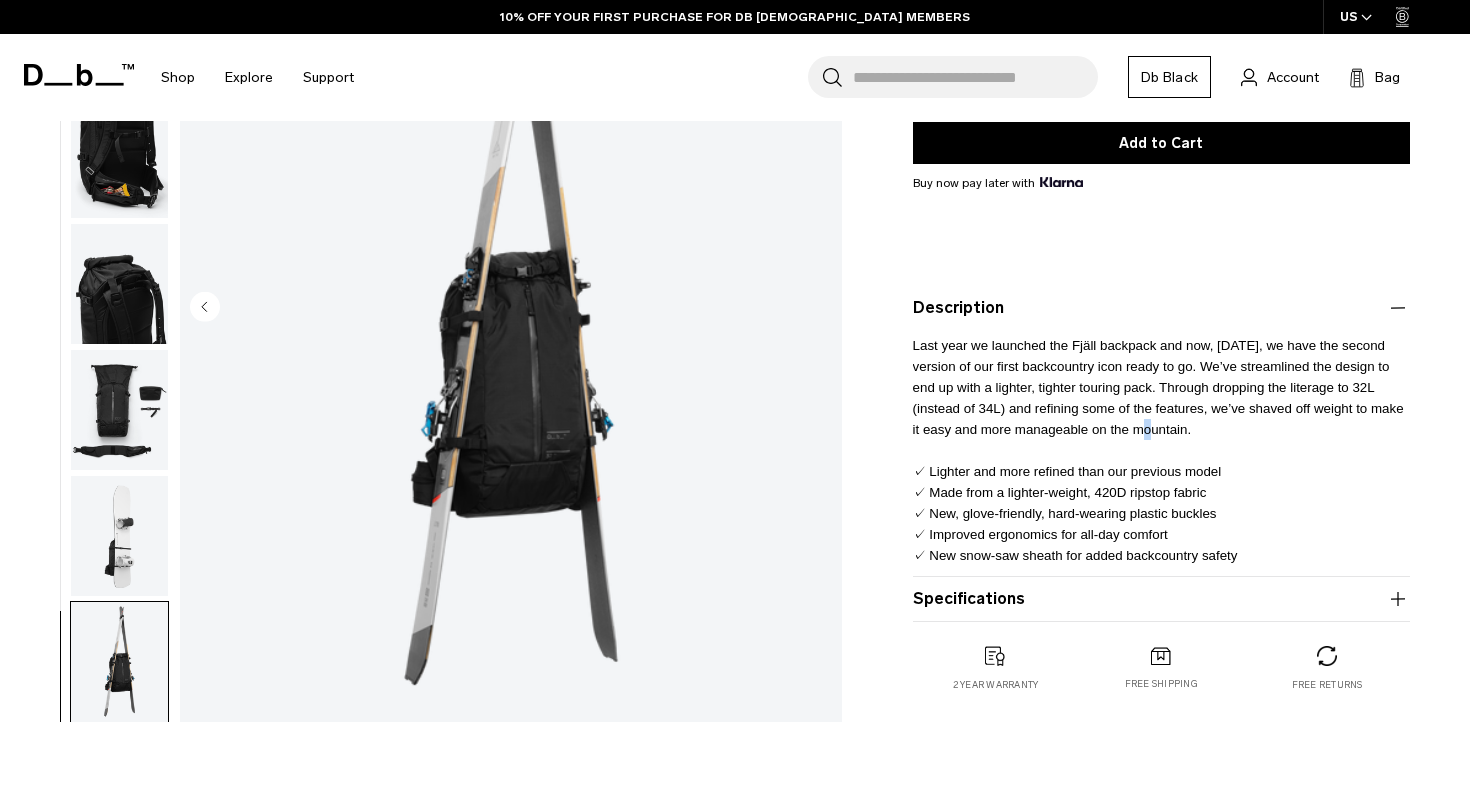 click on "Last year we launched the Fjäll backpack and now, 12 months later, we have the second version of our first backcountry icon ready to go. We’ve streamlined the design to end up with a lighter, tighter touring pack. Through dropping the literage to 32L (instead of 34L) and refining some of the features, we’ve shaved off weight to make it easy and more manageable on the mountain. ✓ Lighter and more refined than our previous model ✓ Made from a lighter-weight, 420D ripstop fabric ✓ New, glove-friendly, hard-wearing plastic buckles ✓ Improved ergonomics for all-day comfort ✓ New snow-saw sheath for added backcountry safety" at bounding box center (1161, 443) 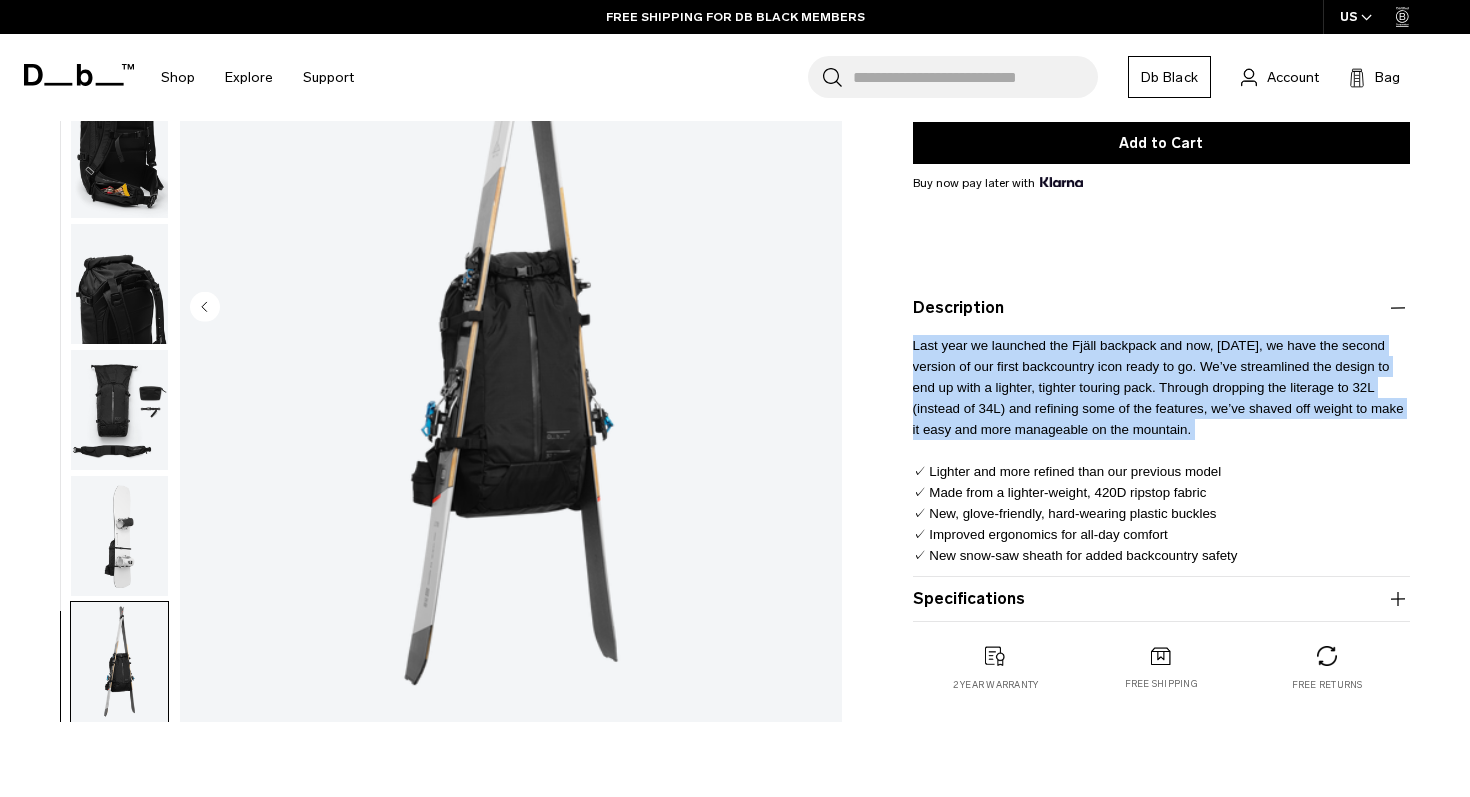 click on "Last year we launched the Fjäll backpack and now, 12 months later, we have the second version of our first backcountry icon ready to go. We’ve streamlined the design to end up with a lighter, tighter touring pack. Through dropping the literage to 32L (instead of 34L) and refining some of the features, we’ve shaved off weight to make it easy and more manageable on the mountain. ✓ Lighter and more refined than our previous model ✓ Made from a lighter-weight, 420D ripstop fabric ✓ New, glove-friendly, hard-wearing plastic buckles ✓ Improved ergonomics for all-day comfort ✓ New snow-saw sheath for added backcountry safety" at bounding box center [1158, 450] 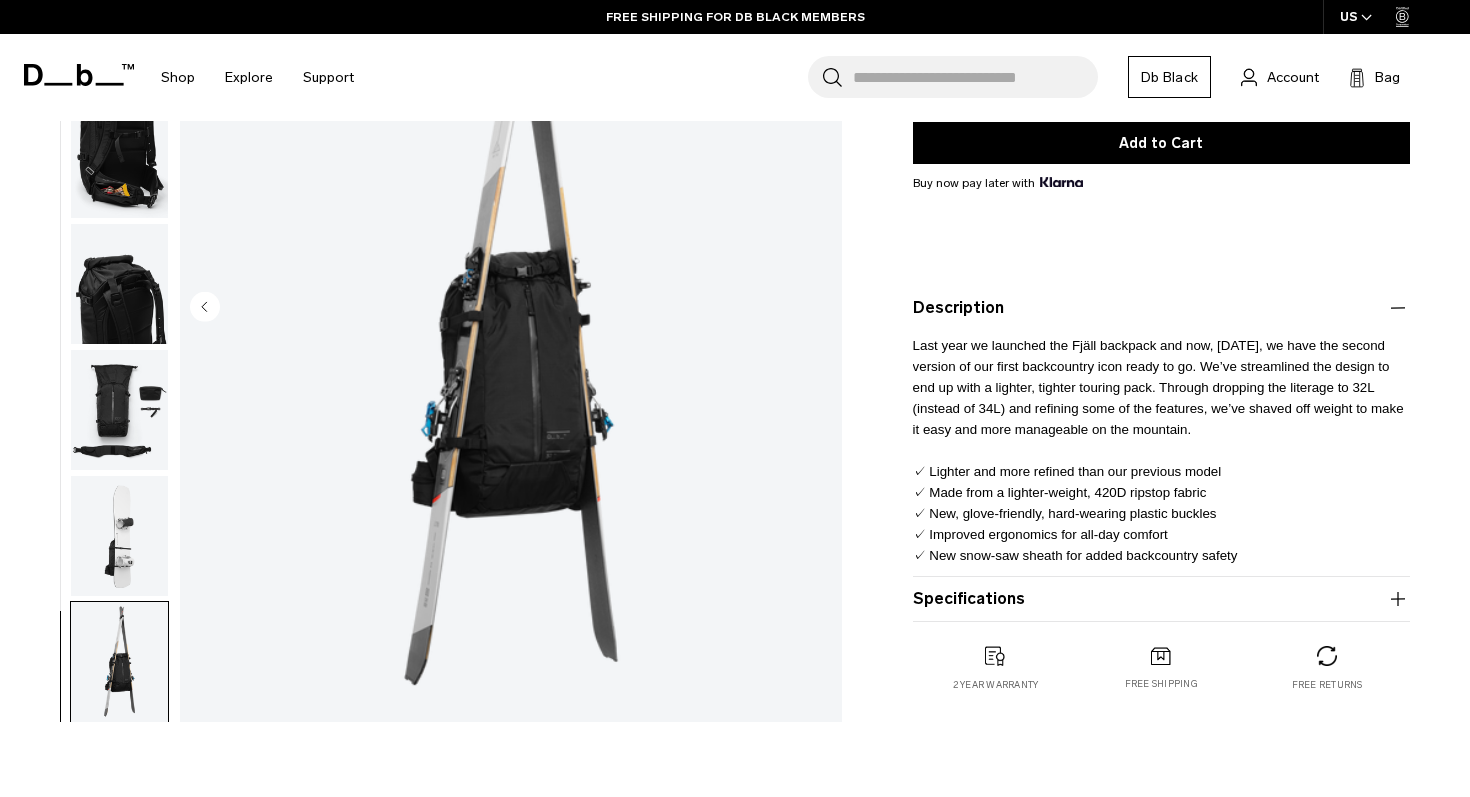 click on "Last year we launched the Fjäll backpack and now, 12 months later, we have the second version of our first backcountry icon ready to go. We’ve streamlined the design to end up with a lighter, tighter touring pack. Through dropping the literage to 32L (instead of 34L) and refining some of the features, we’ve shaved off weight to make it easy and more manageable on the mountain. ✓ Lighter and more refined than our previous model ✓ Made from a lighter-weight, 420D ripstop fabric ✓ New, glove-friendly, hard-wearing plastic buckles ✓ Improved ergonomics for all-day comfort ✓ New snow-saw sheath for added backcountry safety" at bounding box center [1158, 450] 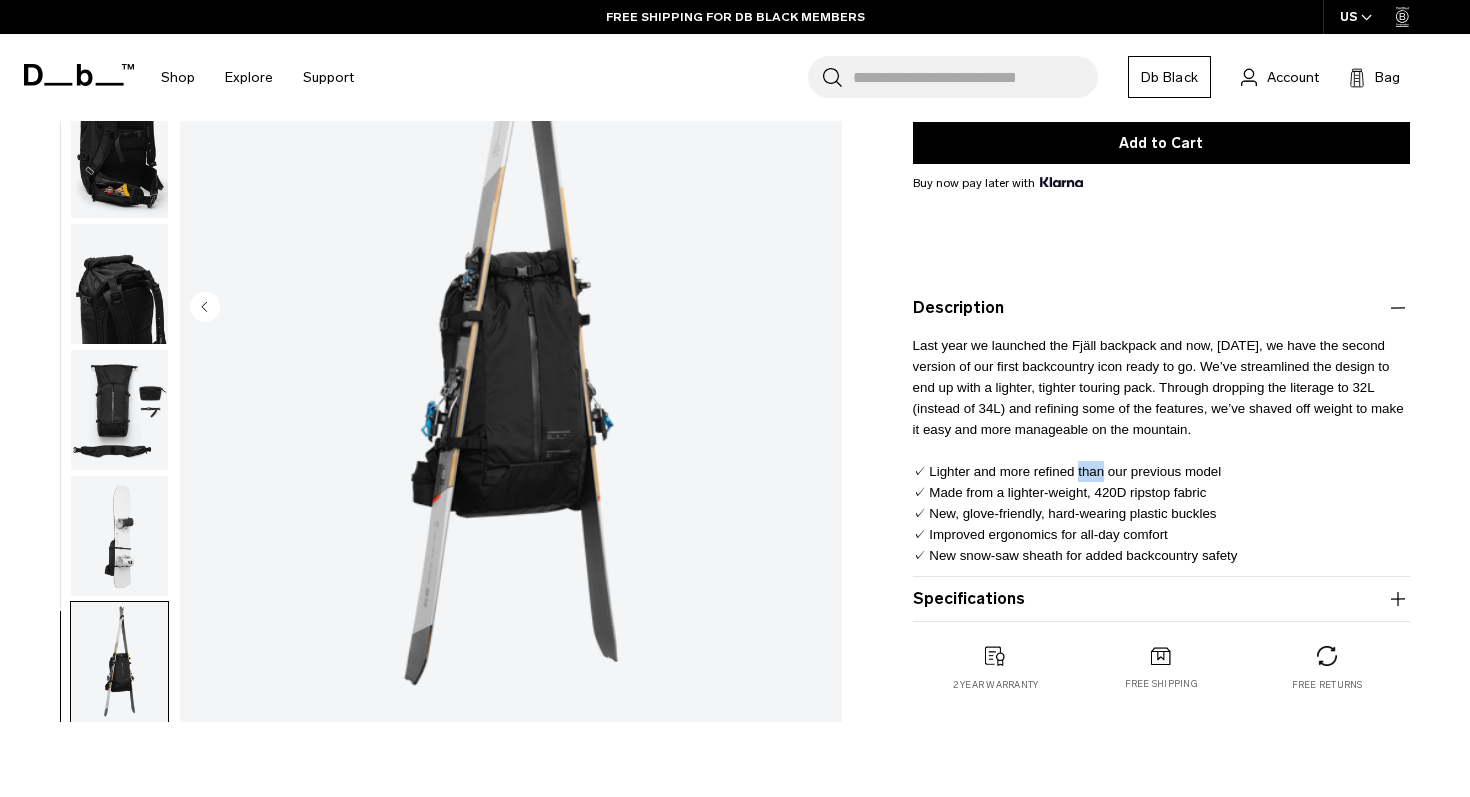 click on "Last year we launched the Fjäll backpack and now, 12 months later, we have the second version of our first backcountry icon ready to go. We’ve streamlined the design to end up with a lighter, tighter touring pack. Through dropping the literage to 32L (instead of 34L) and refining some of the features, we’ve shaved off weight to make it easy and more manageable on the mountain. ✓ Lighter and more refined than our previous model ✓ Made from a lighter-weight, 420D ripstop fabric ✓ New, glove-friendly, hard-wearing plastic buckles ✓ Improved ergonomics for all-day comfort ✓ New snow-saw sheath for added backcountry safety" at bounding box center [1158, 450] 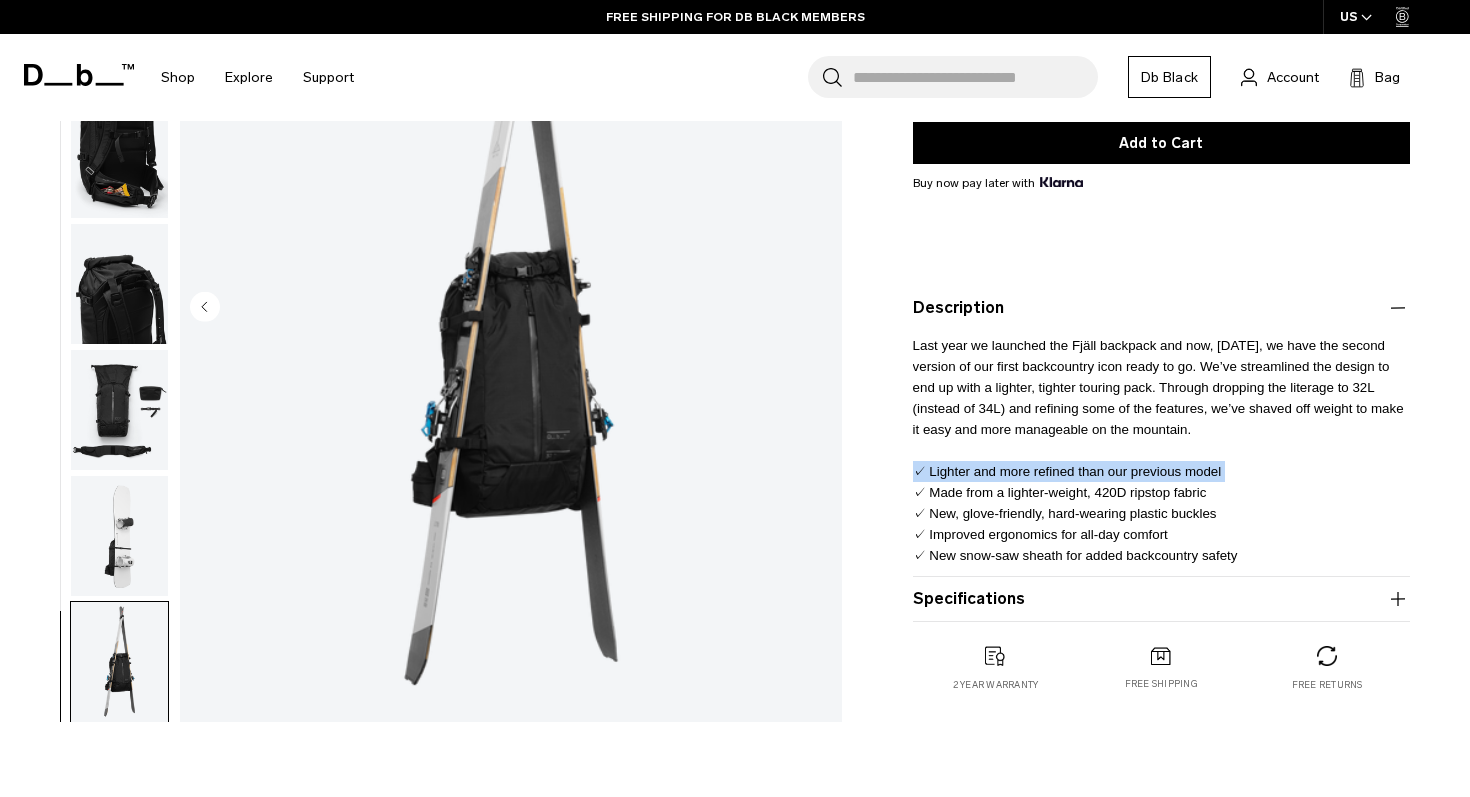 click on "Last year we launched the Fjäll backpack and now, 12 months later, we have the second version of our first backcountry icon ready to go. We’ve streamlined the design to end up with a lighter, tighter touring pack. Through dropping the literage to 32L (instead of 34L) and refining some of the features, we’ve shaved off weight to make it easy and more manageable on the mountain. ✓ Lighter and more refined than our previous model ✓ Made from a lighter-weight, 420D ripstop fabric ✓ New, glove-friendly, hard-wearing plastic buckles ✓ Improved ergonomics for all-day comfort ✓ New snow-saw sheath for added backcountry safety" at bounding box center [1158, 450] 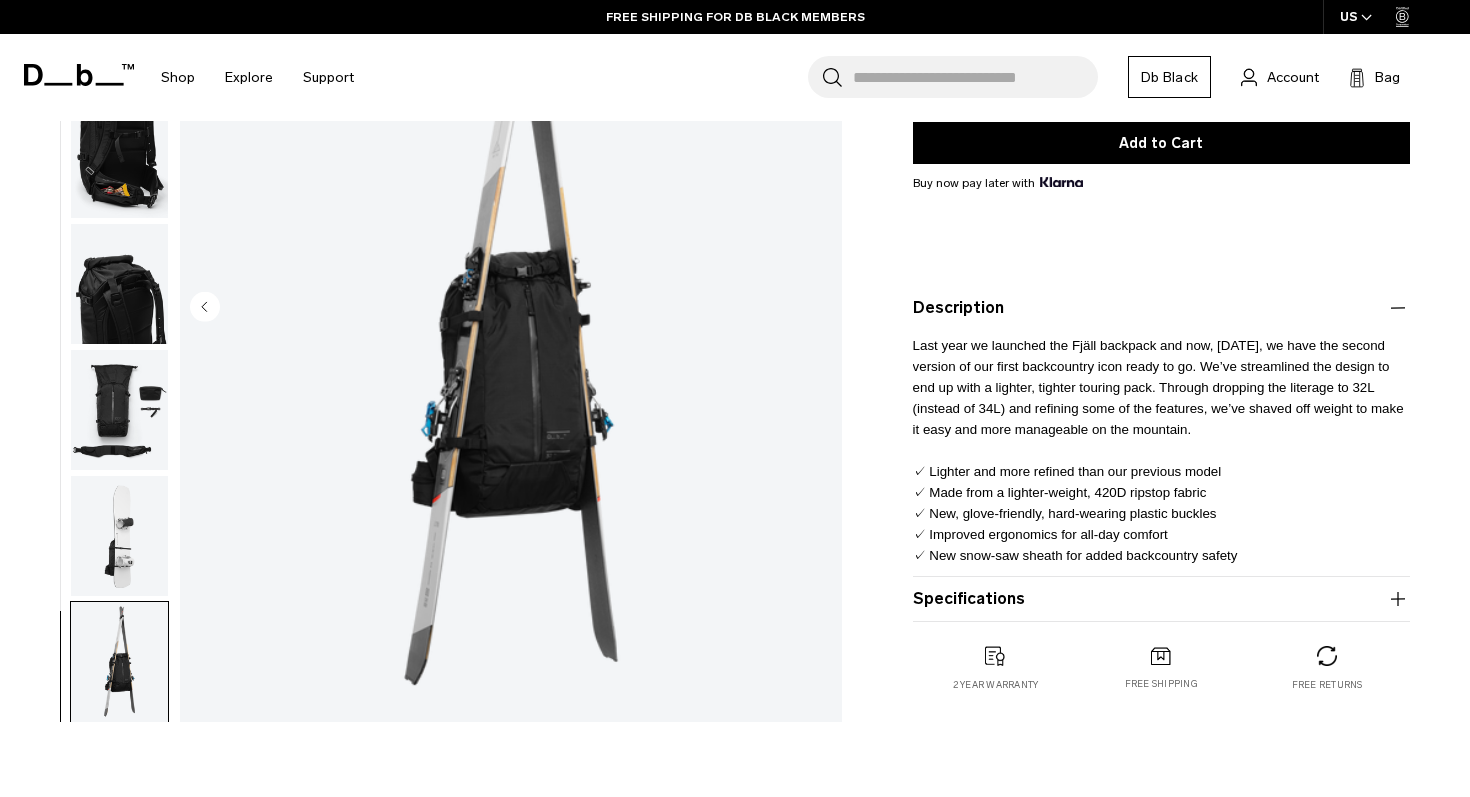 click on "Last year we launched the Fjäll backpack and now, 12 months later, we have the second version of our first backcountry icon ready to go. We’ve streamlined the design to end up with a lighter, tighter touring pack. Through dropping the literage to 32L (instead of 34L) and refining some of the features, we’ve shaved off weight to make it easy and more manageable on the mountain. ✓ Lighter and more refined than our previous model ✓ Made from a lighter-weight, 420D ripstop fabric ✓ New, glove-friendly, hard-wearing plastic buckles ✓ Improved ergonomics for all-day comfort ✓ New snow-saw sheath for added backcountry safety" at bounding box center [1158, 450] 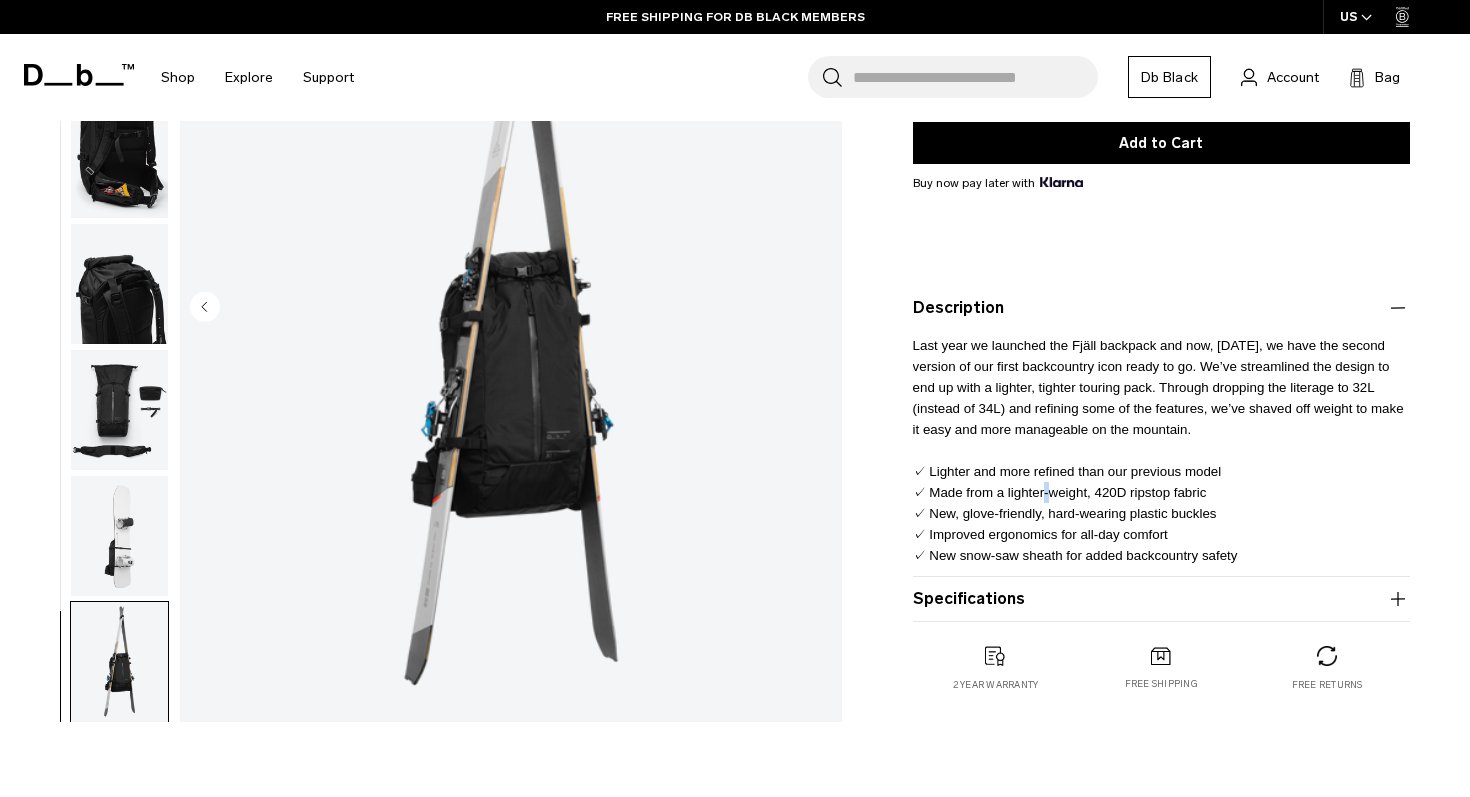 click on "Last year we launched the Fjäll backpack and now, 12 months later, we have the second version of our first backcountry icon ready to go. We’ve streamlined the design to end up with a lighter, tighter touring pack. Through dropping the literage to 32L (instead of 34L) and refining some of the features, we’ve shaved off weight to make it easy and more manageable on the mountain. ✓ Lighter and more refined than our previous model ✓ Made from a lighter-weight, 420D ripstop fabric ✓ New, glove-friendly, hard-wearing plastic buckles ✓ Improved ergonomics for all-day comfort ✓ New snow-saw sheath for added backcountry safety" at bounding box center [1158, 450] 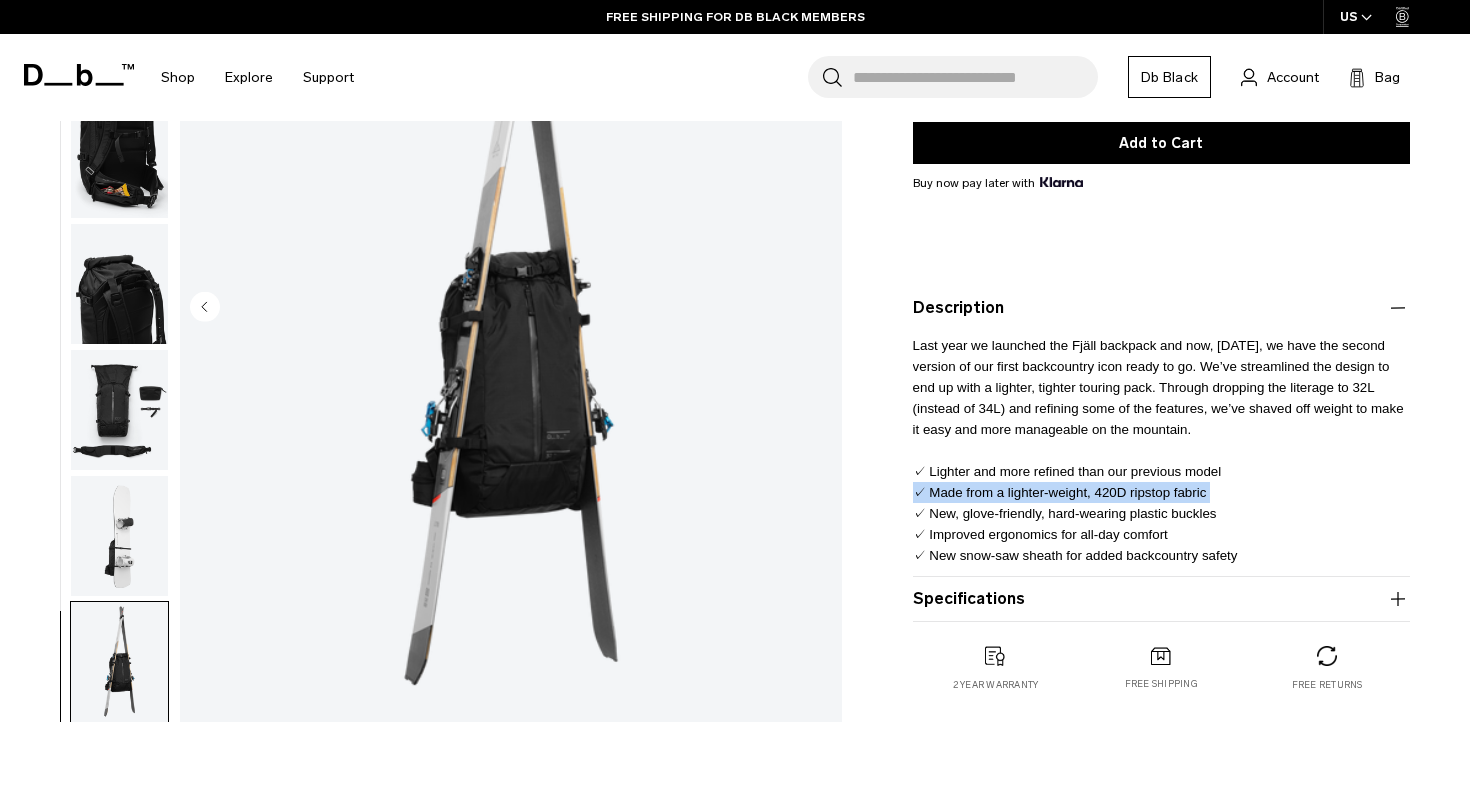 click on "Last year we launched the Fjäll backpack and now, 12 months later, we have the second version of our first backcountry icon ready to go. We’ve streamlined the design to end up with a lighter, tighter touring pack. Through dropping the literage to 32L (instead of 34L) and refining some of the features, we’ve shaved off weight to make it easy and more manageable on the mountain. ✓ Lighter and more refined than our previous model ✓ Made from a lighter-weight, 420D ripstop fabric ✓ New, glove-friendly, hard-wearing plastic buckles ✓ Improved ergonomics for all-day comfort ✓ New snow-saw sheath for added backcountry safety" at bounding box center (1158, 450) 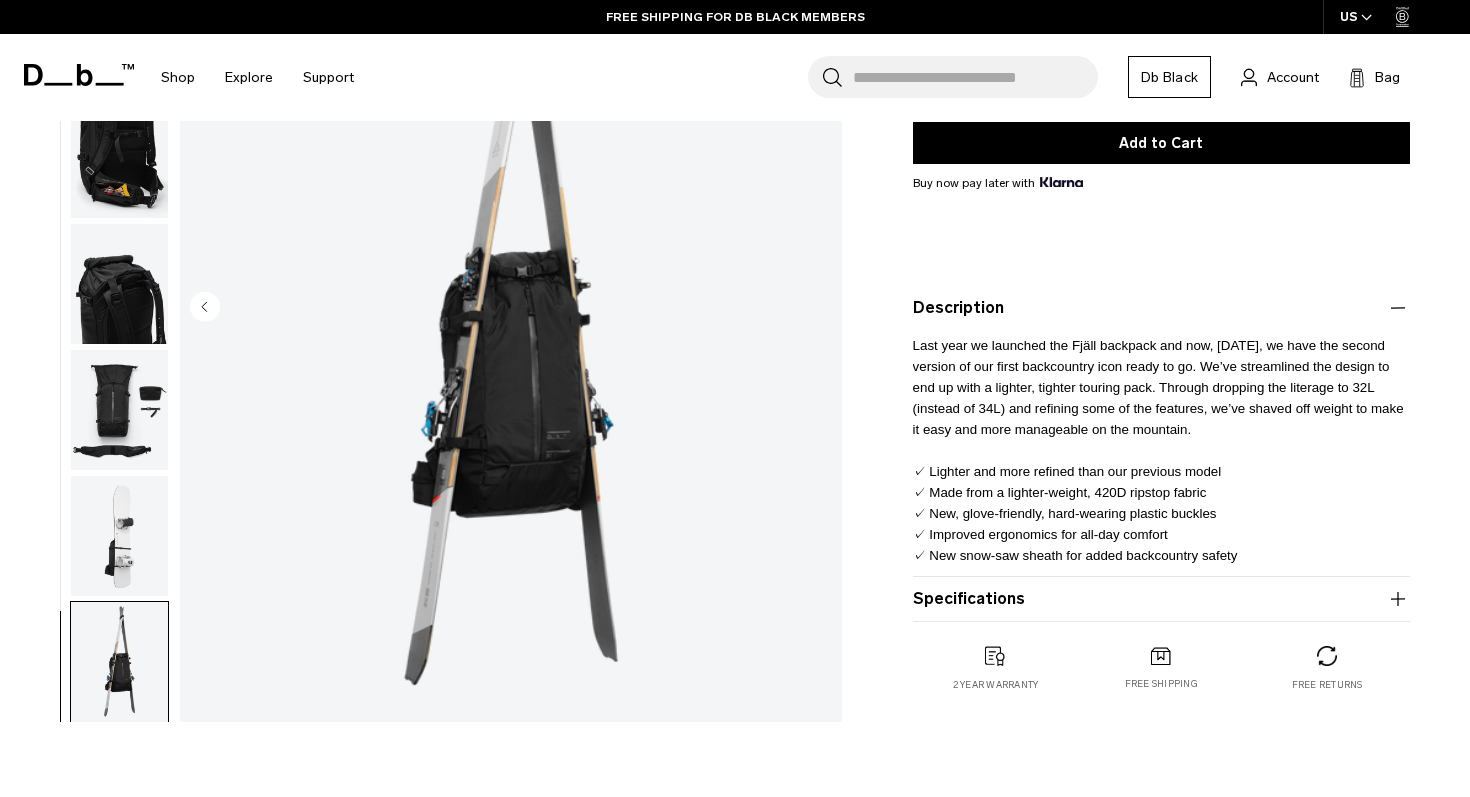 click on "Last year we launched the Fjäll backpack and now, 12 months later, we have the second version of our first backcountry icon ready to go. We’ve streamlined the design to end up with a lighter, tighter touring pack. Through dropping the literage to 32L (instead of 34L) and refining some of the features, we’ve shaved off weight to make it easy and more manageable on the mountain. ✓ Lighter and more refined than our previous model ✓ Made from a lighter-weight, 420D ripstop fabric ✓ New, glove-friendly, hard-wearing plastic buckles ✓ Improved ergonomics for all-day comfort ✓ New snow-saw sheath for added backcountry safety" at bounding box center (1158, 450) 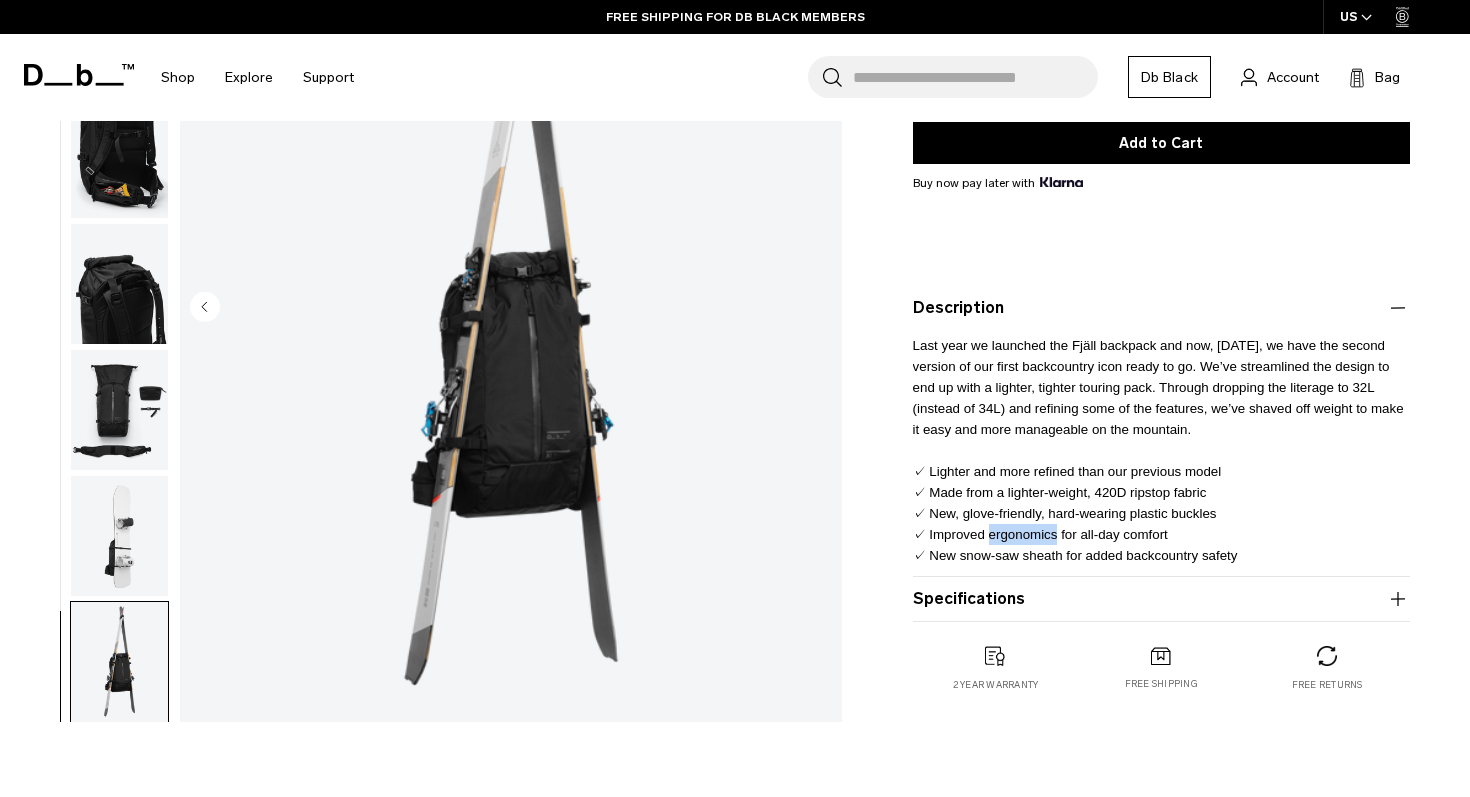click on "Last year we launched the Fjäll backpack and now, 12 months later, we have the second version of our first backcountry icon ready to go. We’ve streamlined the design to end up with a lighter, tighter touring pack. Through dropping the literage to 32L (instead of 34L) and refining some of the features, we’ve shaved off weight to make it easy and more manageable on the mountain. ✓ Lighter and more refined than our previous model ✓ Made from a lighter-weight, 420D ripstop fabric ✓ New, glove-friendly, hard-wearing plastic buckles ✓ Improved ergonomics for all-day comfort ✓ New snow-saw sheath for added backcountry safety" at bounding box center (1158, 450) 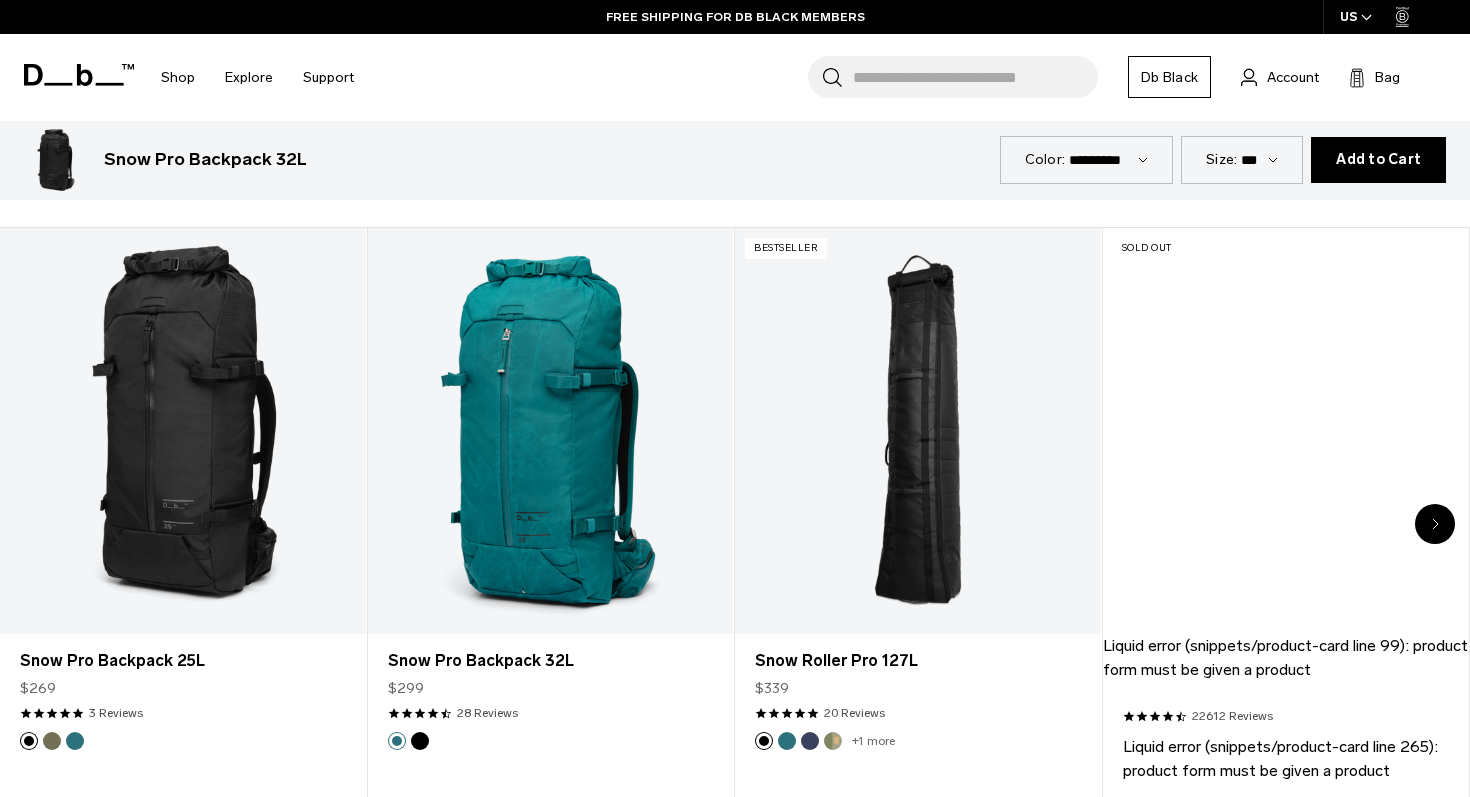 scroll, scrollTop: 1056, scrollLeft: 0, axis: vertical 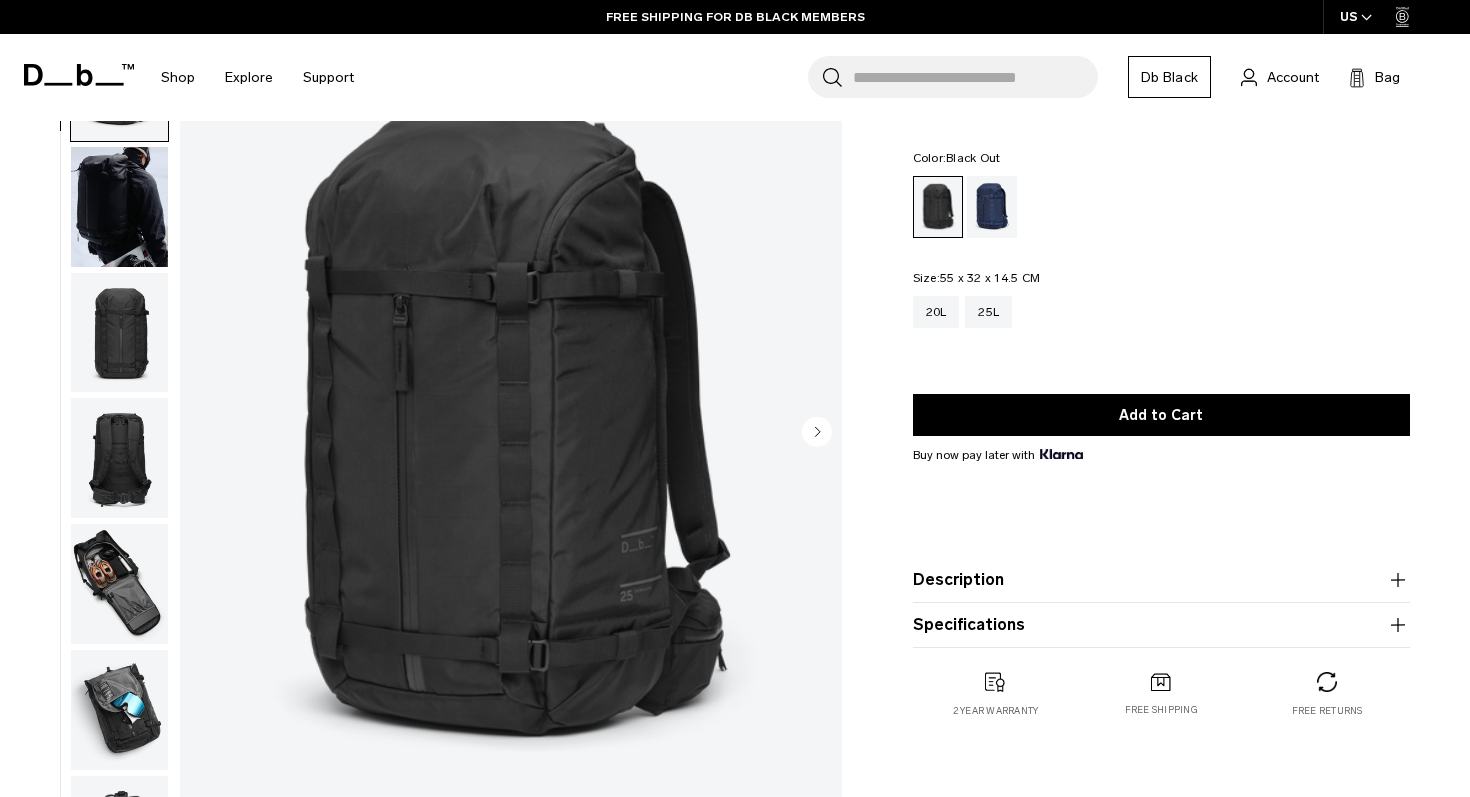 click 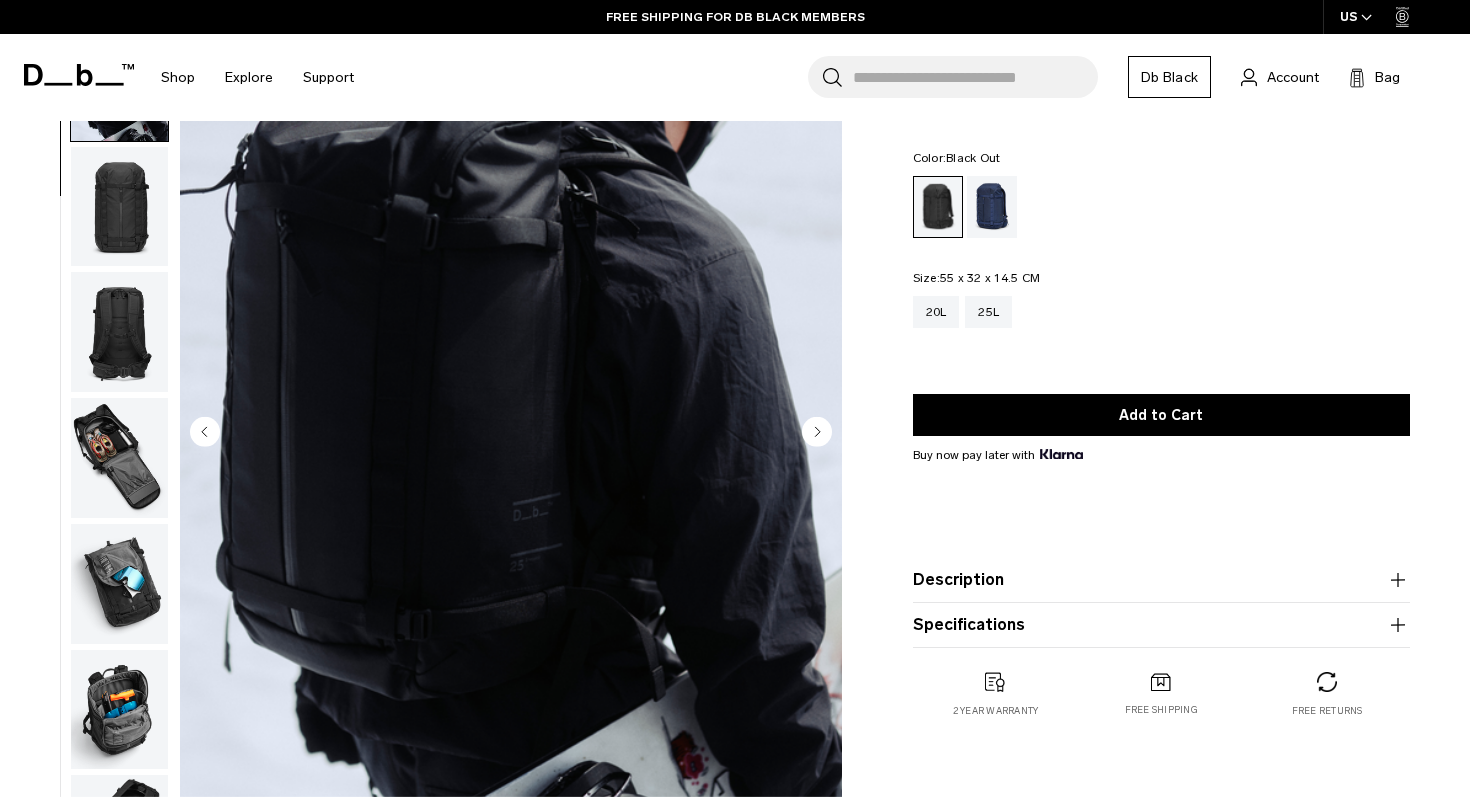 click 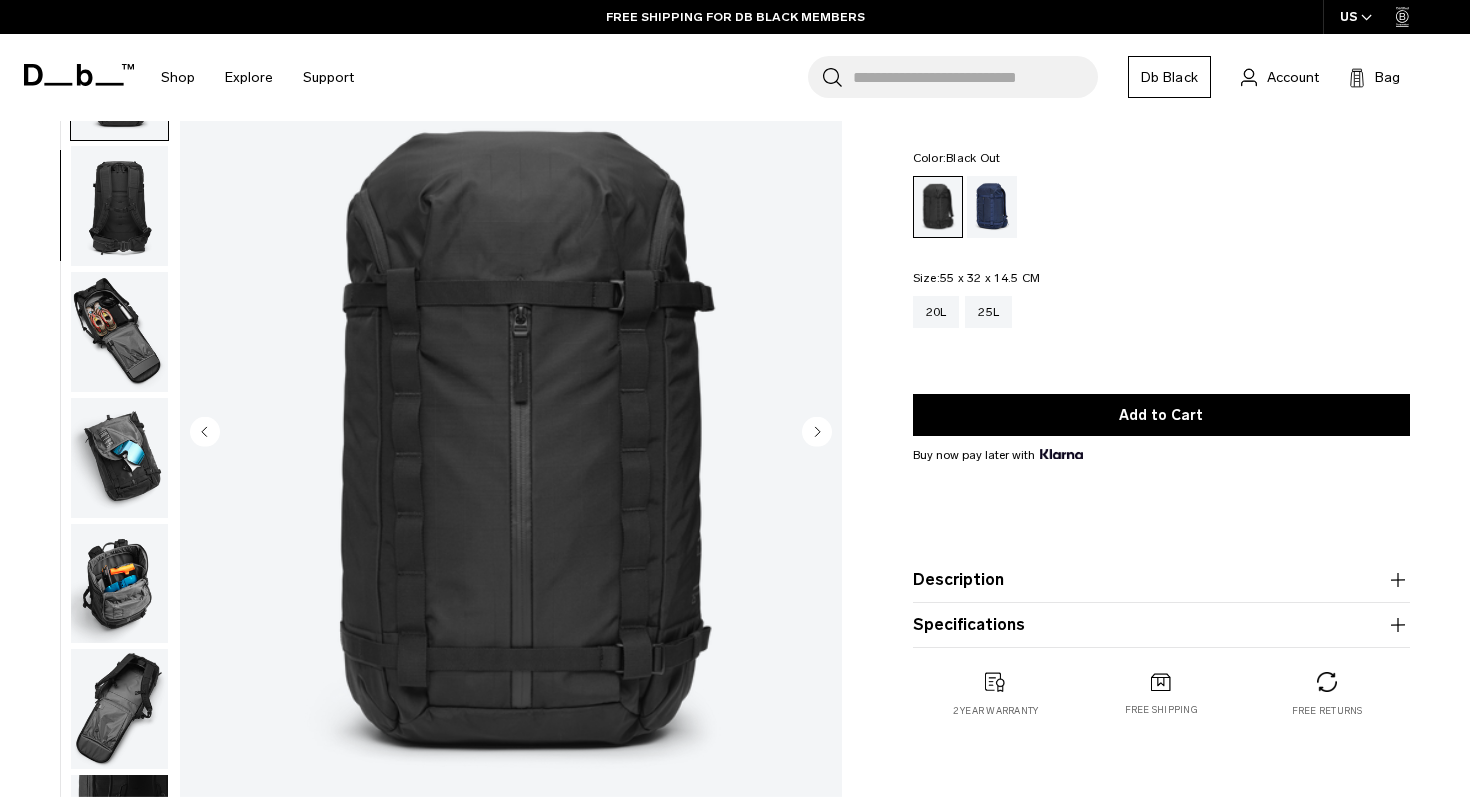 click 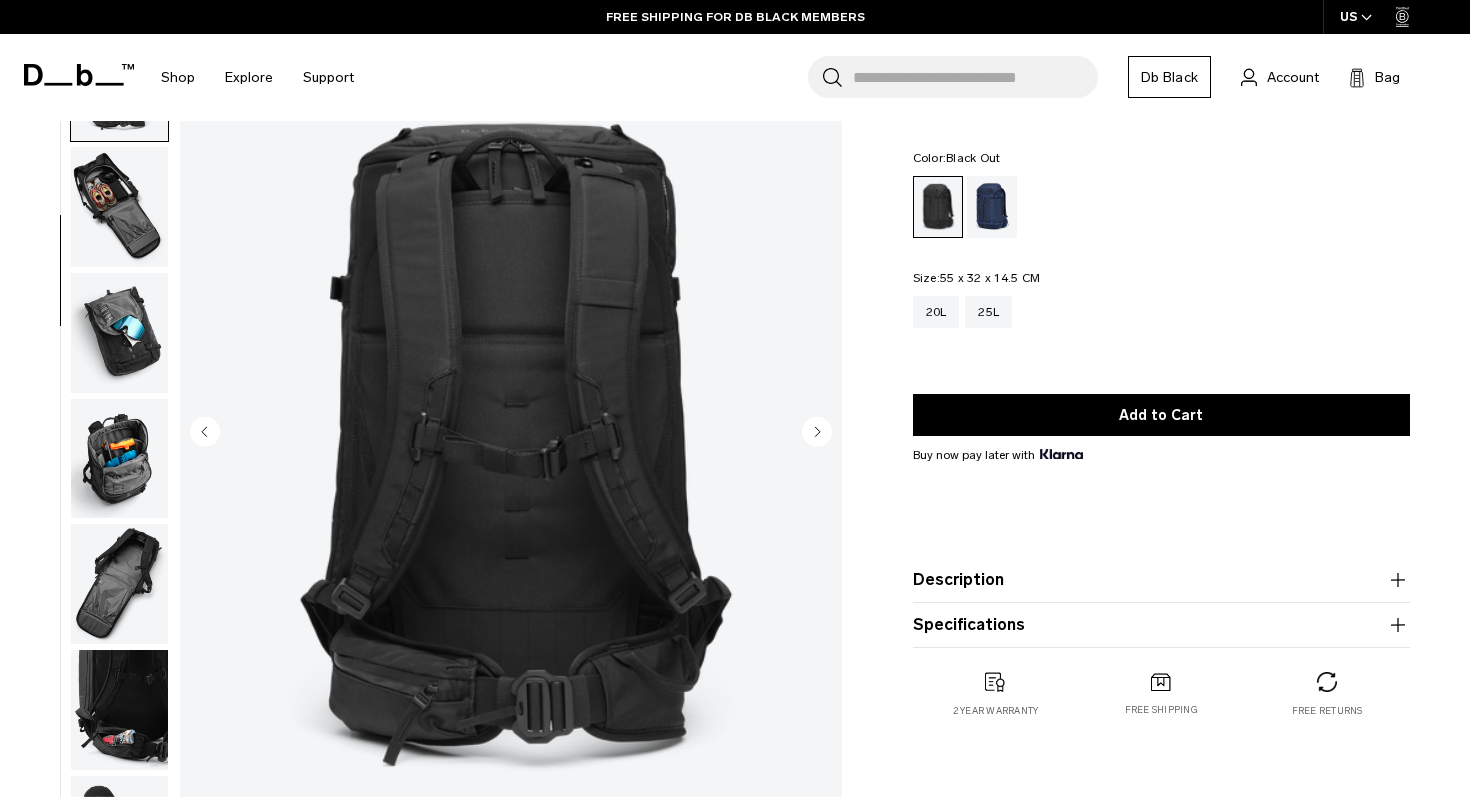 click 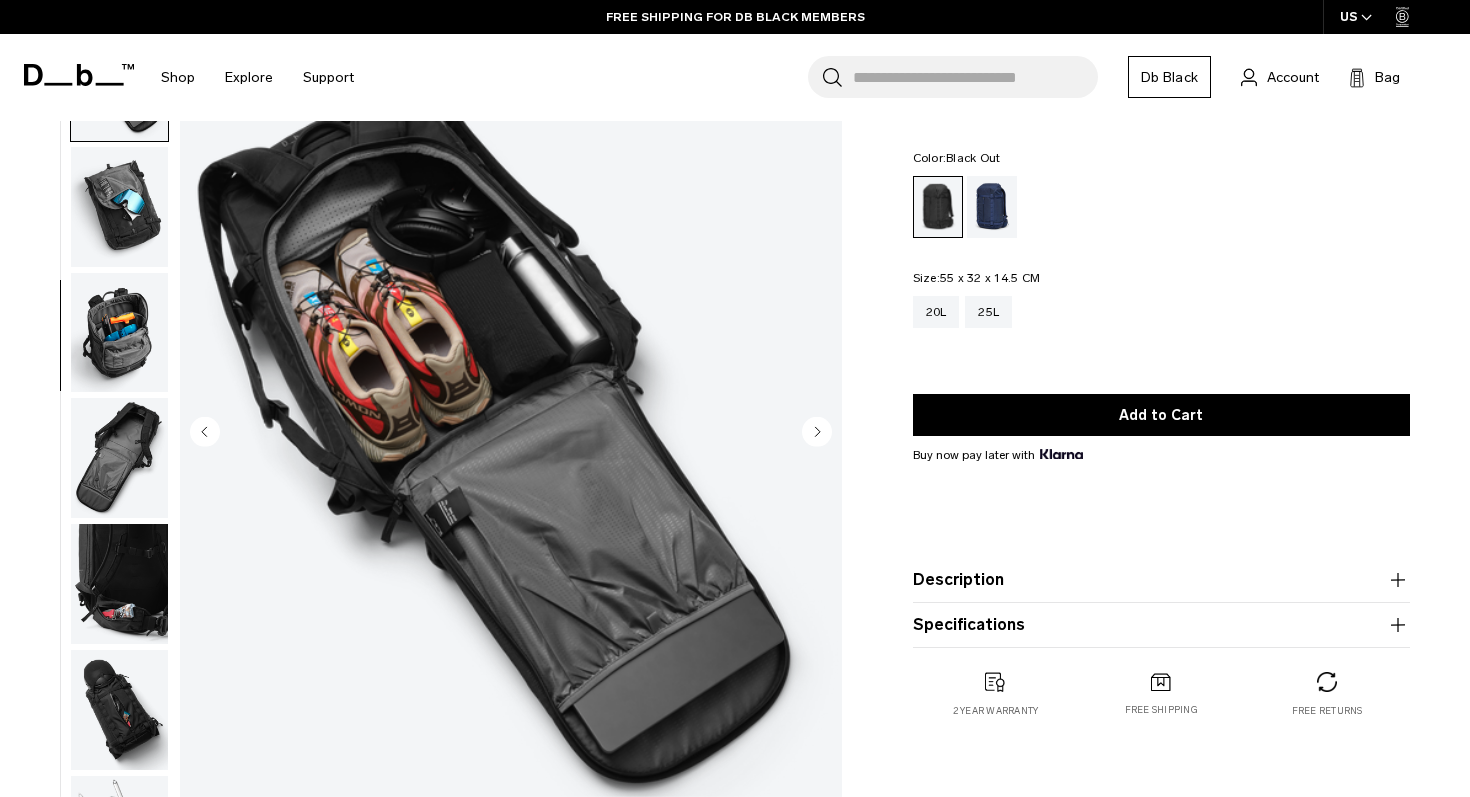 click 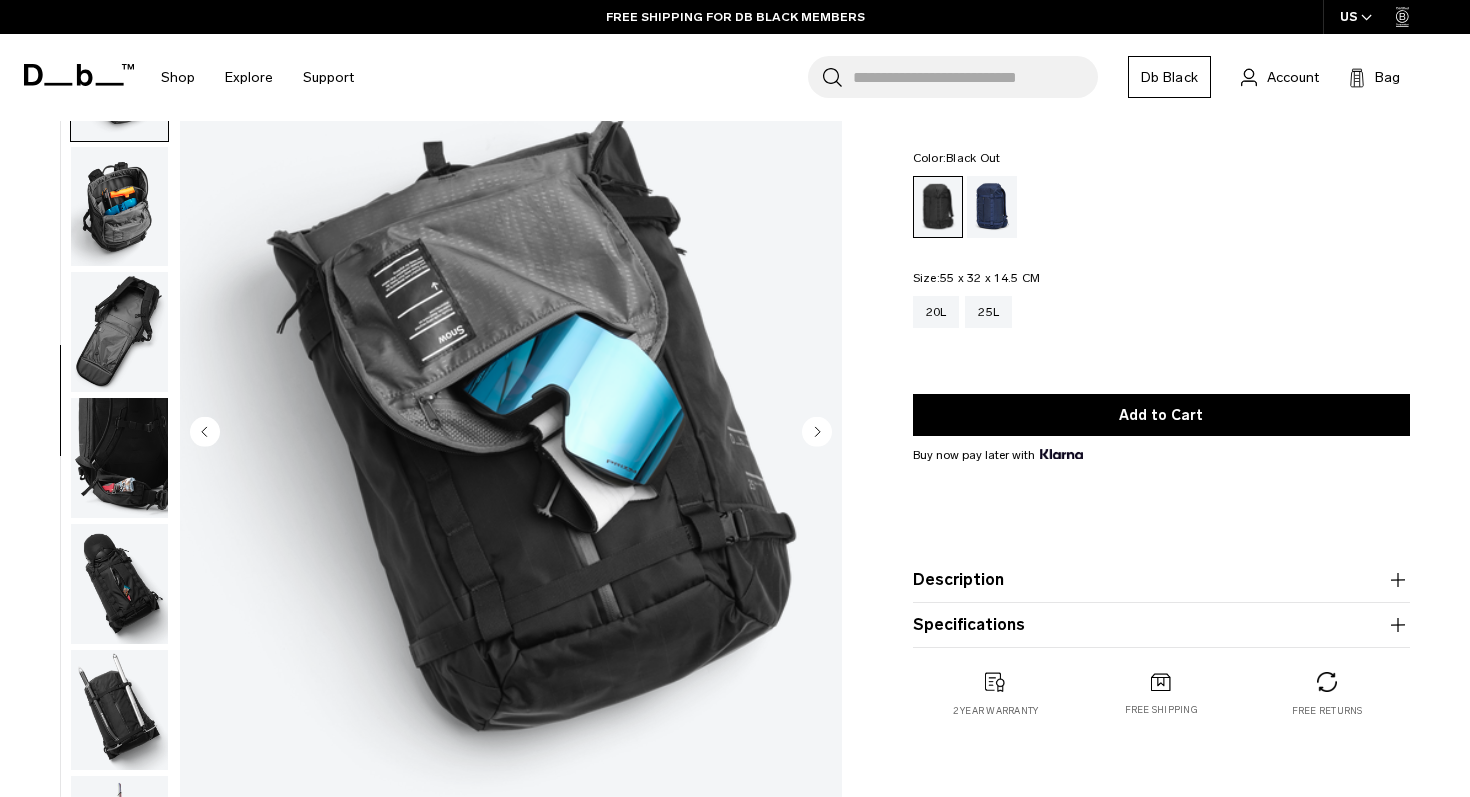 click 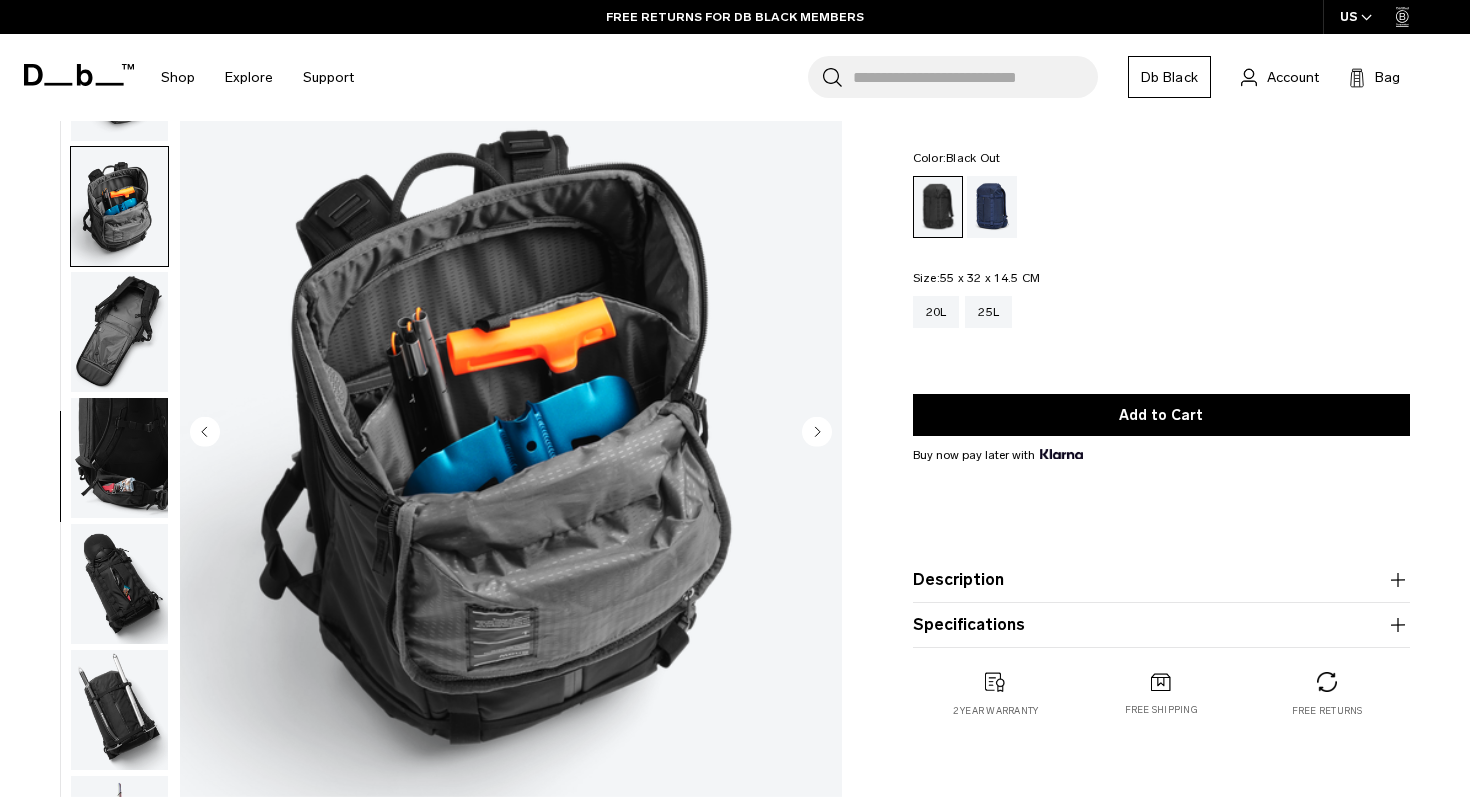 scroll, scrollTop: 678, scrollLeft: 0, axis: vertical 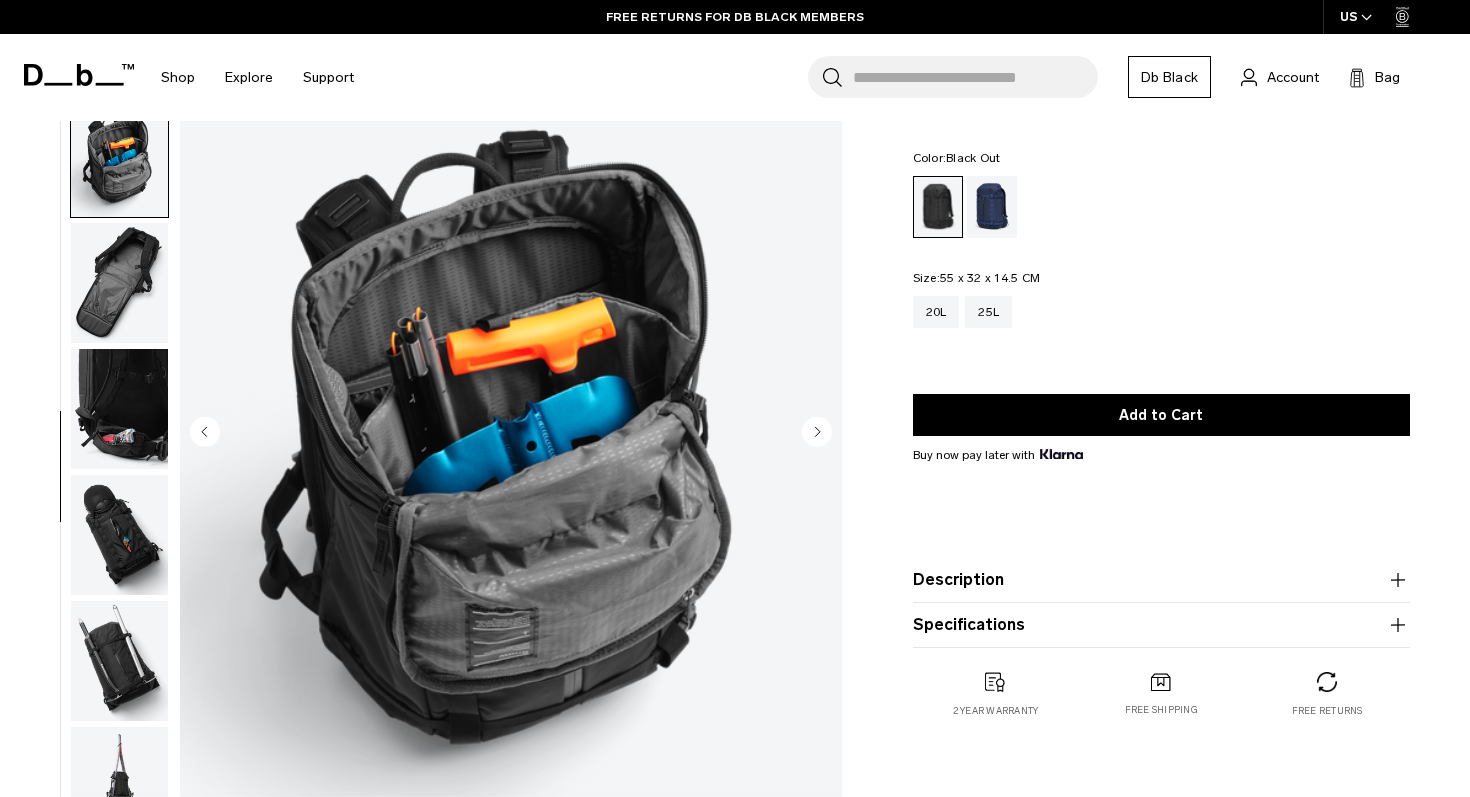 click 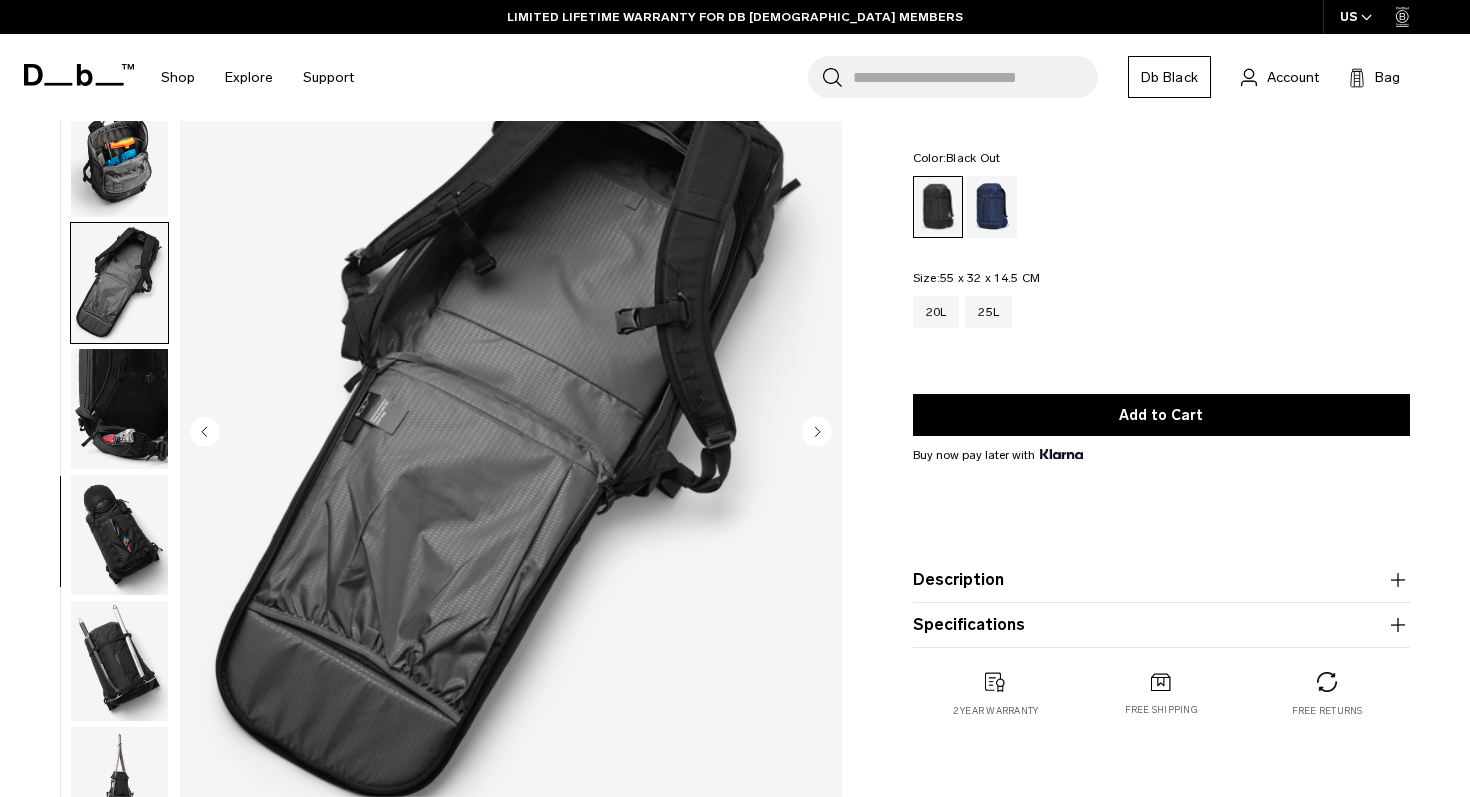 click 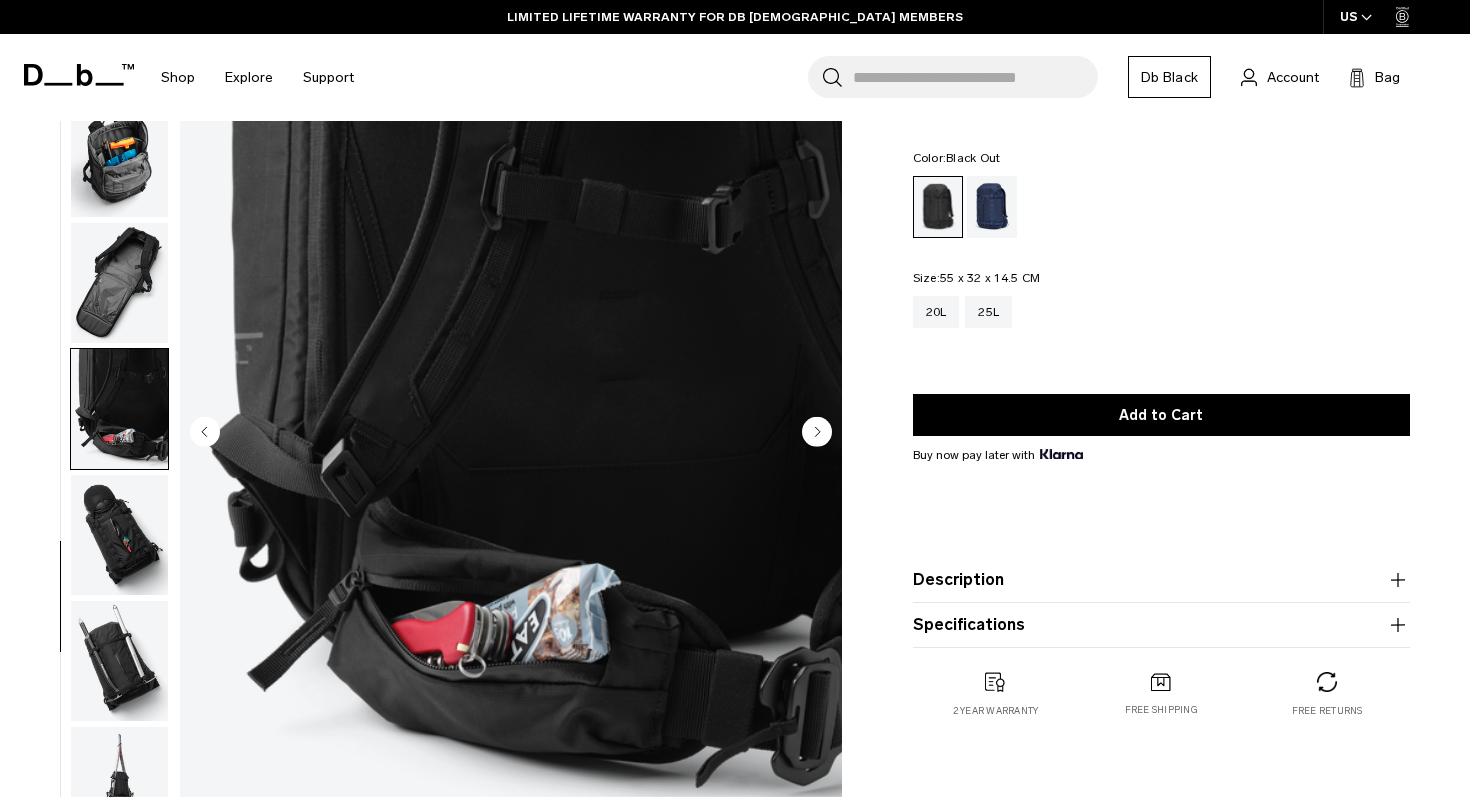 click 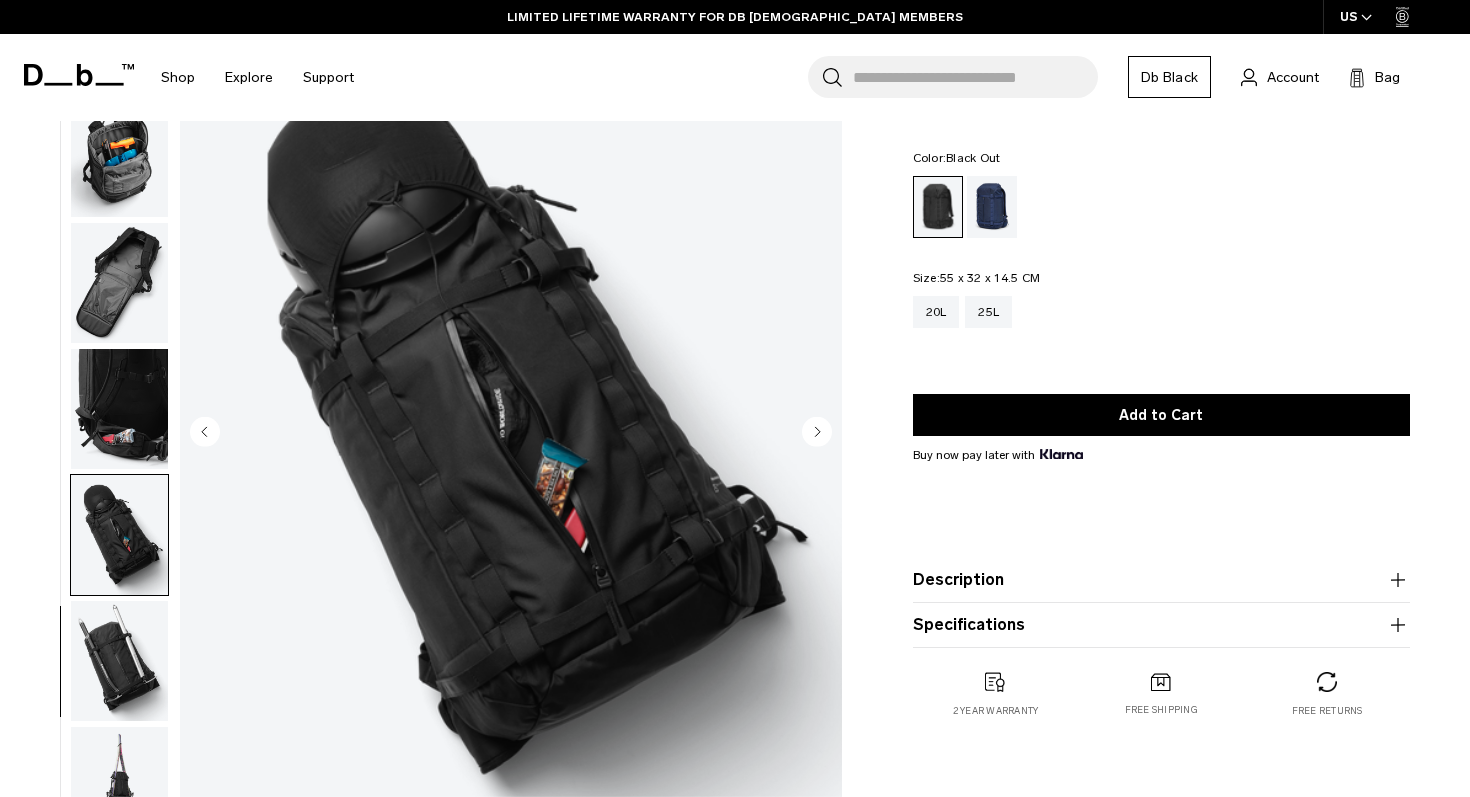 click 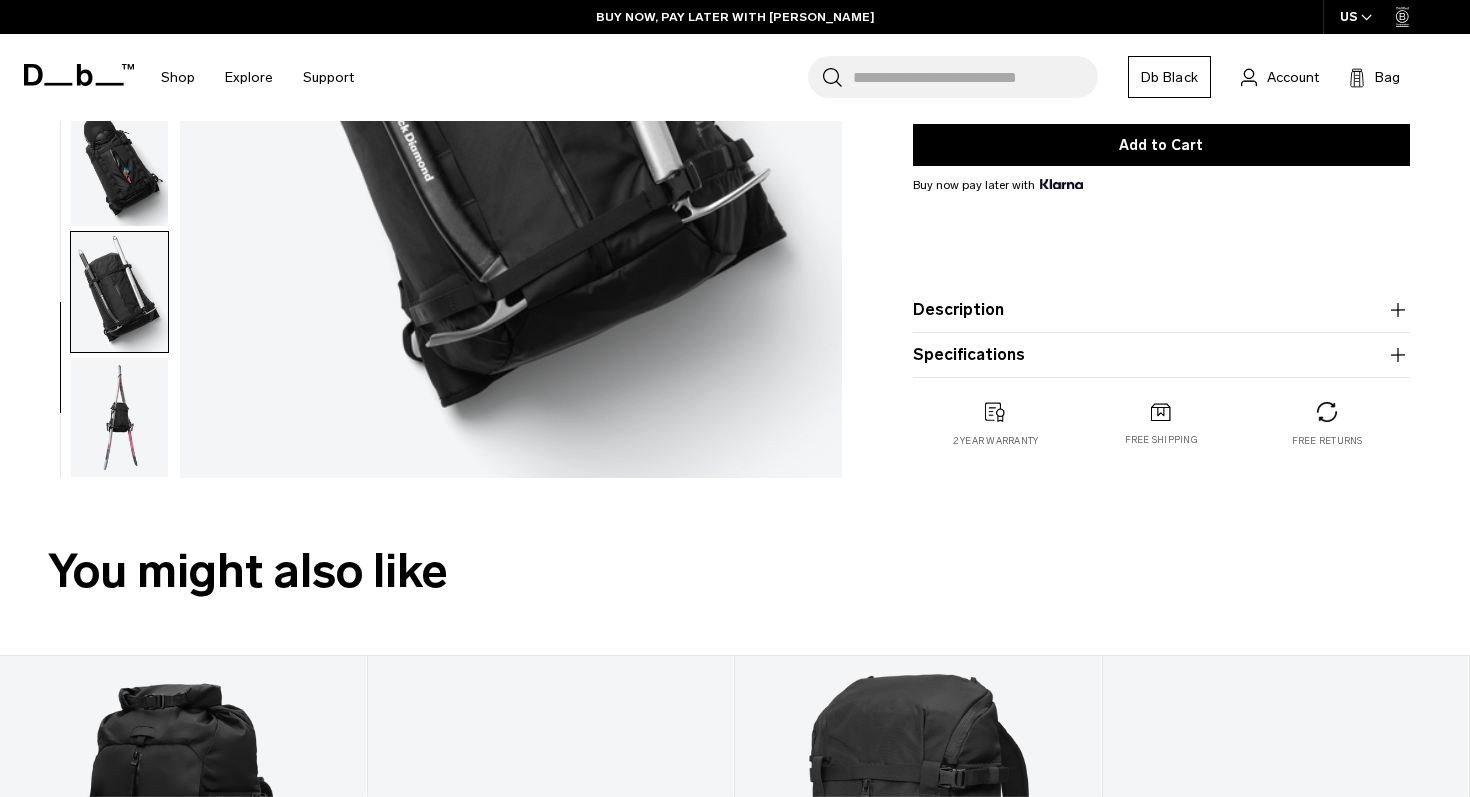 scroll, scrollTop: 603, scrollLeft: 0, axis: vertical 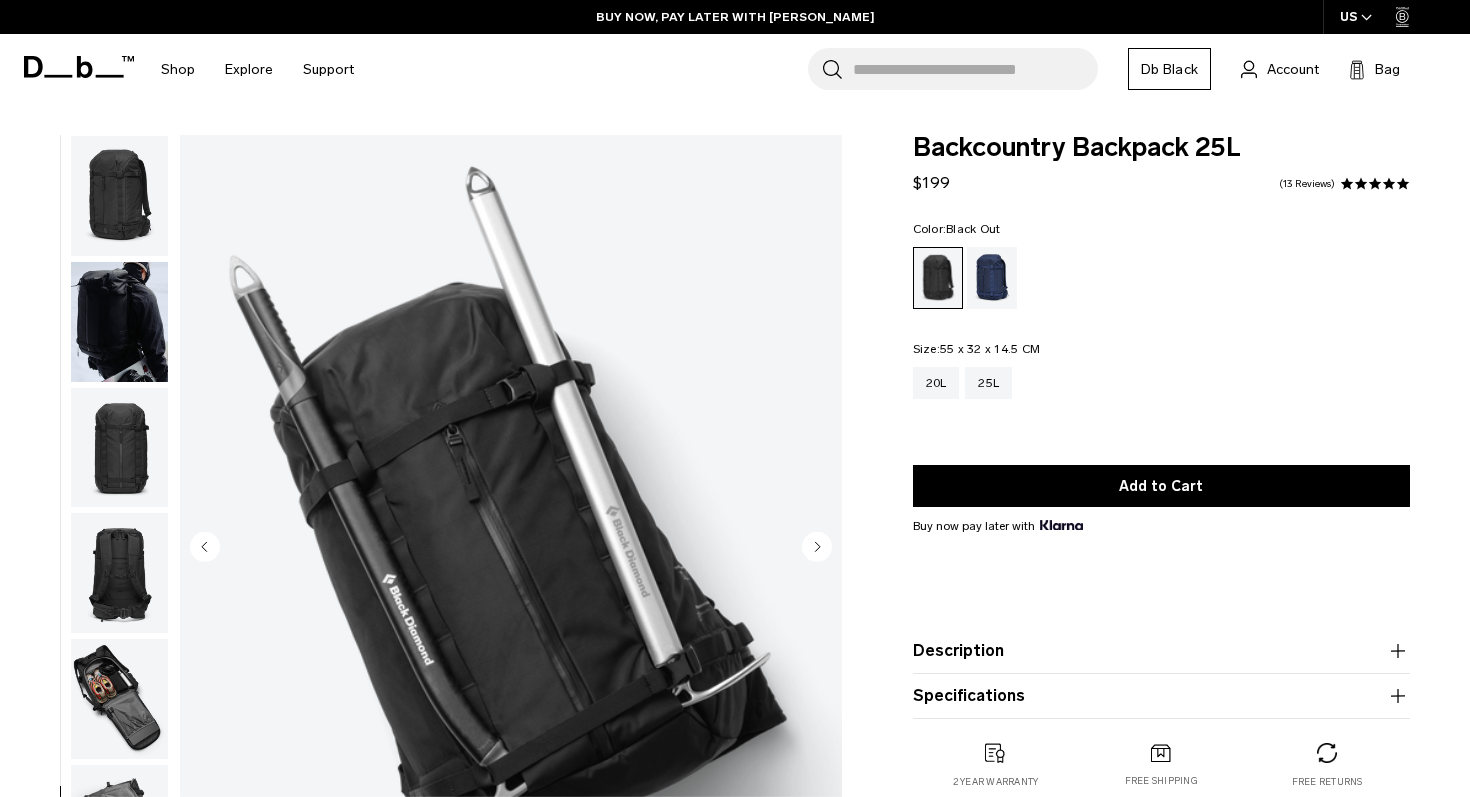 click at bounding box center [119, 322] 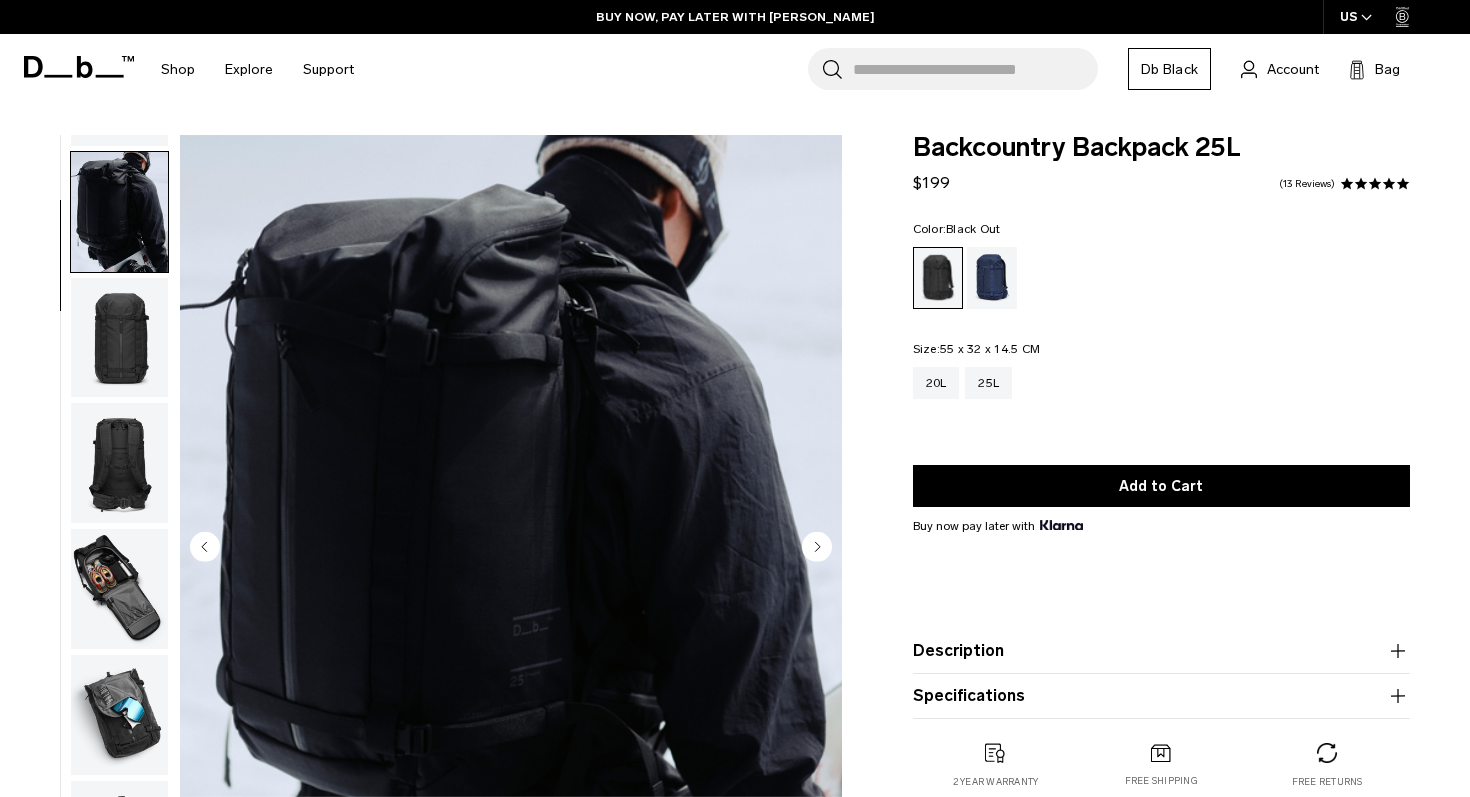 scroll, scrollTop: 126, scrollLeft: 0, axis: vertical 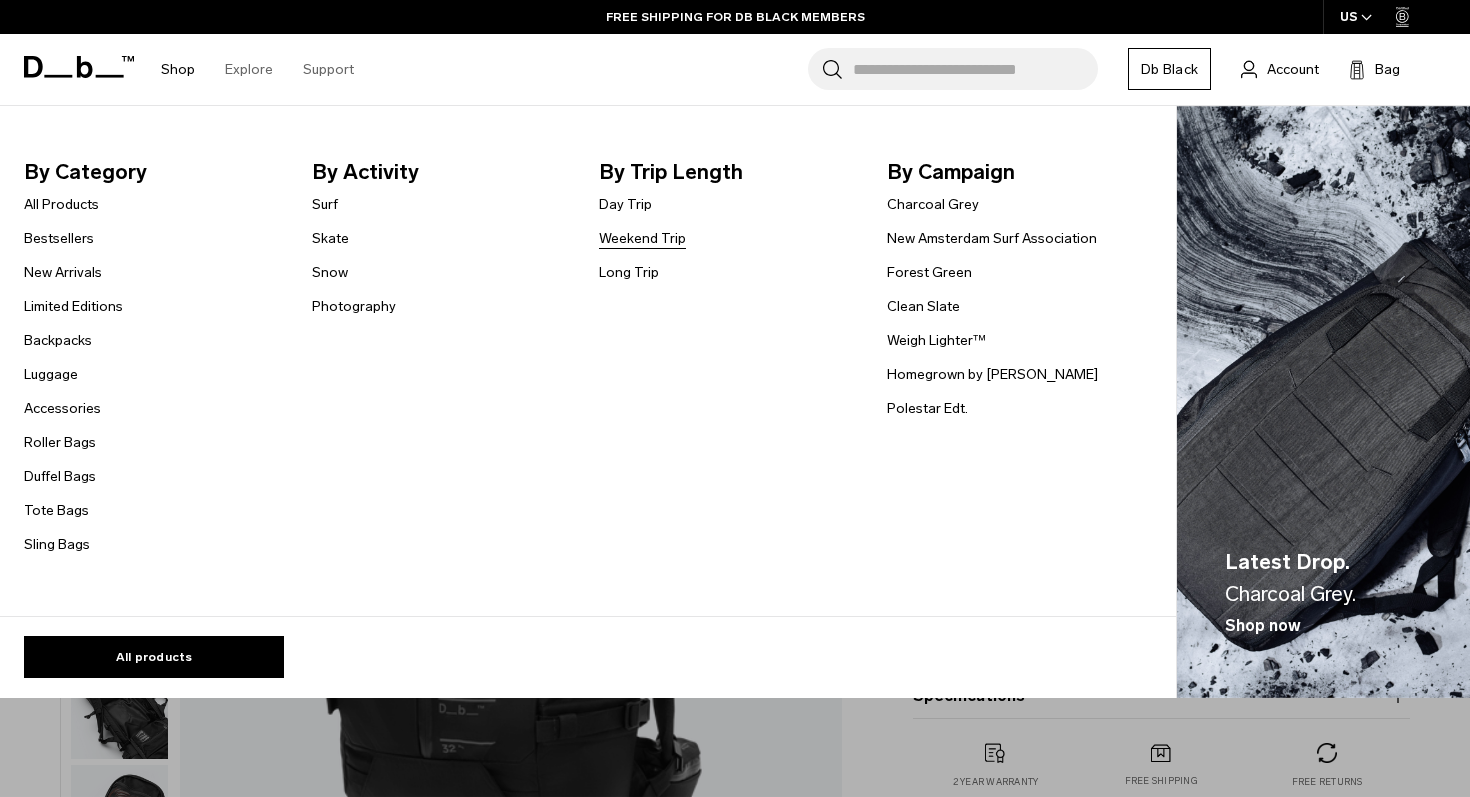 drag, startPoint x: 614, startPoint y: 245, endPoint x: 86, endPoint y: 422, distance: 556.8779 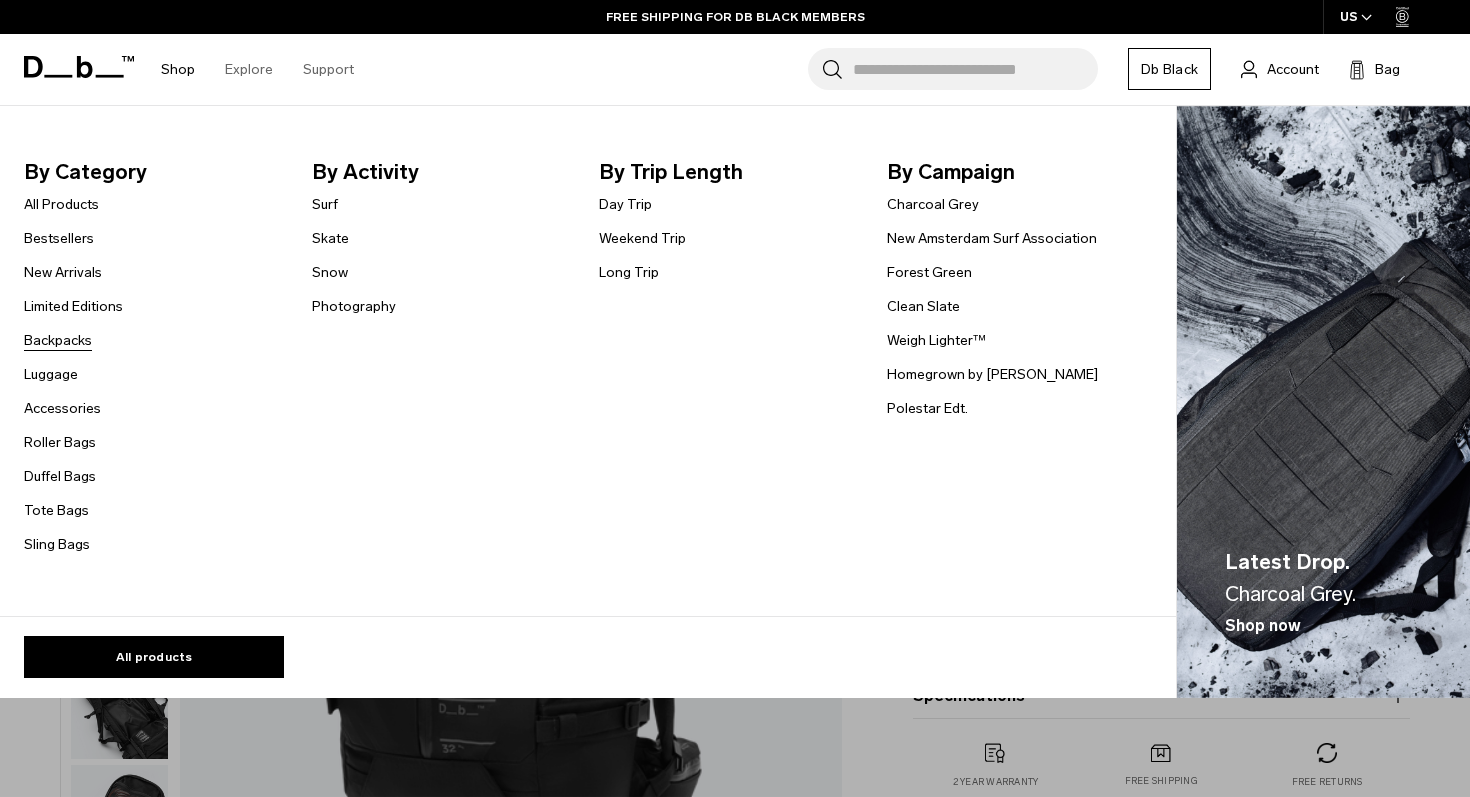 click on "Backpacks" at bounding box center (58, 340) 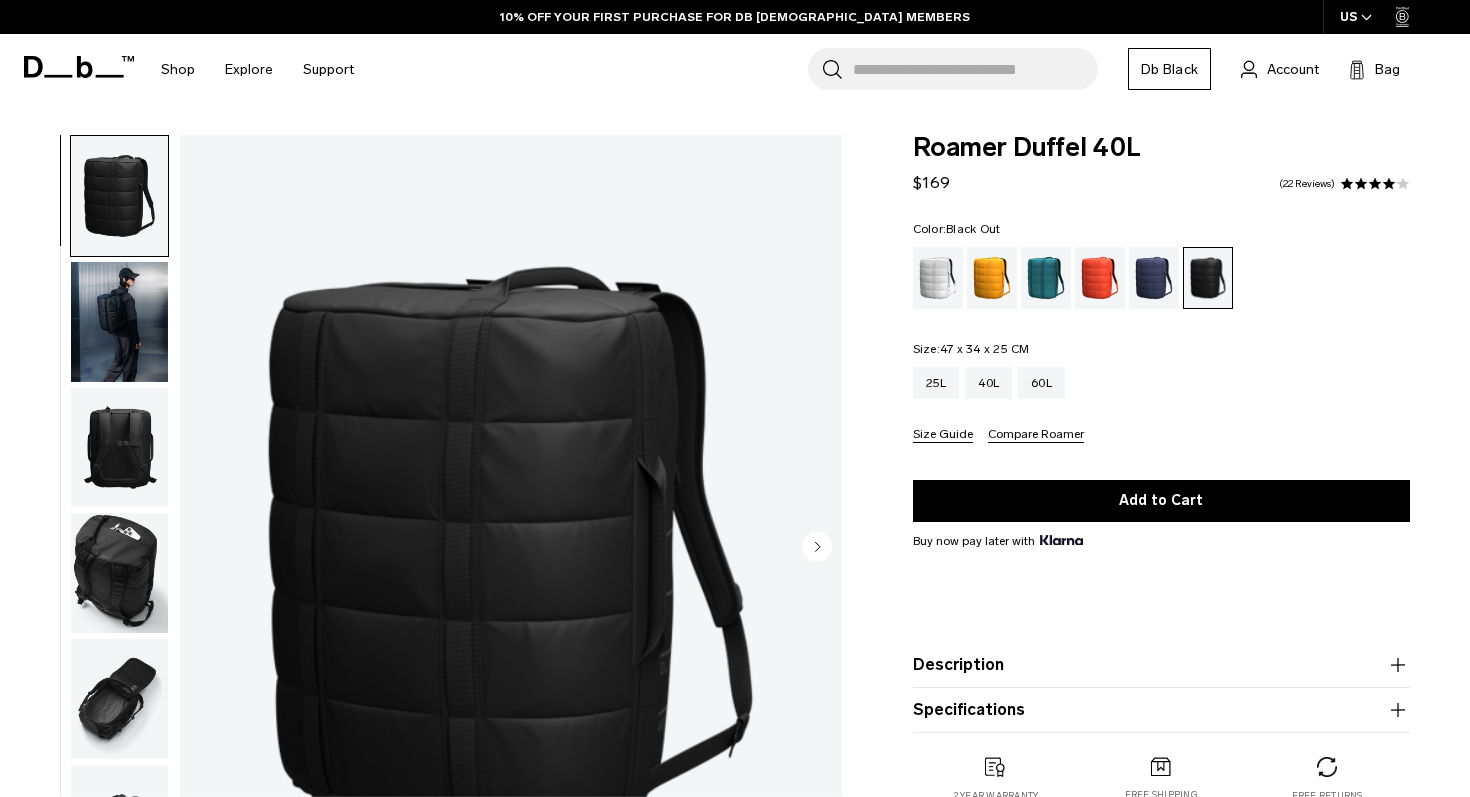 scroll, scrollTop: 0, scrollLeft: 0, axis: both 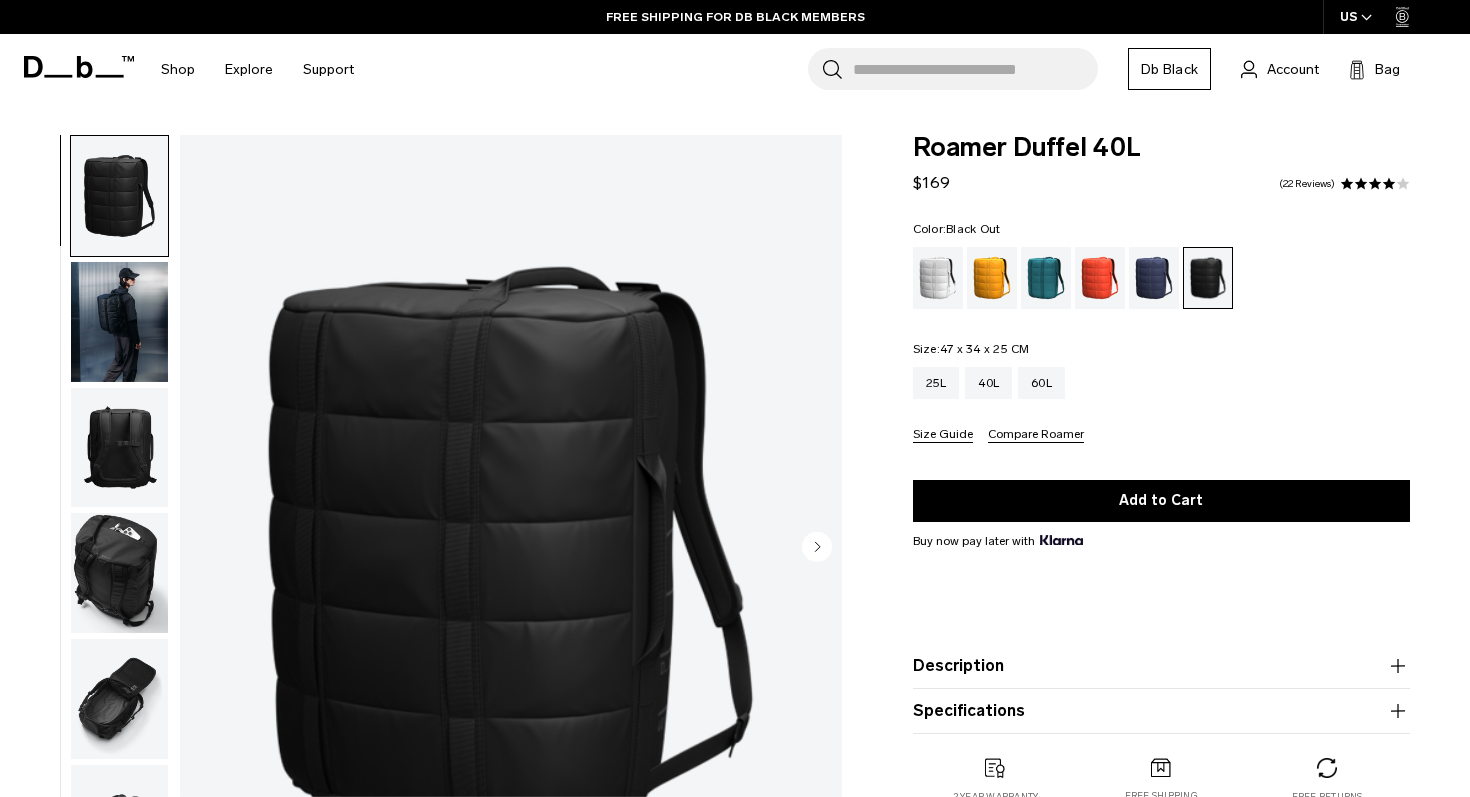 click 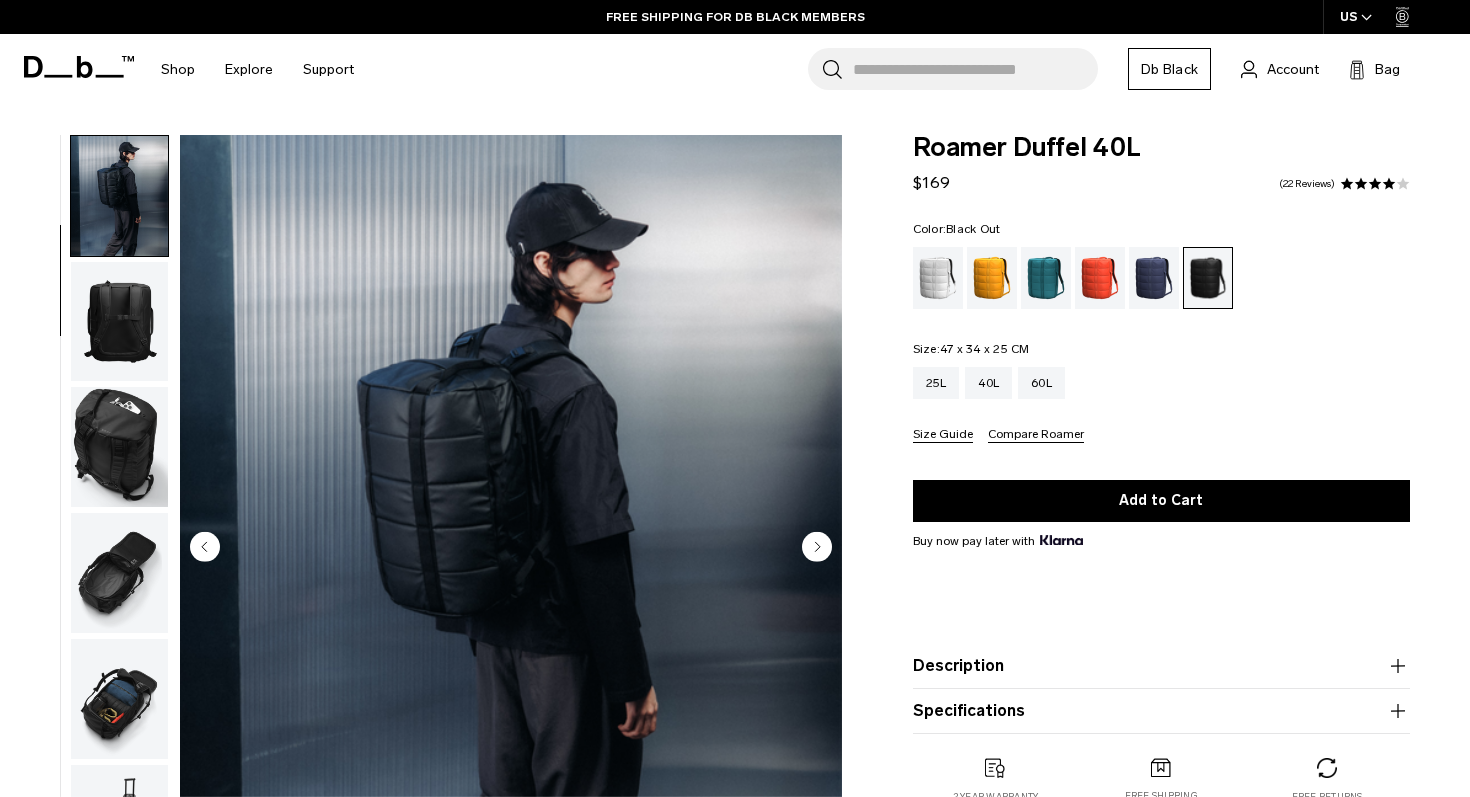 click 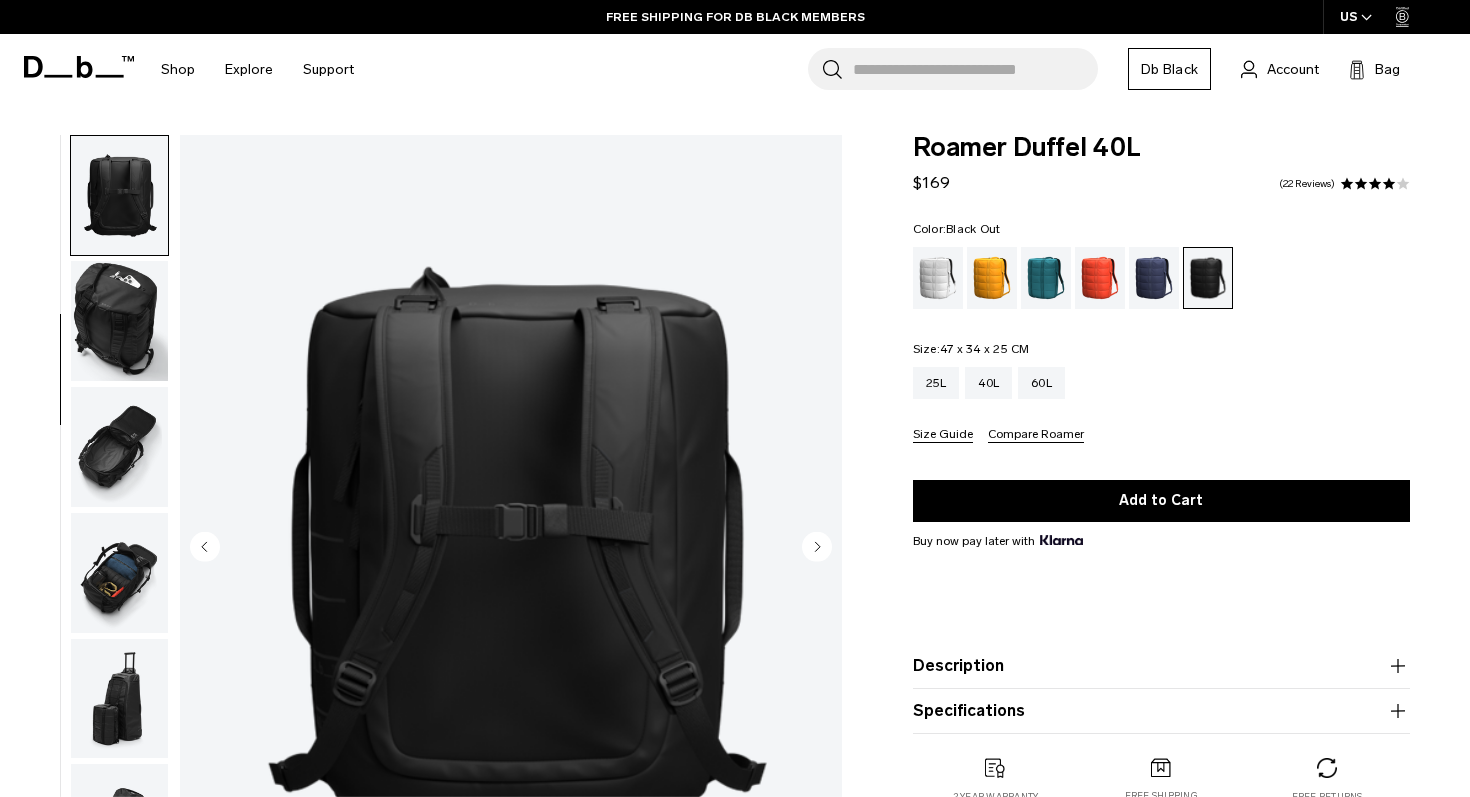 click 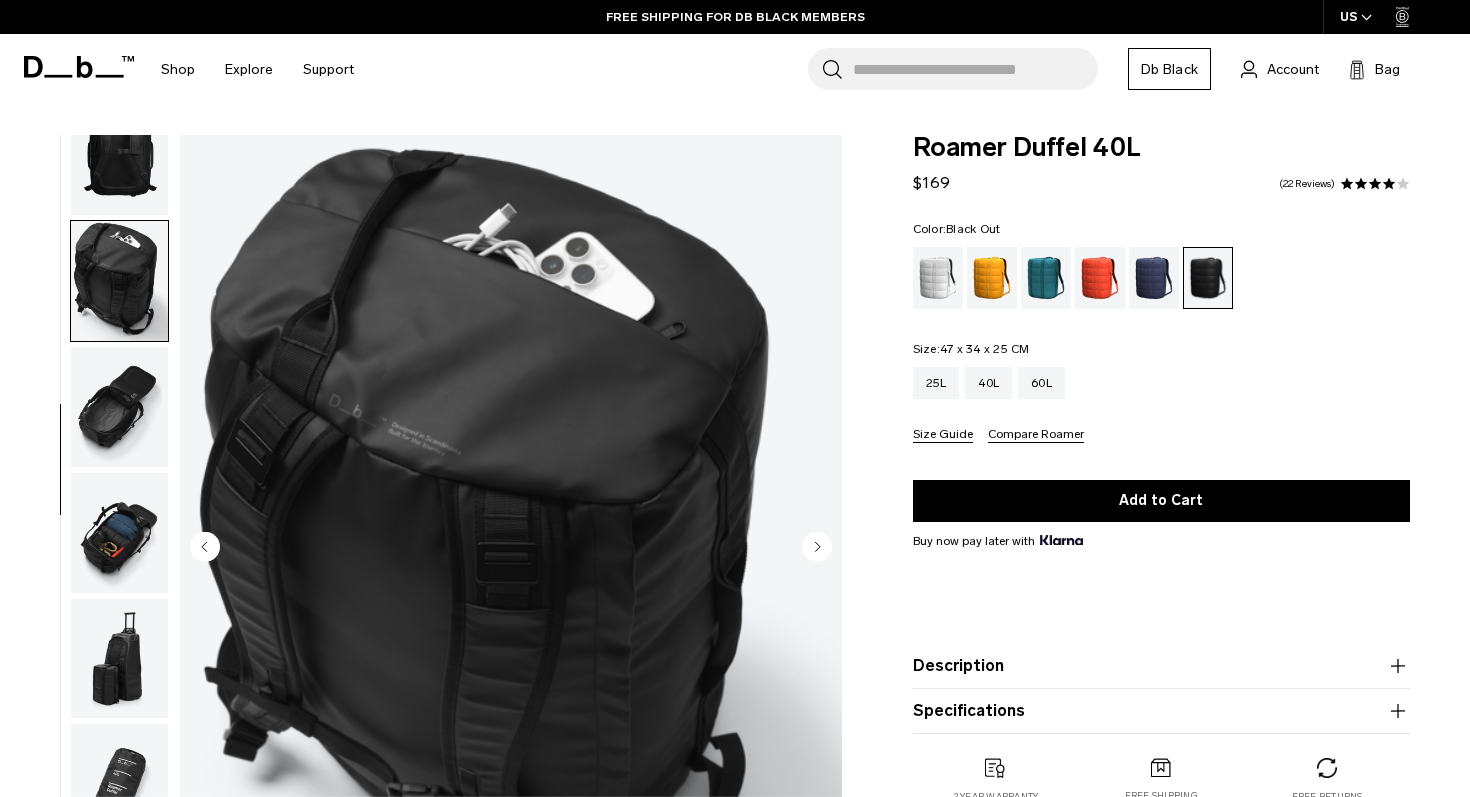 scroll, scrollTop: 301, scrollLeft: 0, axis: vertical 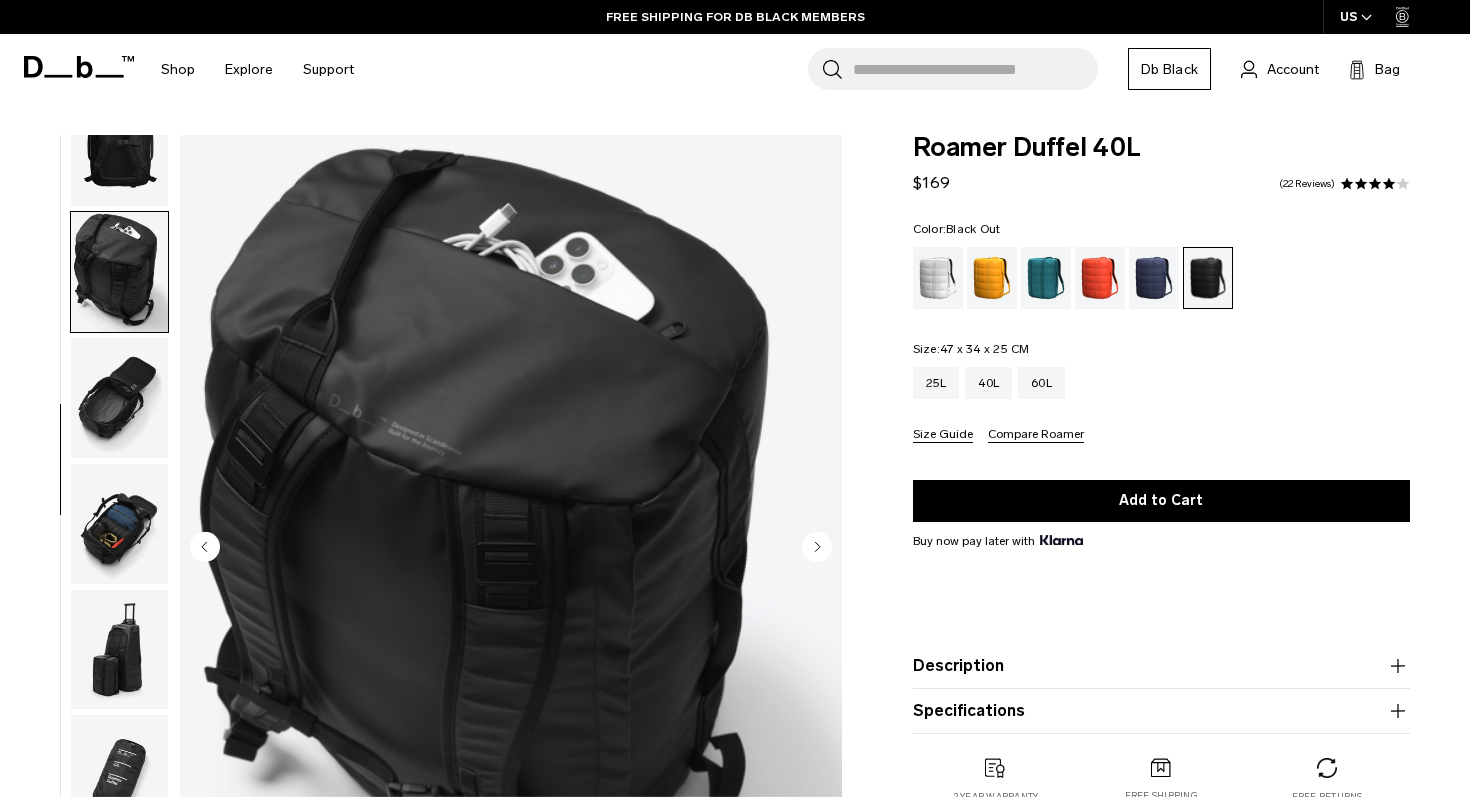 click 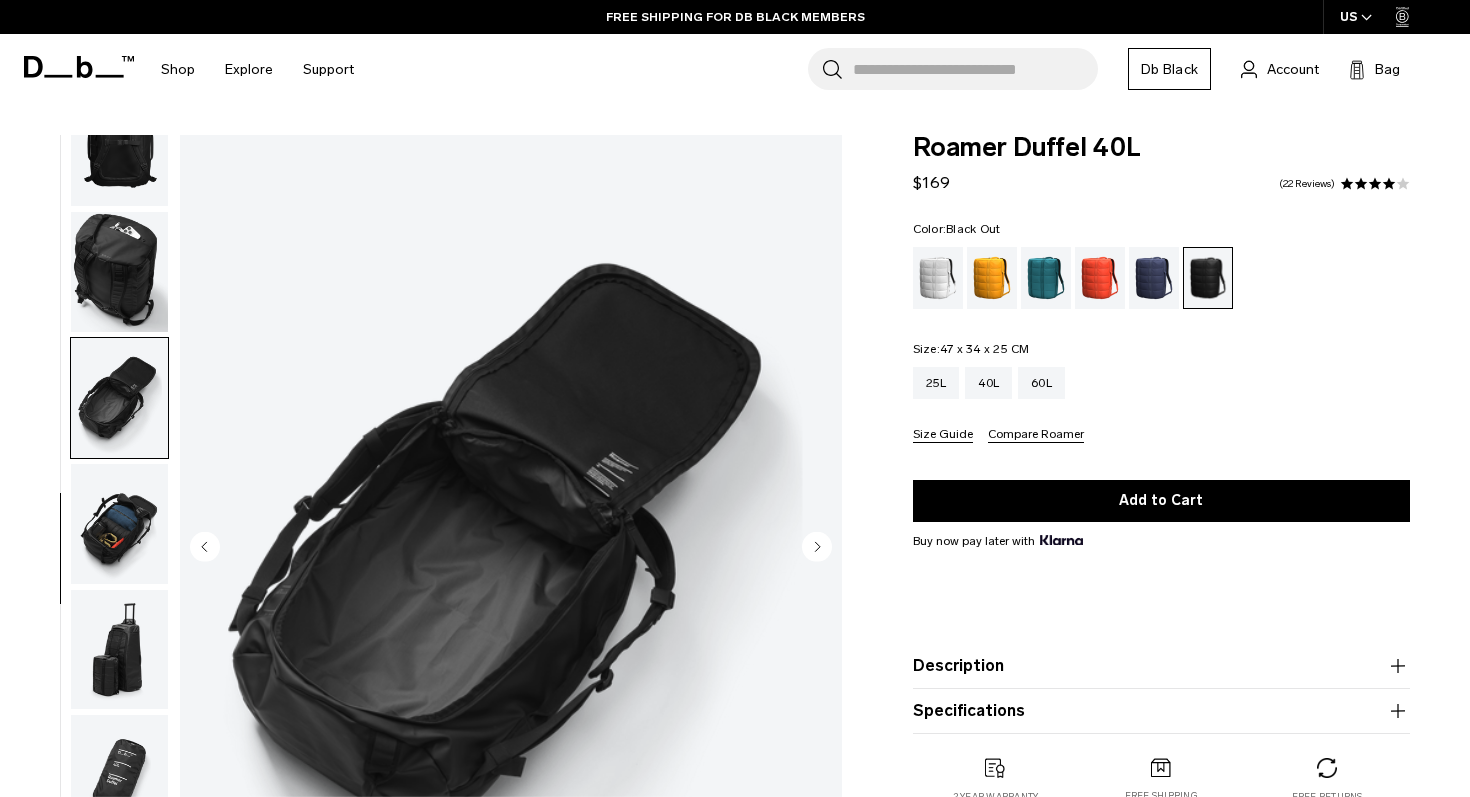 click 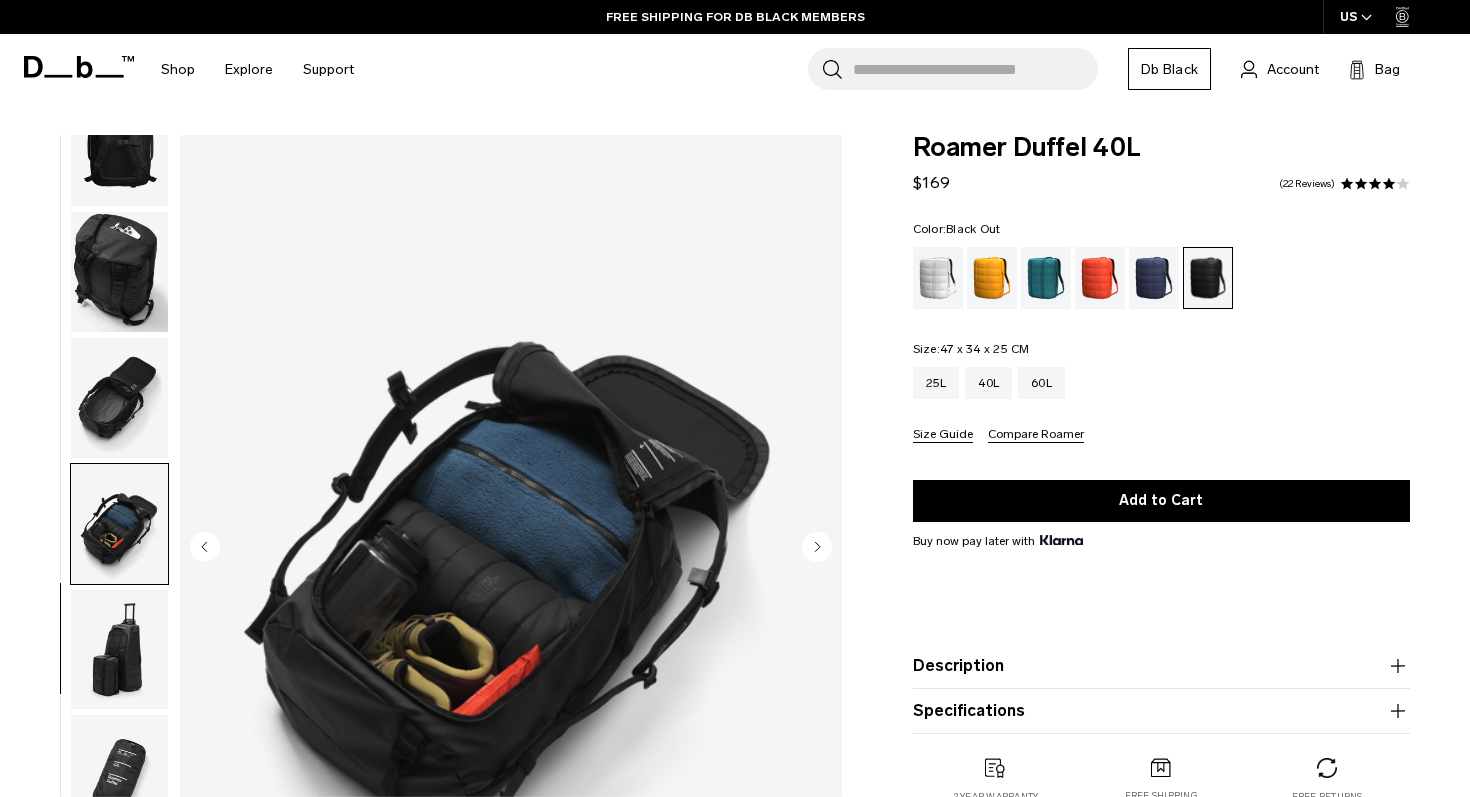 click 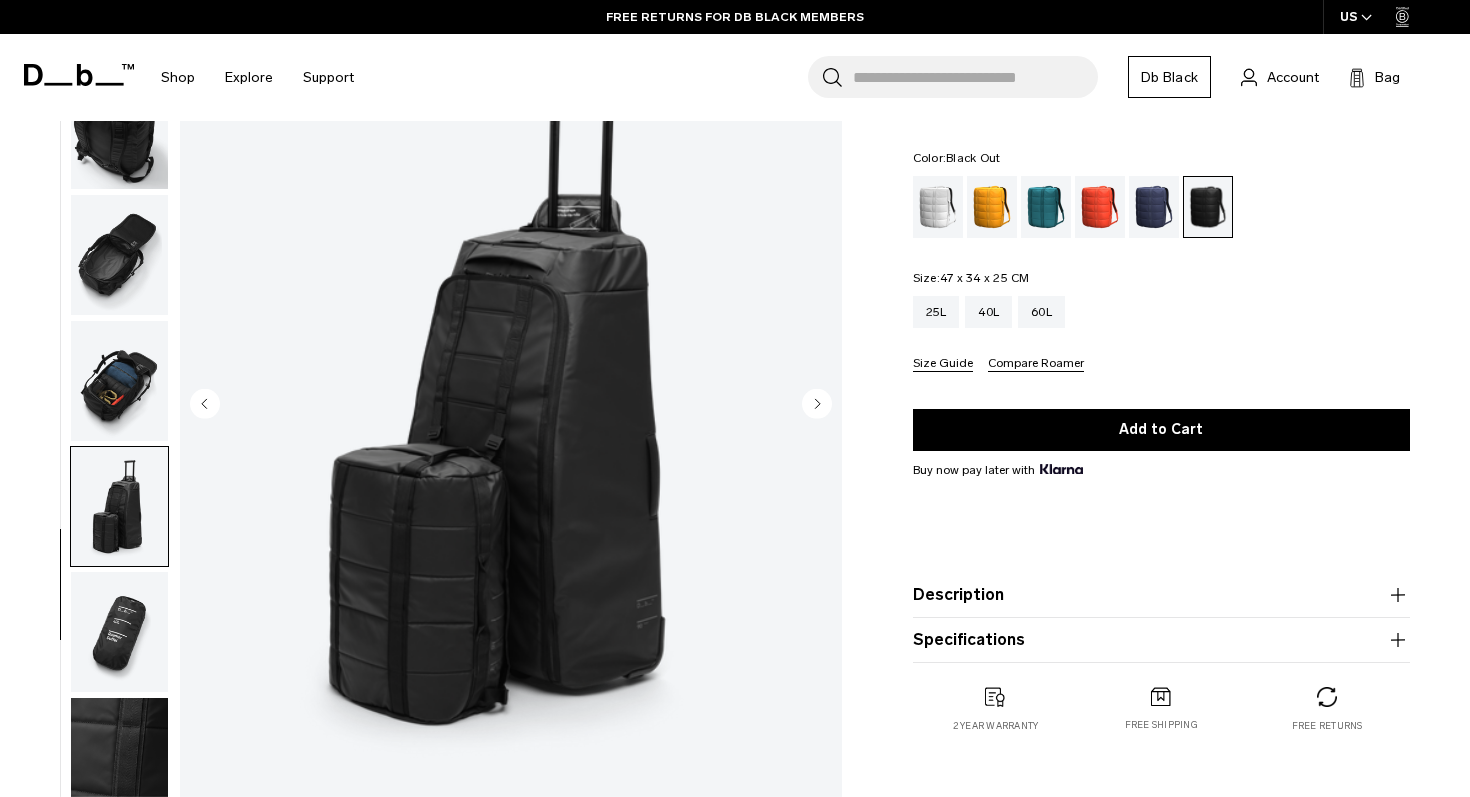 scroll, scrollTop: 82, scrollLeft: 0, axis: vertical 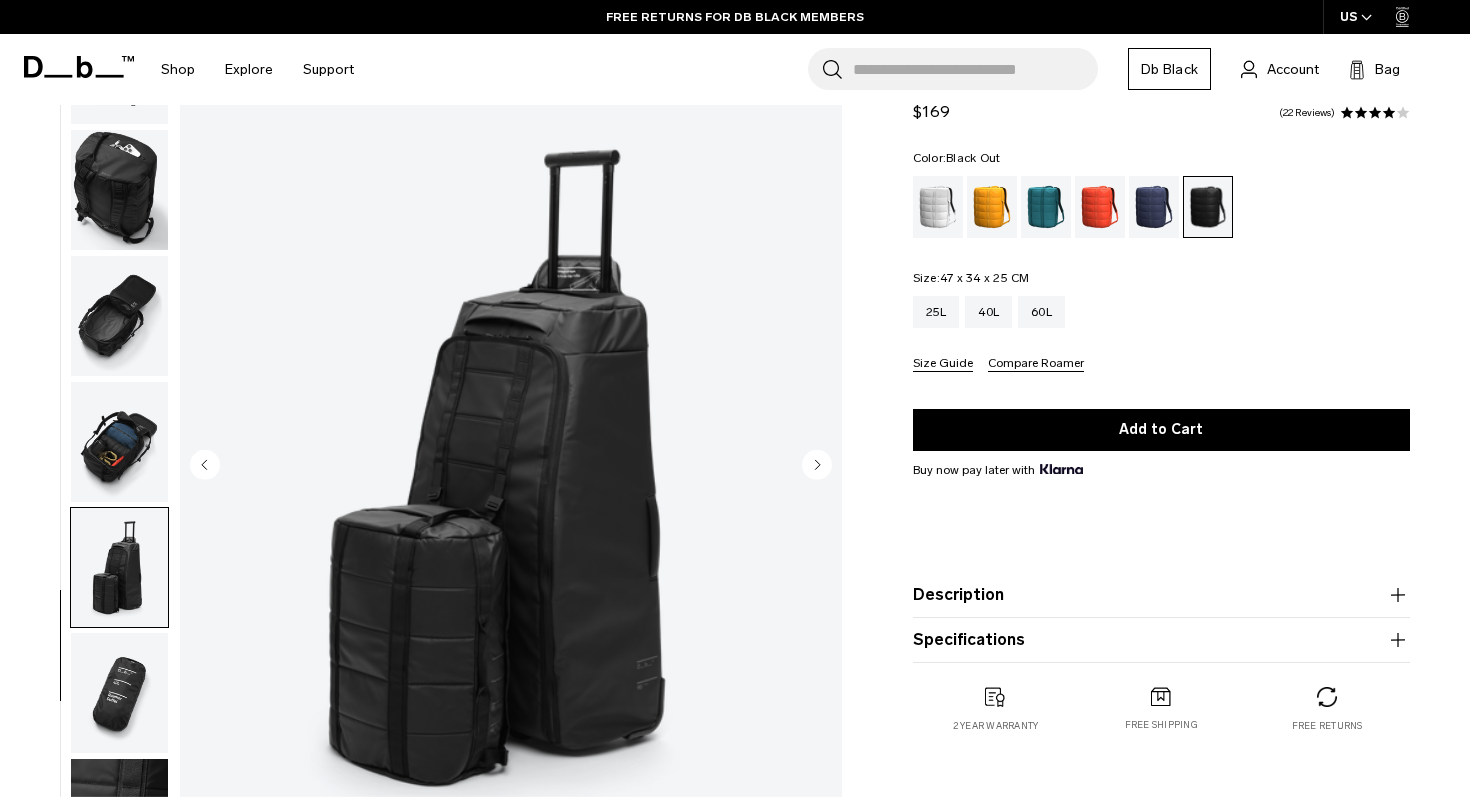 click 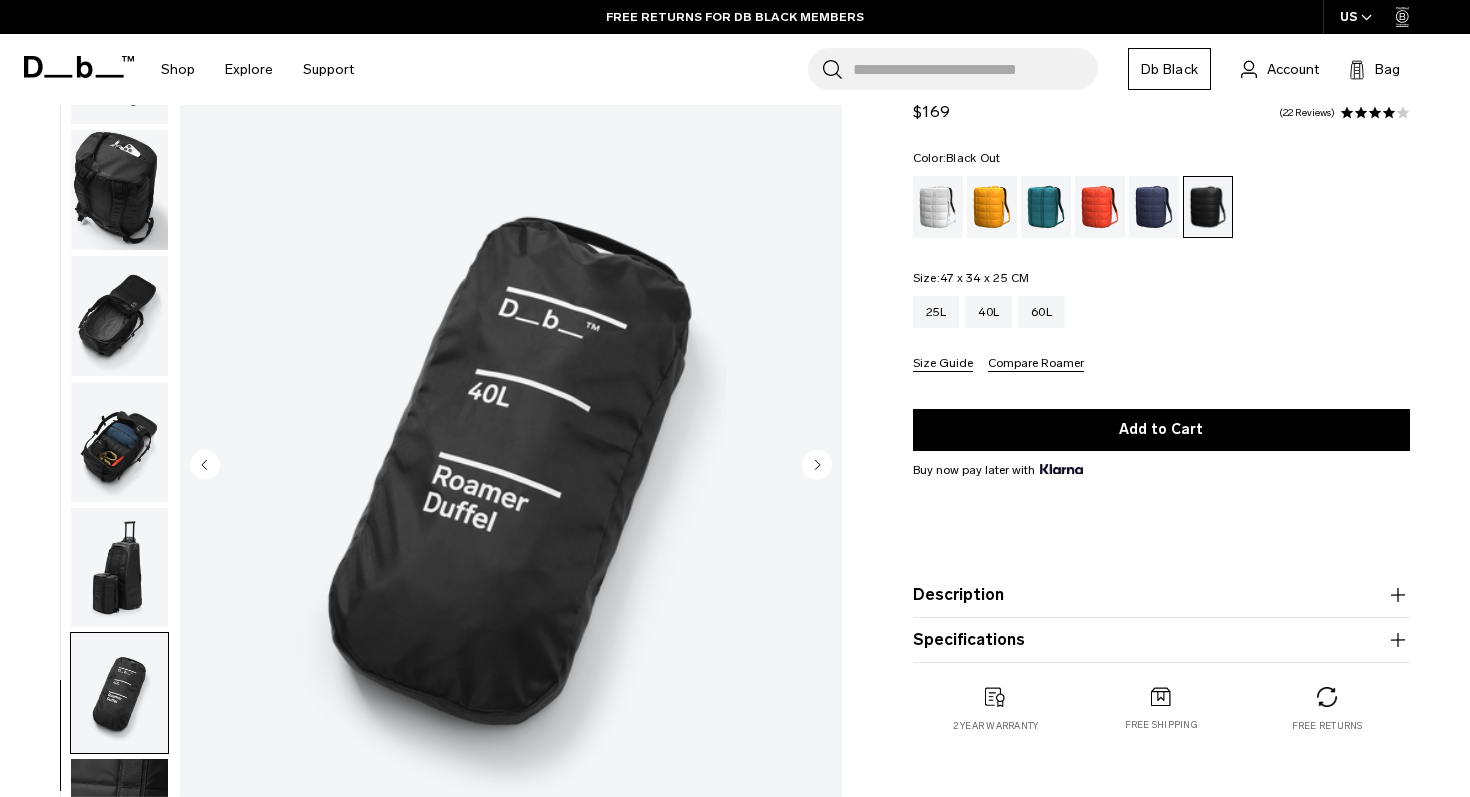 click 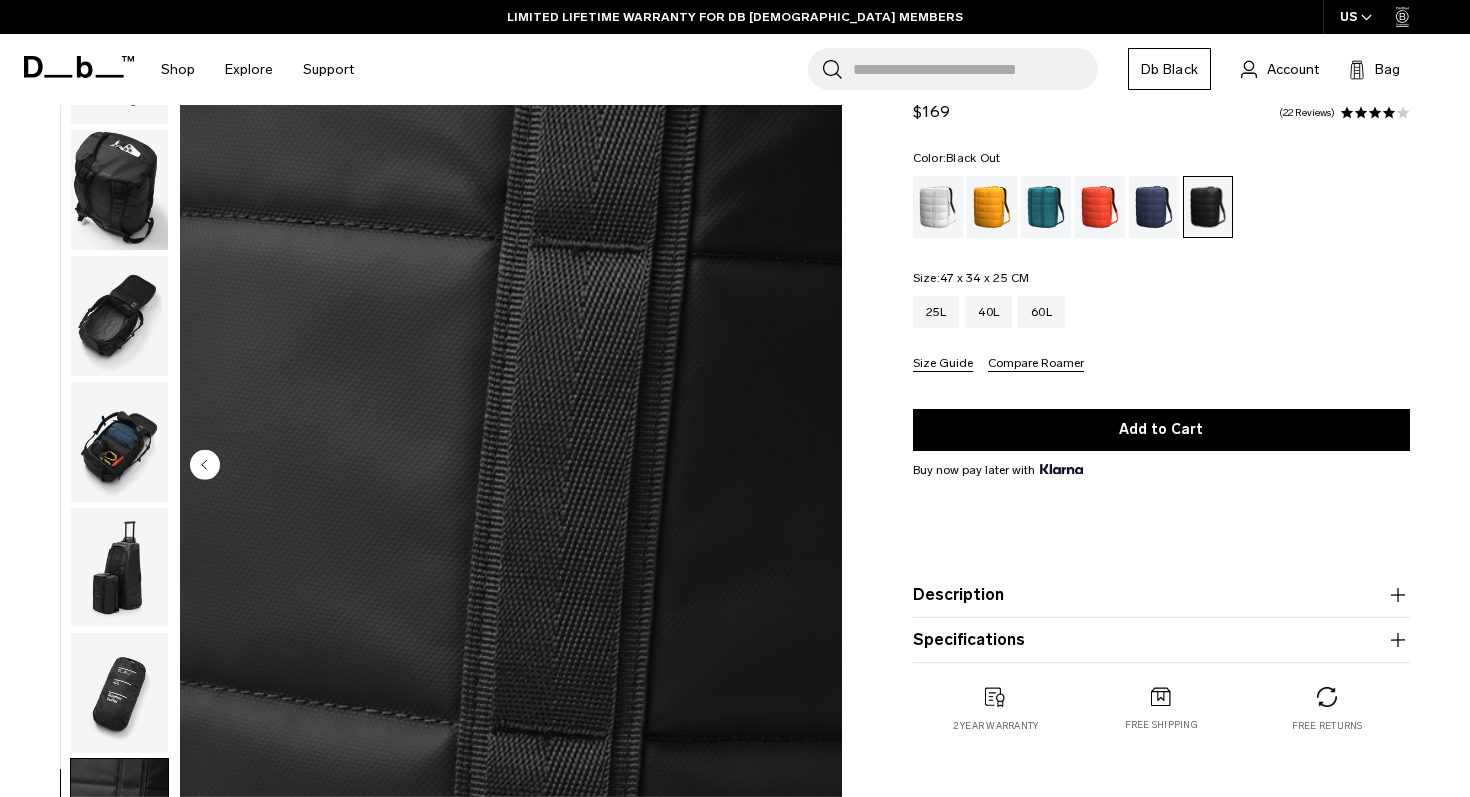 click at bounding box center [511, 466] 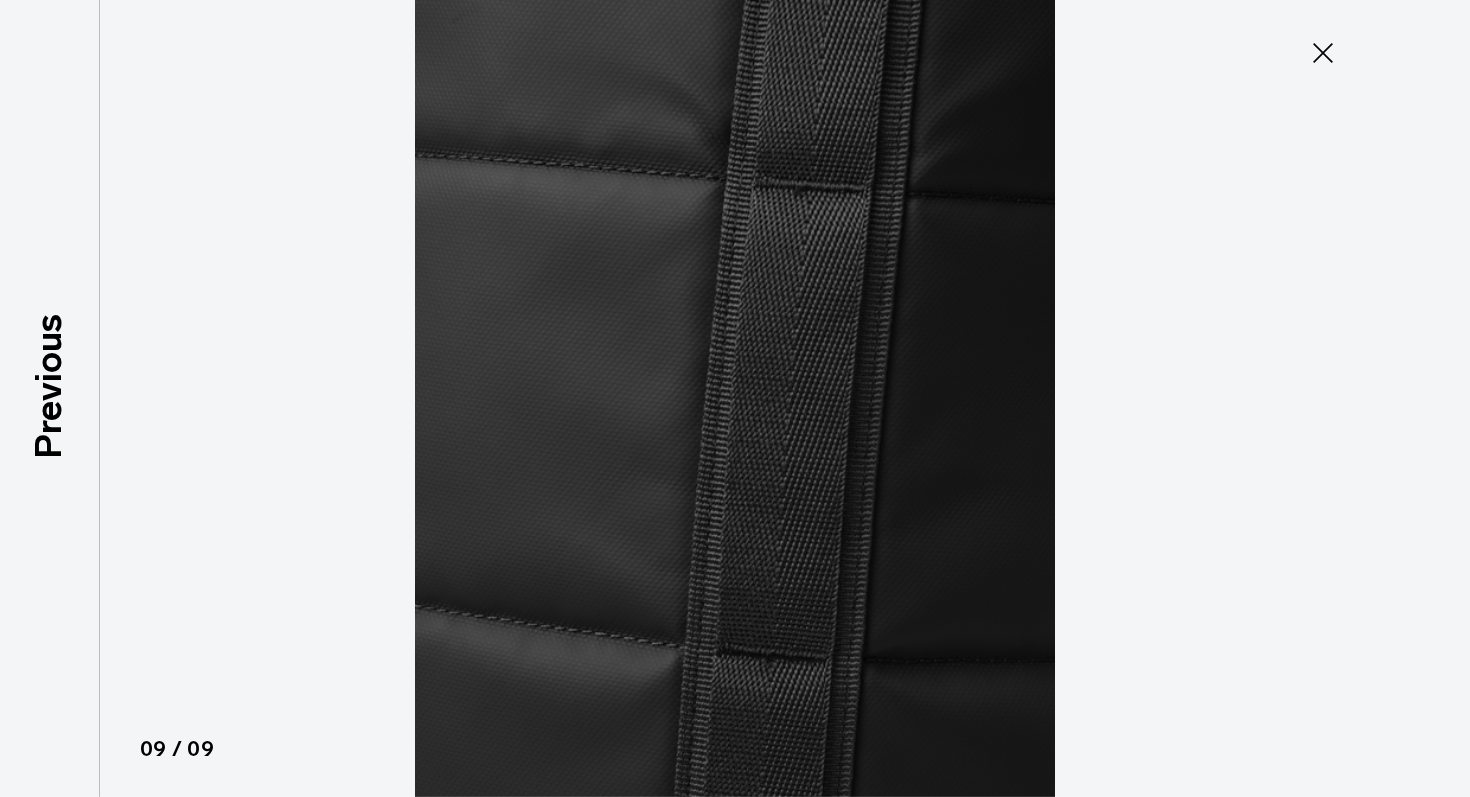 click 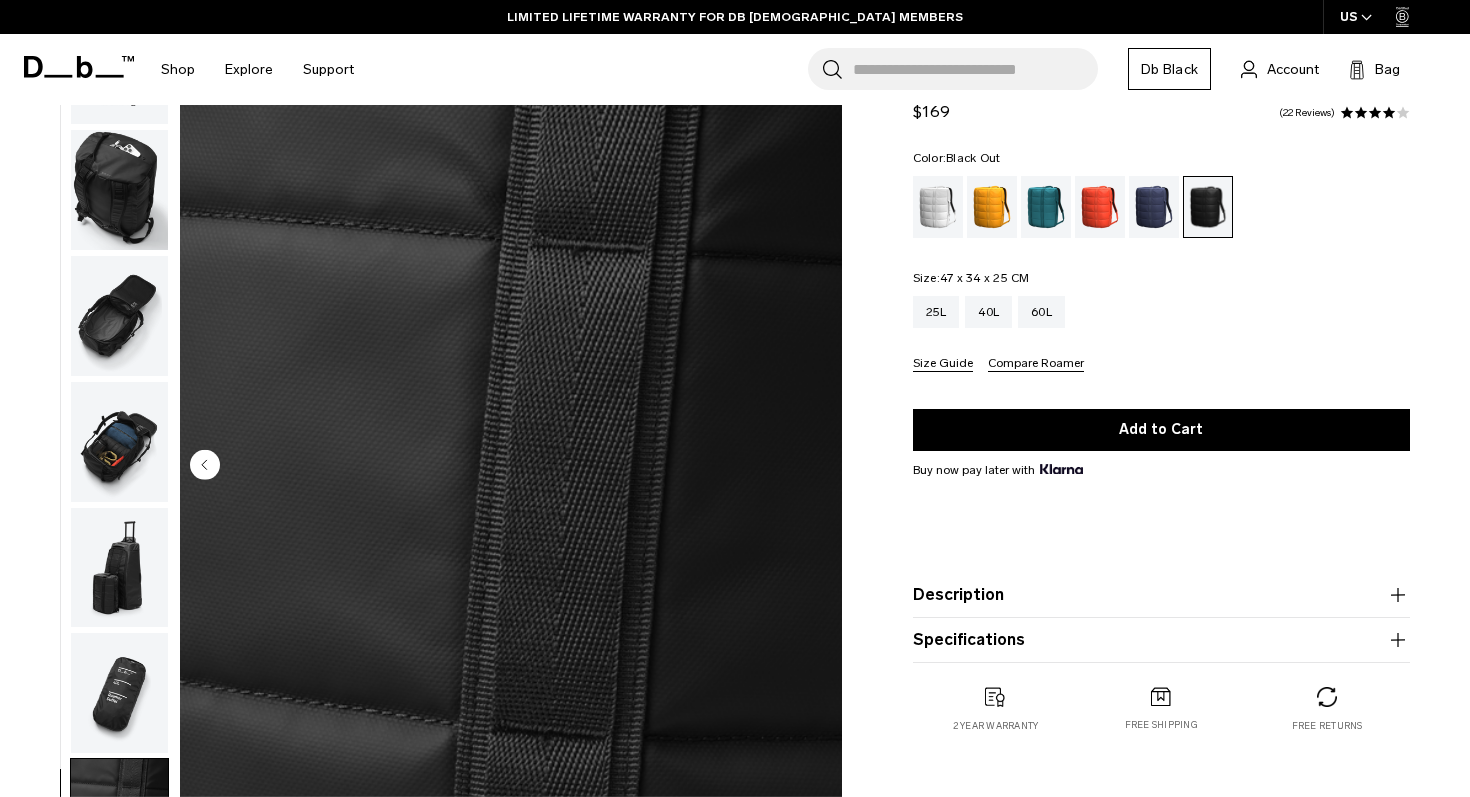click on "Description
Introducing the Db interpretation of the classic adventure getaway bag. With a fully opening main compartment and ergonomic shoulder and chest straps, your days of being weighed down by uncomfortable, sagging duffels are behind you. ✓ Fully opening main compartment means easy access to your gear ✓ Sleek and compact design ✓ 360° handles for grab-and-go ✓ Hook-Up System™ compatible ✓ Ergonomic shoulder and chest straps" at bounding box center [1161, 595] 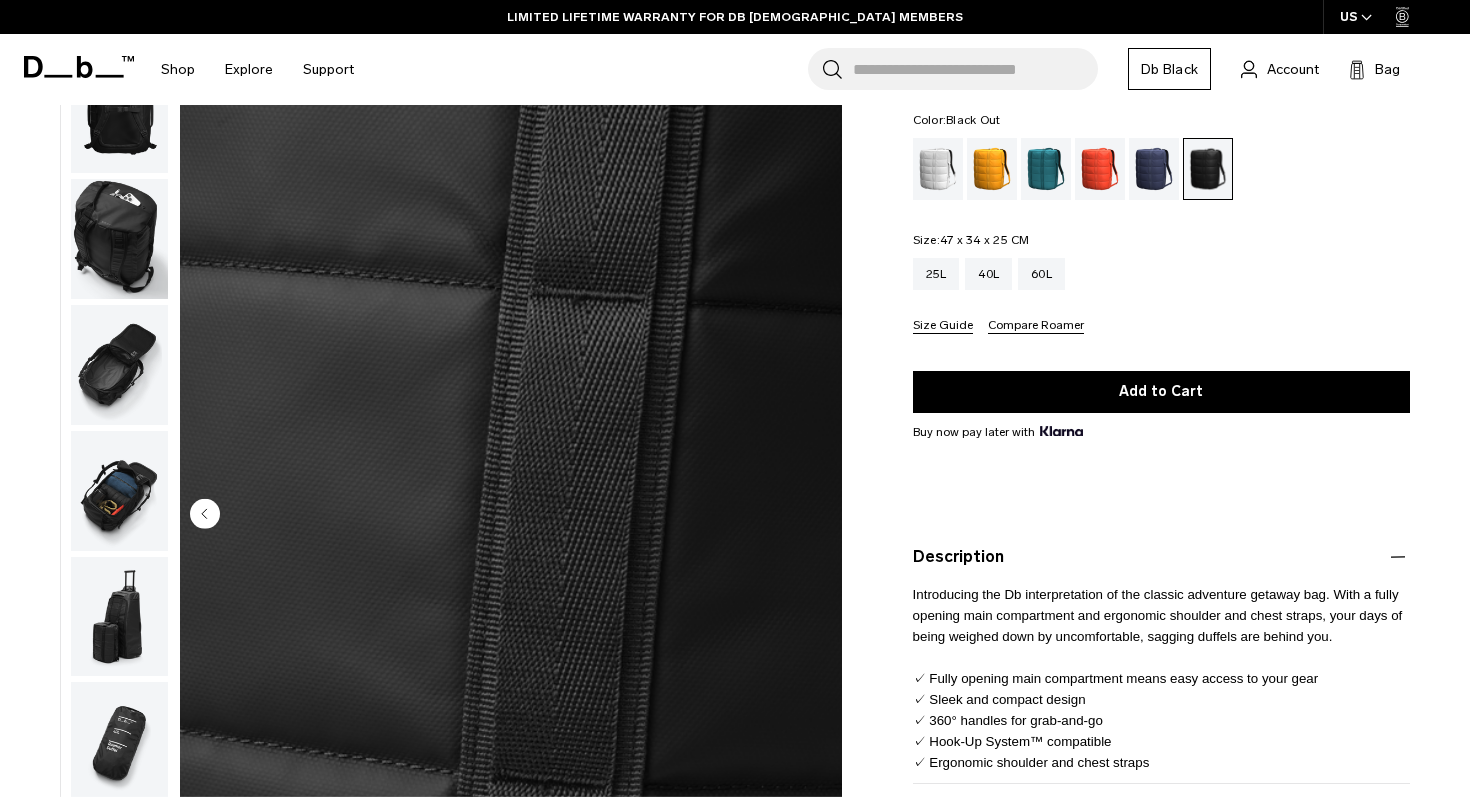 scroll, scrollTop: 117, scrollLeft: 0, axis: vertical 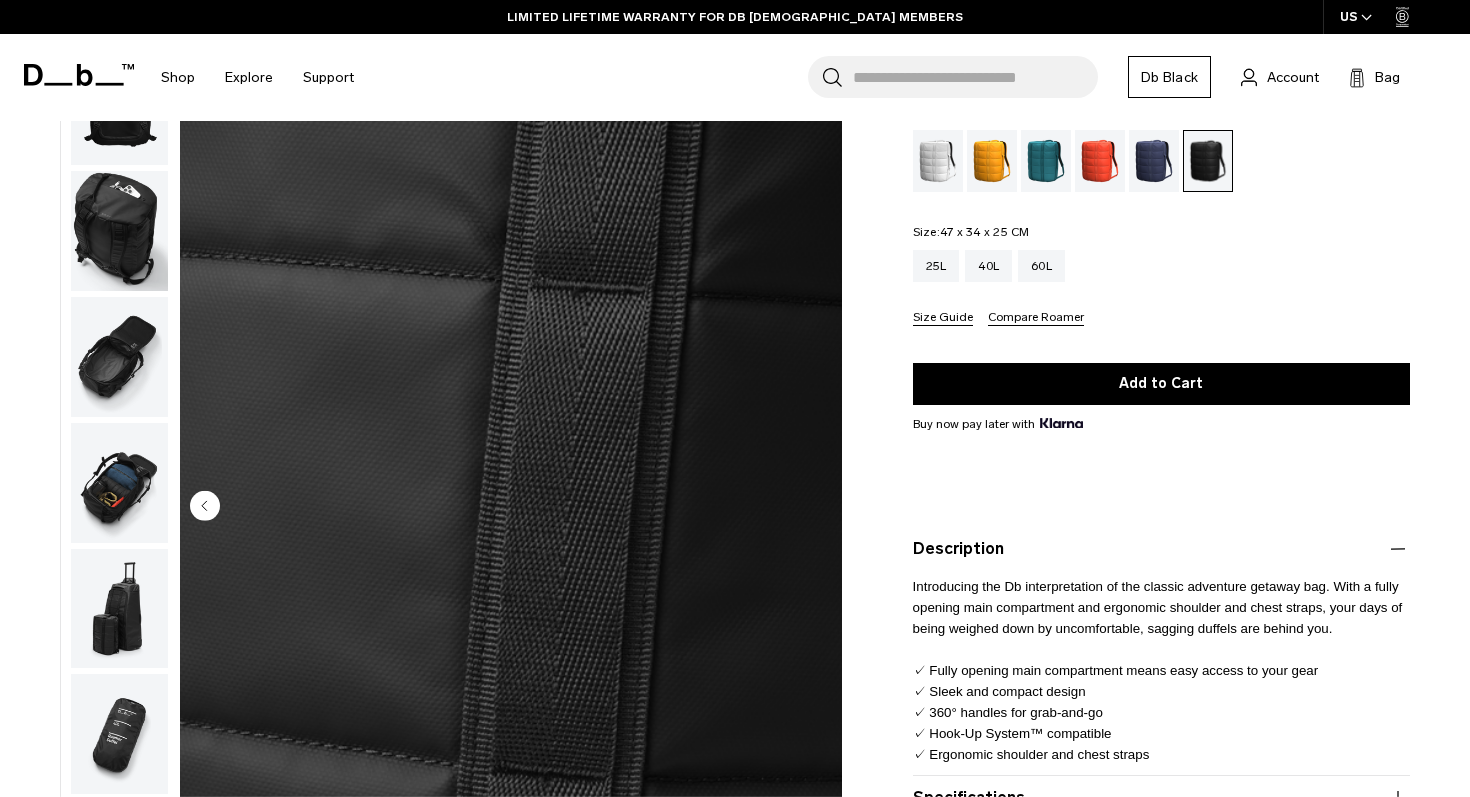 click on "Introducing the Db interpretation of the classic adventure getaway bag. With a fully opening main compartment and ergonomic shoulder and chest straps, your days of being weighed down by uncomfortable, sagging duffels are behind you. ✓ Fully opening main compartment means easy access to your gear ✓ Sleek and compact design ✓ 360° handles for grab-and-go ✓ Hook-Up System™ compatible ✓ Ergonomic shoulder and chest straps" at bounding box center (1158, 670) 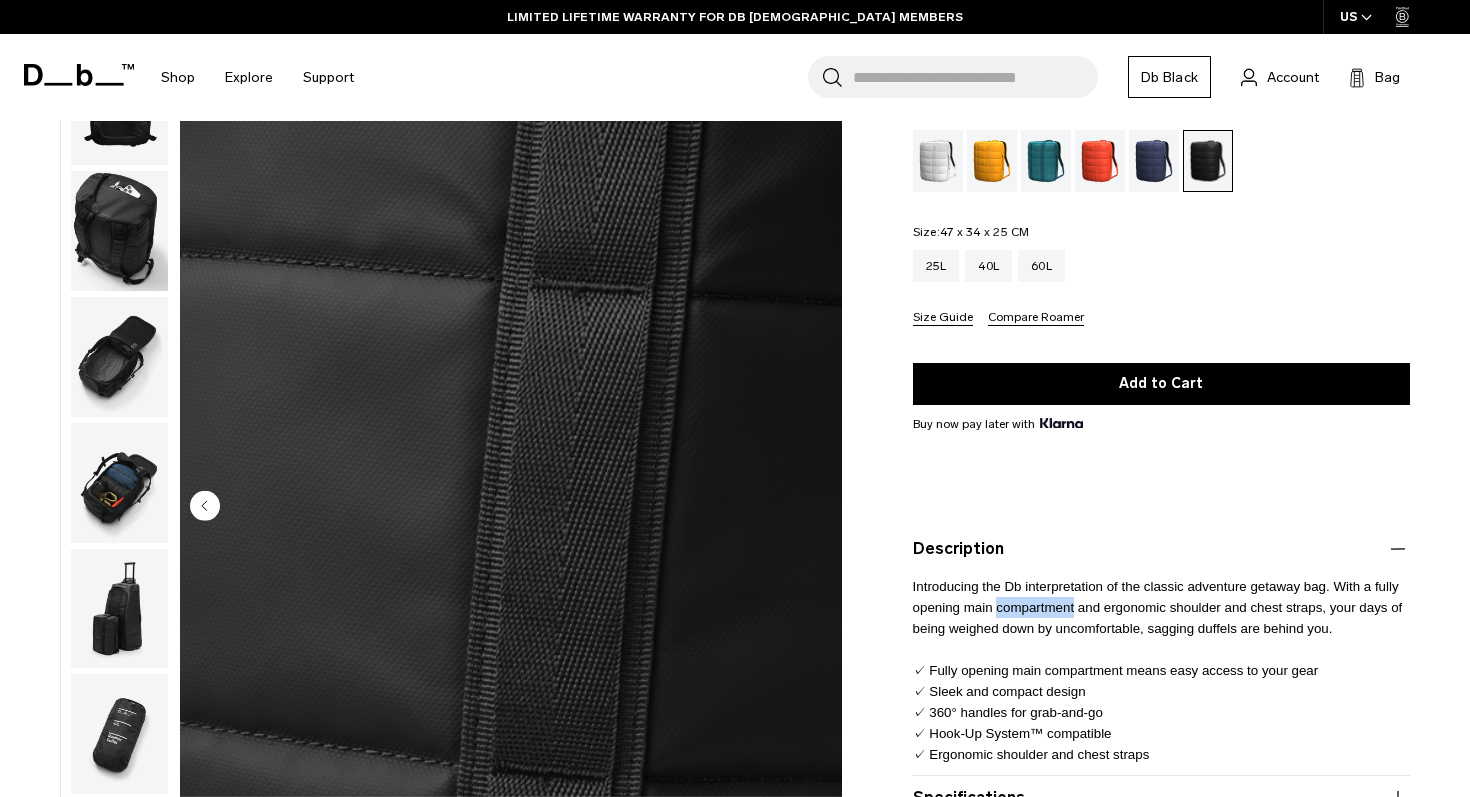 click on "Introducing the Db interpretation of the classic adventure getaway bag. With a fully opening main compartment and ergonomic shoulder and chest straps, your days of being weighed down by uncomfortable, sagging duffels are behind you. ✓ Fully opening main compartment means easy access to your gear ✓ Sleek and compact design ✓ 360° handles for grab-and-go ✓ Hook-Up System™ compatible ✓ Ergonomic shoulder and chest straps" at bounding box center (1158, 670) 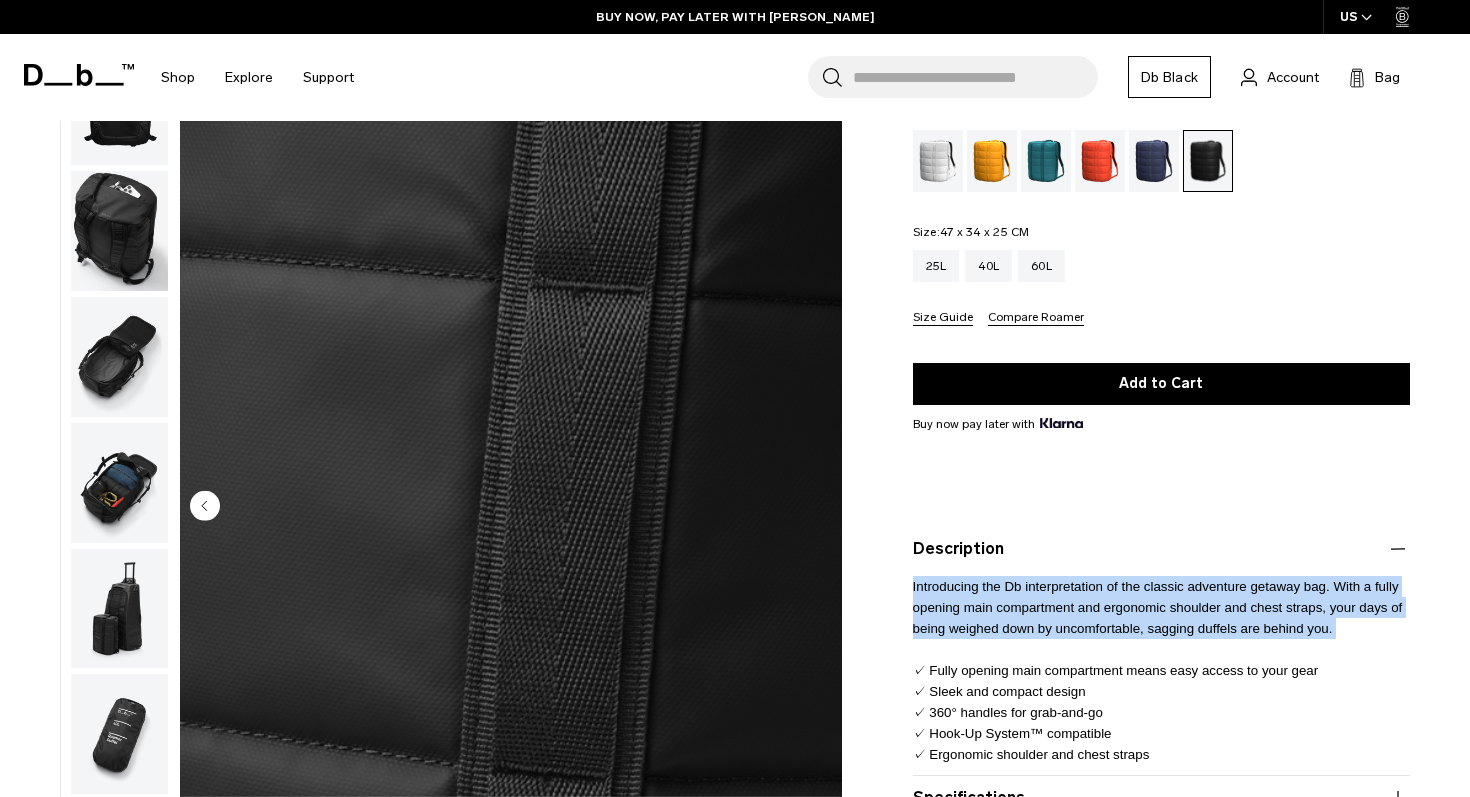 click on "Introducing the Db interpretation of the classic adventure getaway bag. With a fully opening main compartment and ergonomic shoulder and chest straps, your days of being weighed down by uncomfortable, sagging duffels are behind you. ✓ Fully opening main compartment means easy access to your gear ✓ Sleek and compact design ✓ 360° handles for grab-and-go ✓ Hook-Up System™ compatible ✓ Ergonomic shoulder and chest straps" at bounding box center [1158, 670] 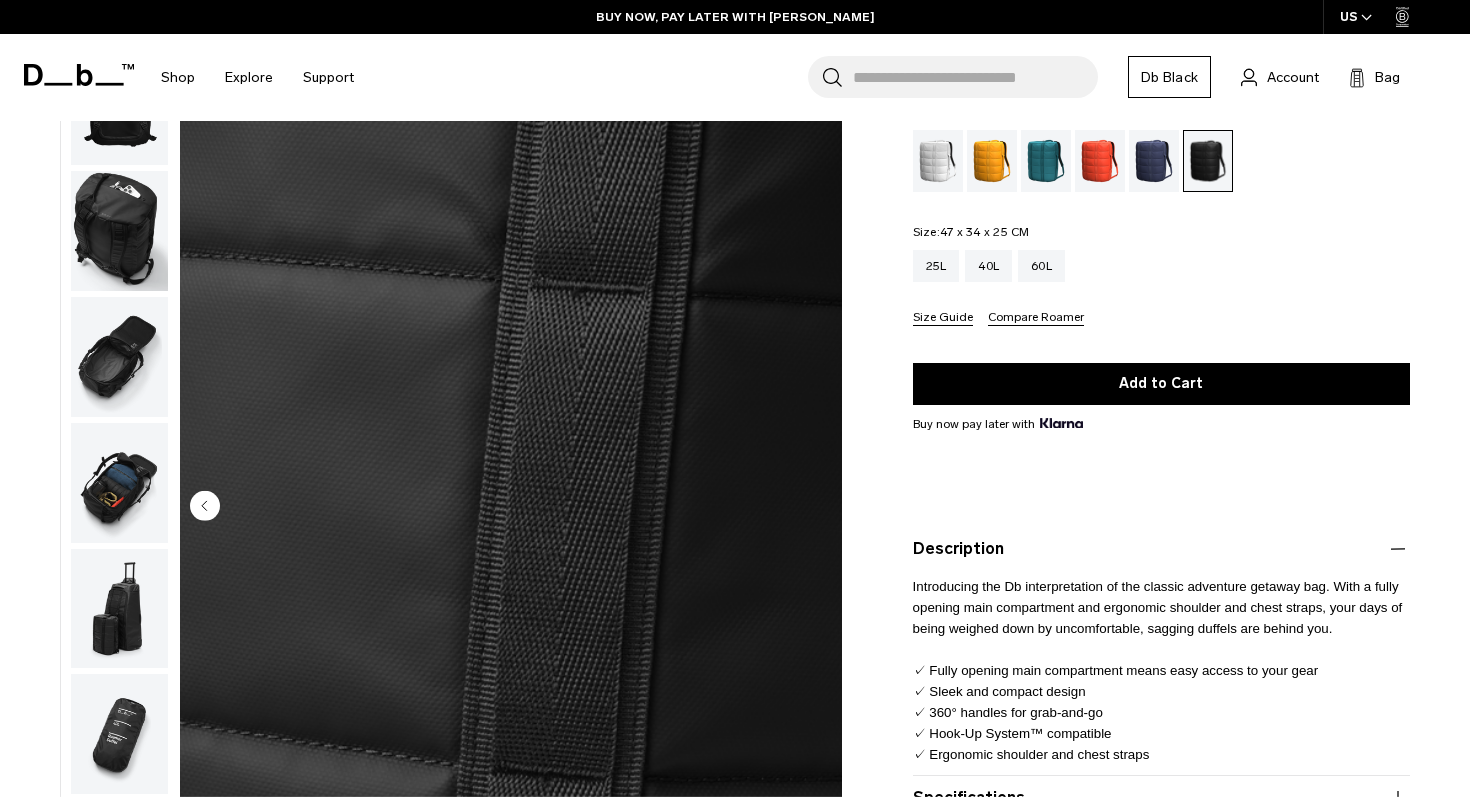 click on "Introducing the Db interpretation of the classic adventure getaway bag. With a fully opening main compartment and ergonomic shoulder and chest straps, your days of being weighed down by uncomfortable, sagging duffels are behind you. ✓ Fully opening main compartment means easy access to your gear ✓ Sleek and compact design ✓ 360° handles for grab-and-go ✓ Hook-Up System™ compatible ✓ Ergonomic shoulder and chest straps" at bounding box center (1158, 670) 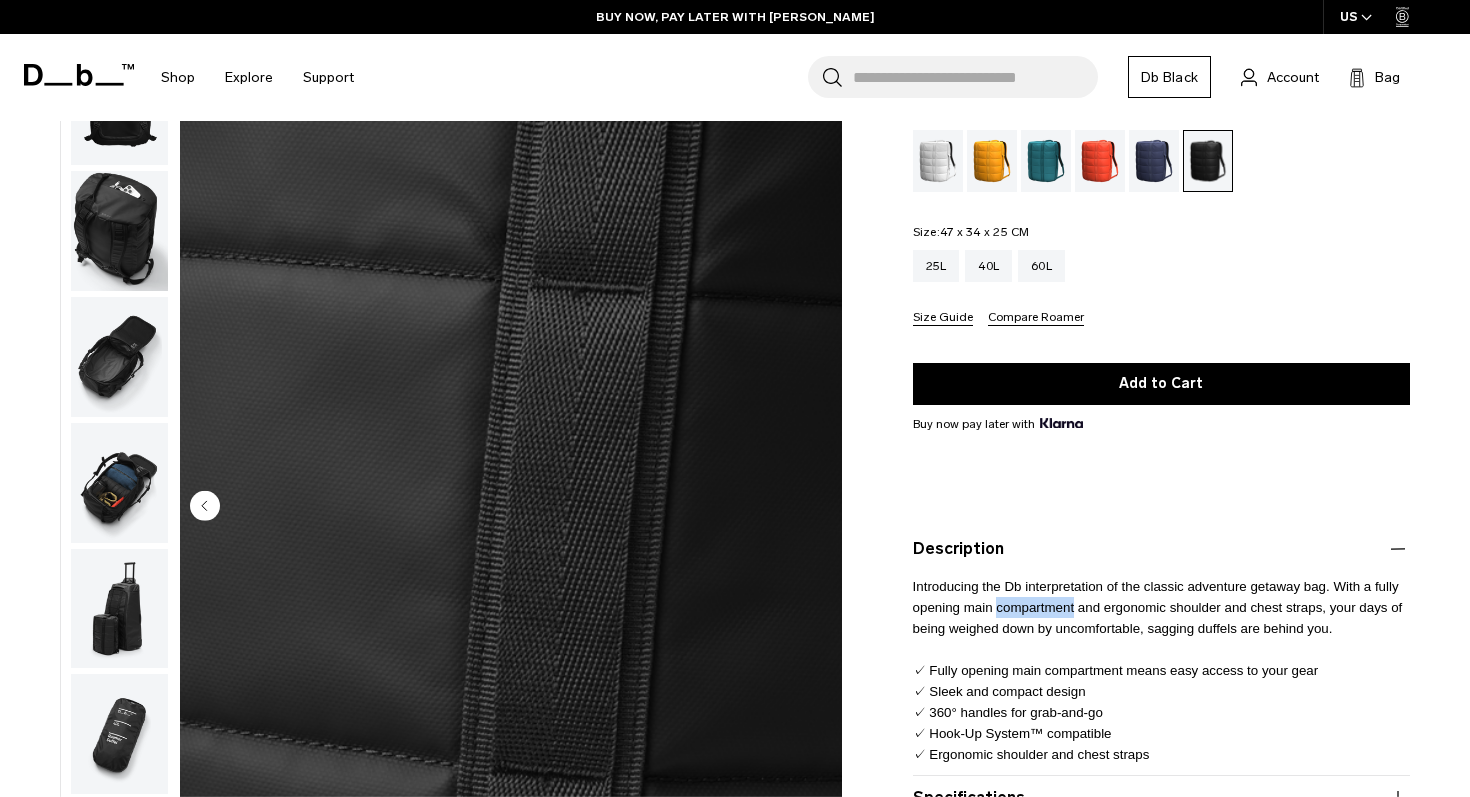 click on "Introducing the Db interpretation of the classic adventure getaway bag. With a fully opening main compartment and ergonomic shoulder and chest straps, your days of being weighed down by uncomfortable, sagging duffels are behind you. ✓ Fully opening main compartment means easy access to your gear ✓ Sleek and compact design ✓ 360° handles for grab-and-go ✓ Hook-Up System™ compatible ✓ Ergonomic shoulder and chest straps" at bounding box center (1158, 670) 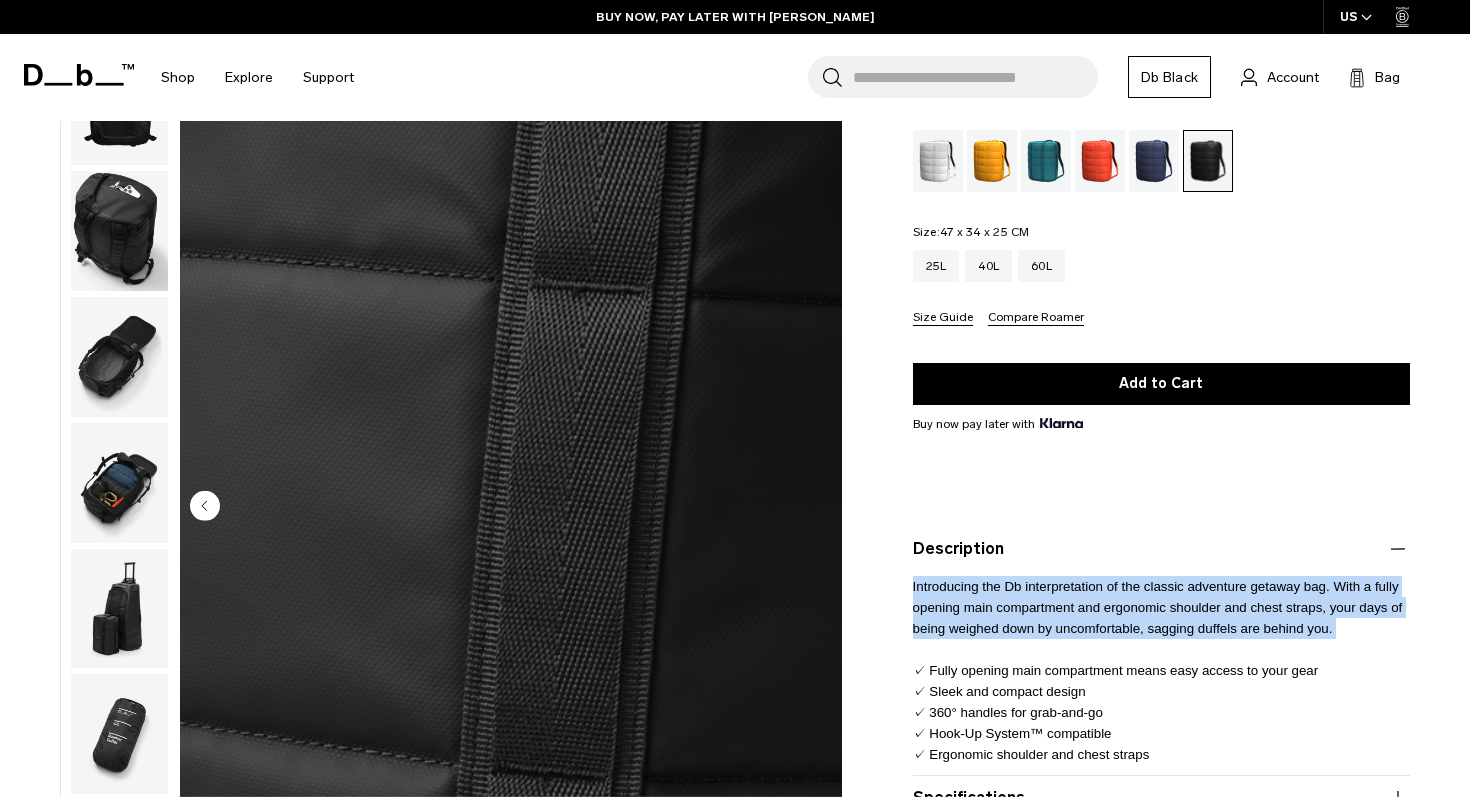 click on "Introducing the Db interpretation of the classic adventure getaway bag. With a fully opening main compartment and ergonomic shoulder and chest straps, your days of being weighed down by uncomfortable, sagging duffels are behind you. ✓ Fully opening main compartment means easy access to your gear ✓ Sleek and compact design ✓ 360° handles for grab-and-go ✓ Hook-Up System™ compatible ✓ Ergonomic shoulder and chest straps" at bounding box center [1158, 670] 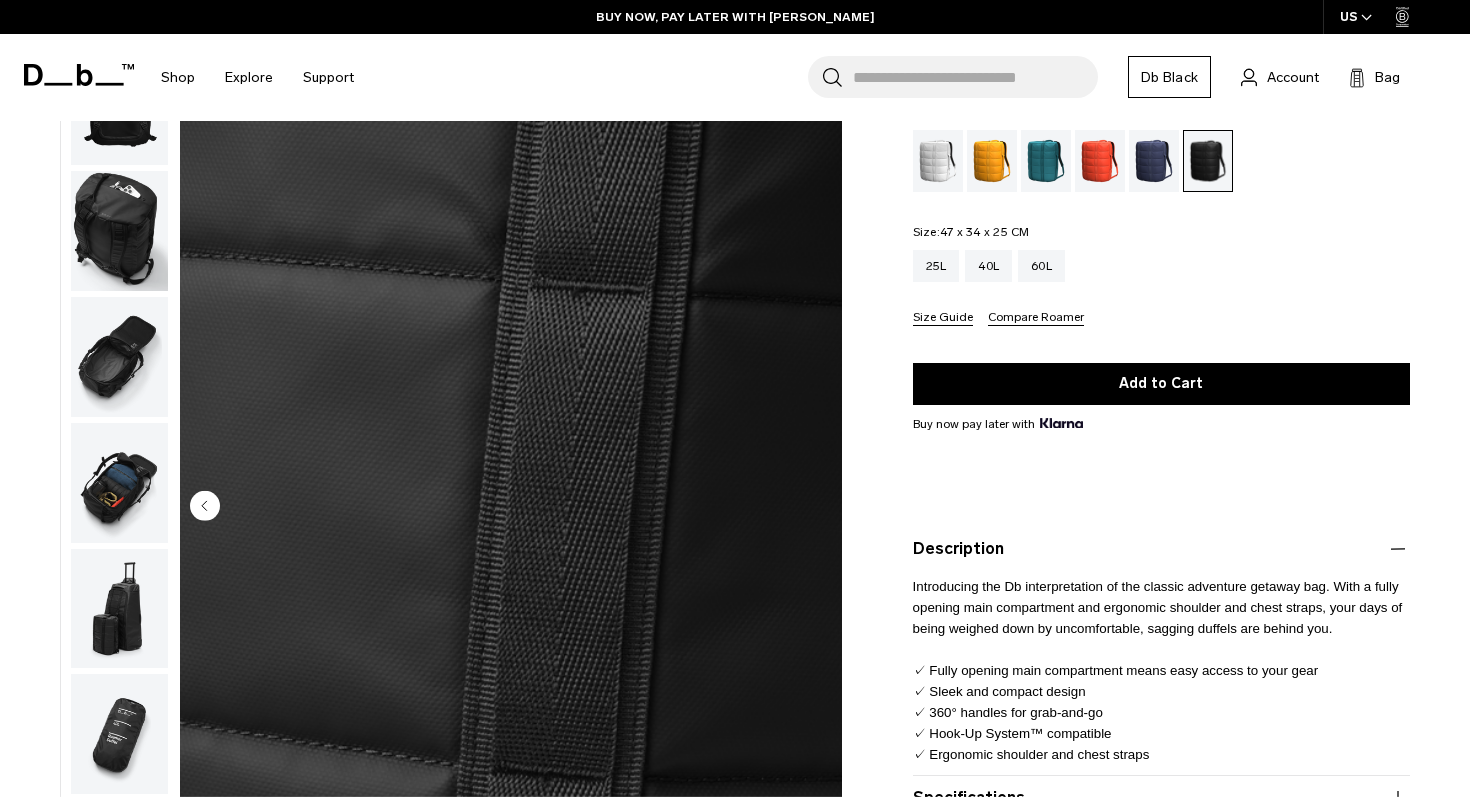 click on "Introducing the Db interpretation of the classic adventure getaway bag. With a fully opening main compartment and ergonomic shoulder and chest straps, your days of being weighed down by uncomfortable, sagging duffels are behind you. ✓ Fully opening main compartment means easy access to your gear ✓ Sleek and compact design ✓ 360° handles for grab-and-go ✓ Hook-Up System™ compatible ✓ Ergonomic shoulder and chest straps" at bounding box center [1158, 670] 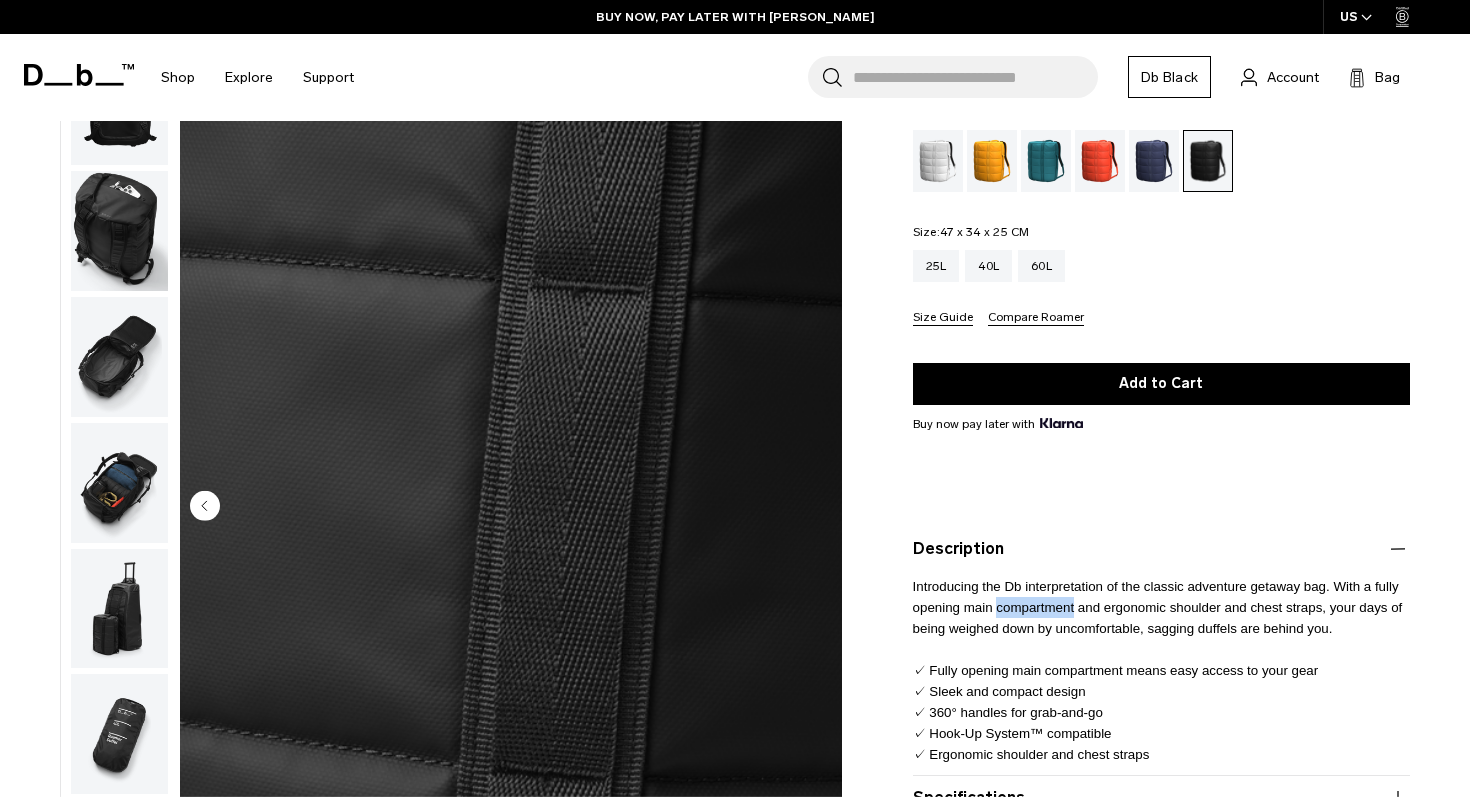 click on "Introducing the Db interpretation of the classic adventure getaway bag. With a fully opening main compartment and ergonomic shoulder and chest straps, your days of being weighed down by uncomfortable, sagging duffels are behind you. ✓ Fully opening main compartment means easy access to your gear ✓ Sleek and compact design ✓ 360° handles for grab-and-go ✓ Hook-Up System™ compatible ✓ Ergonomic shoulder and chest straps" at bounding box center [1158, 670] 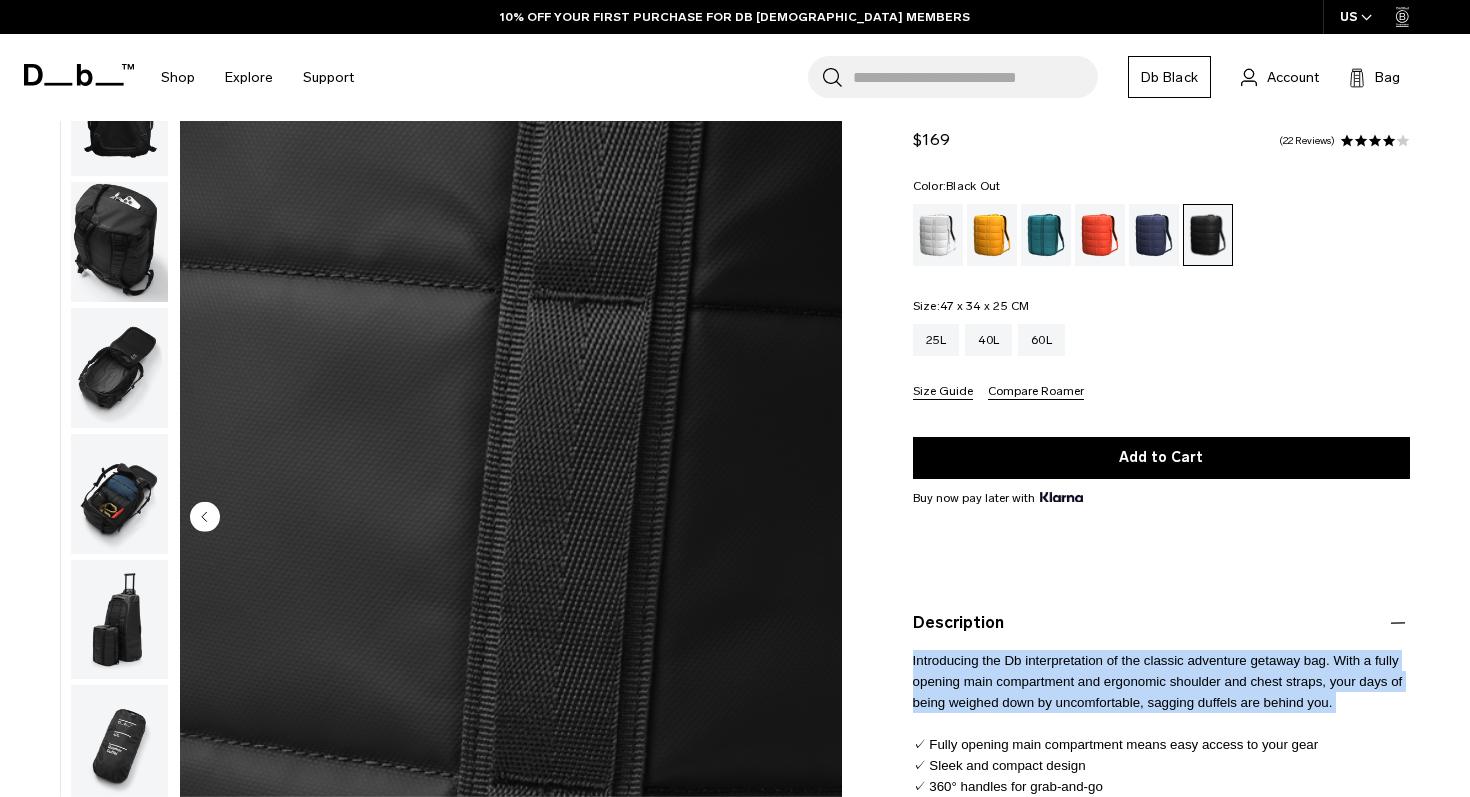 scroll, scrollTop: 0, scrollLeft: 0, axis: both 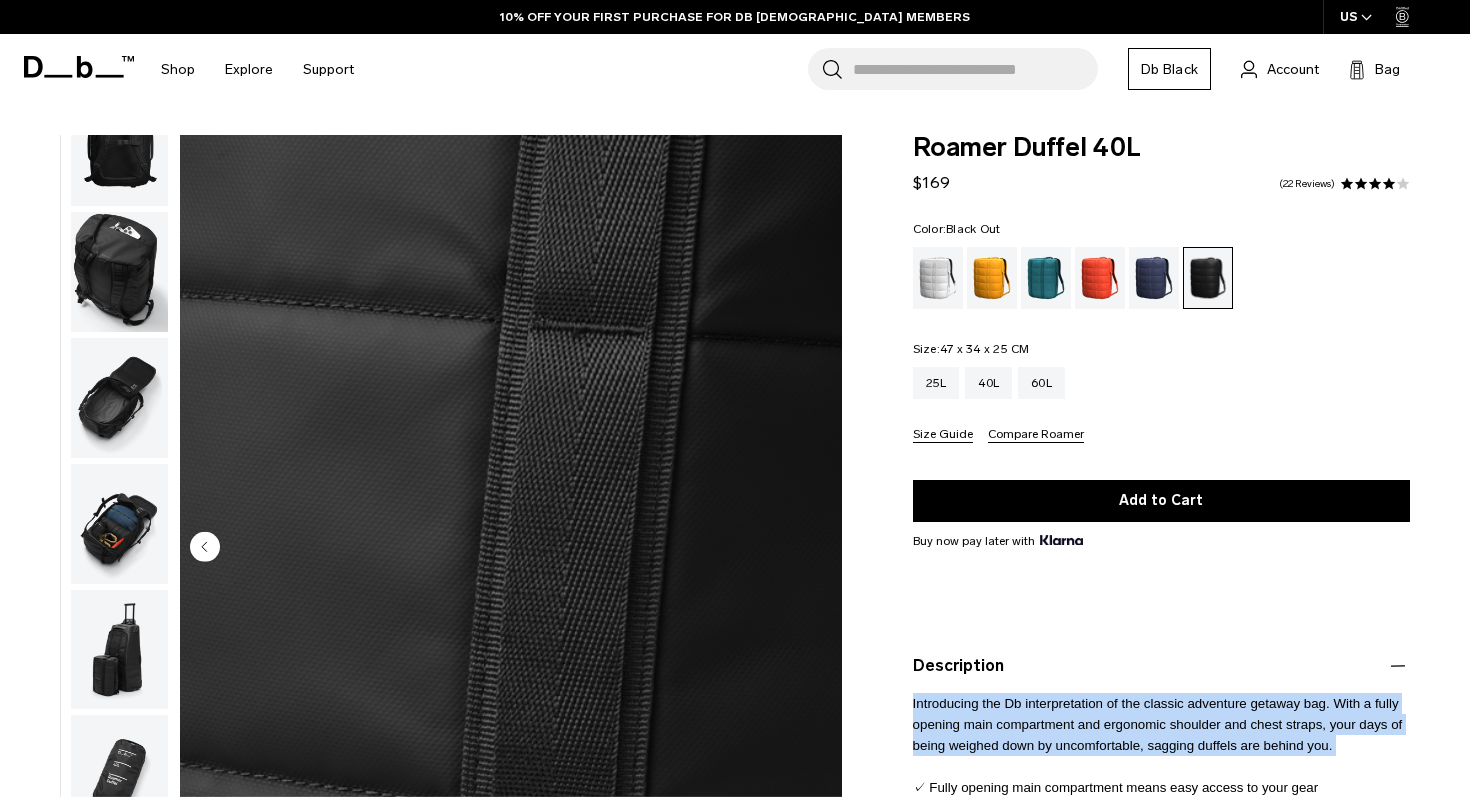 click 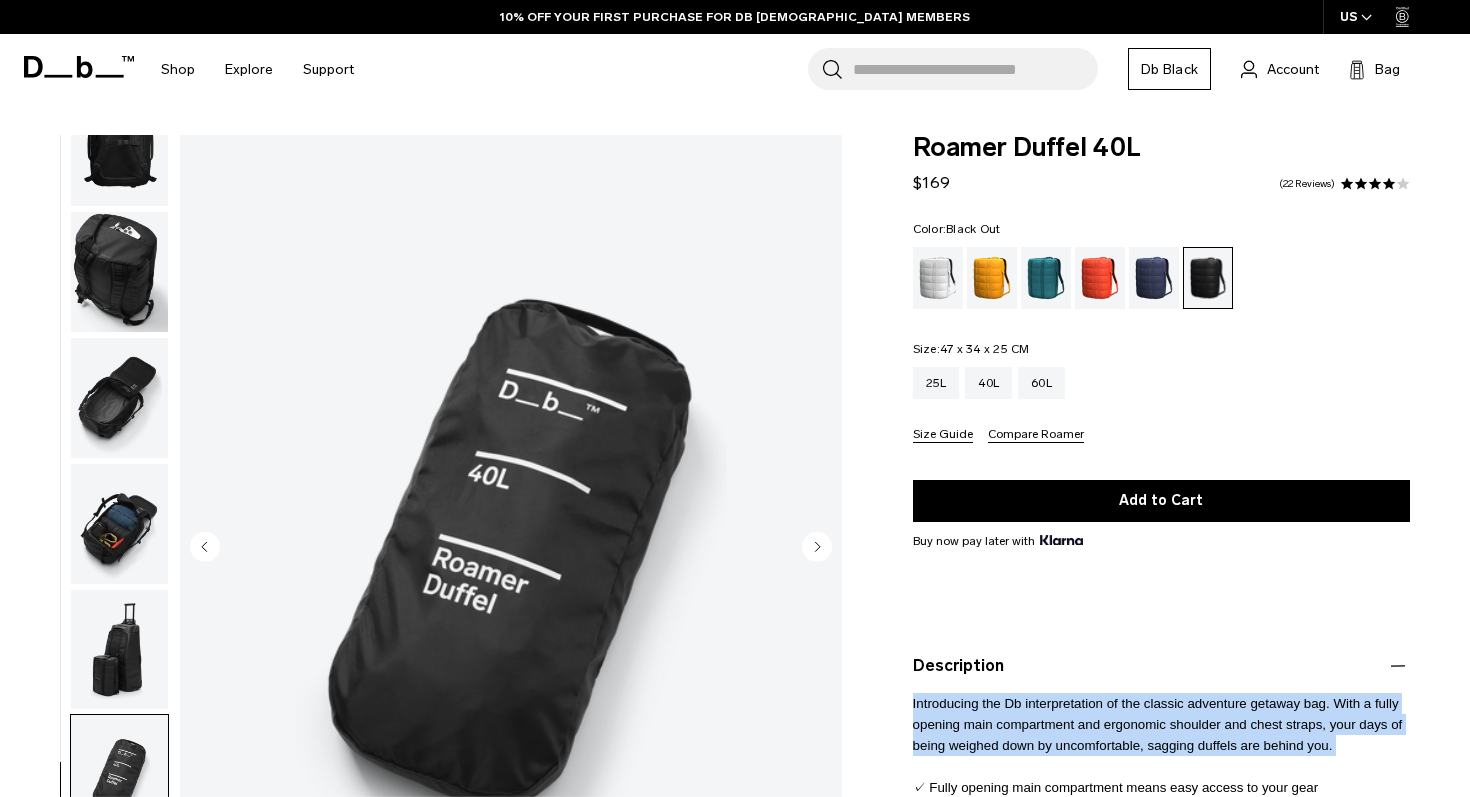 click 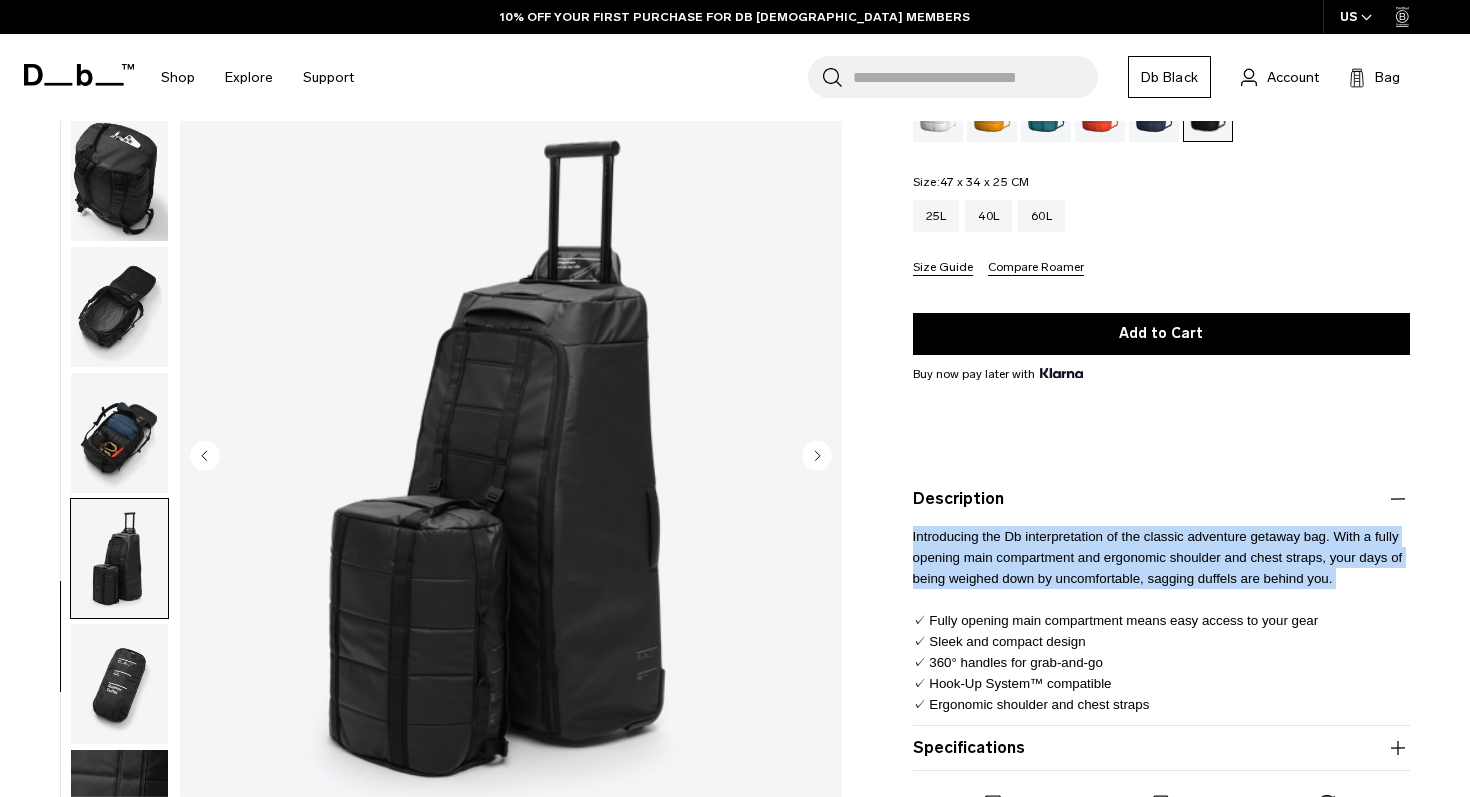 scroll, scrollTop: 210, scrollLeft: 0, axis: vertical 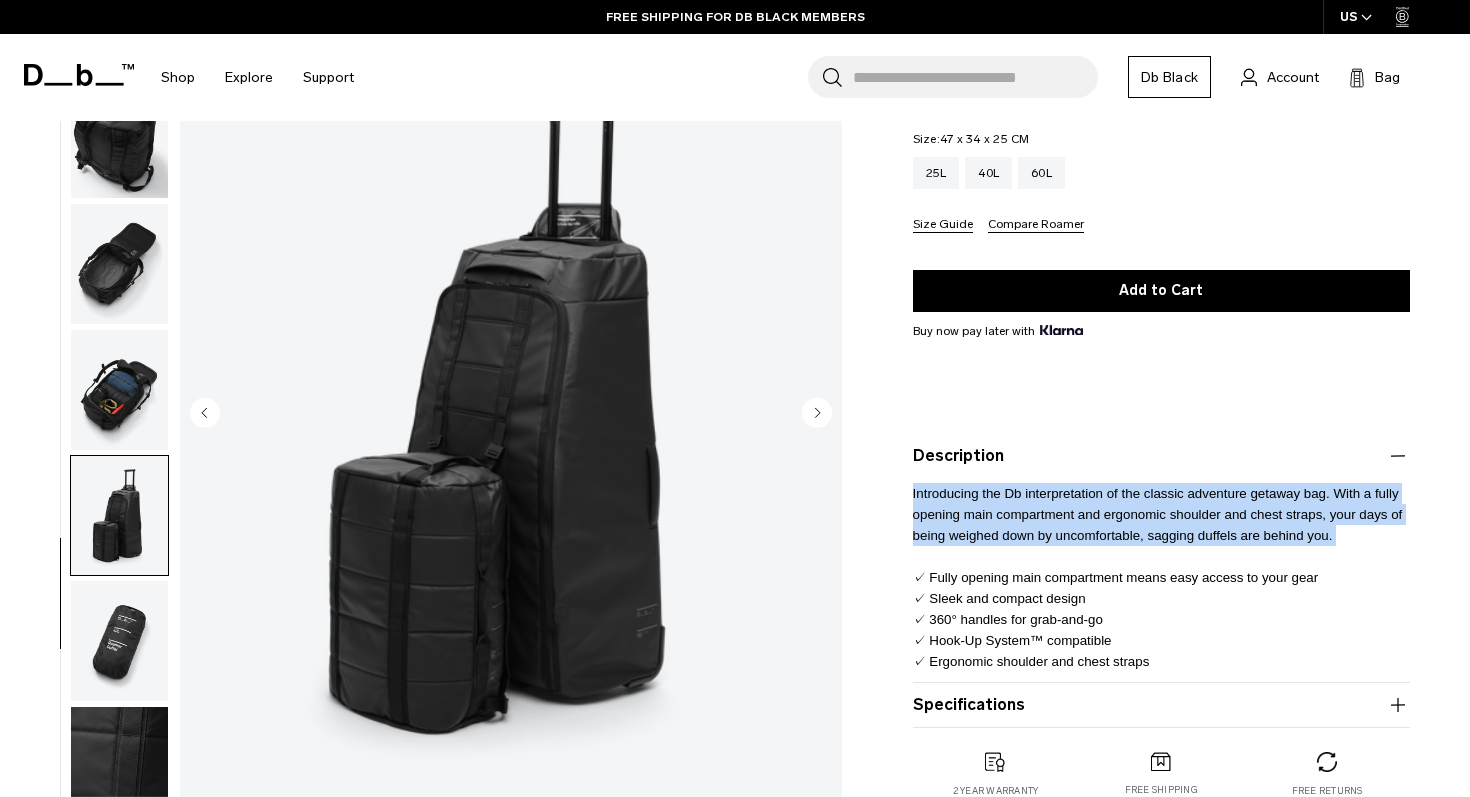 click at bounding box center (119, 390) 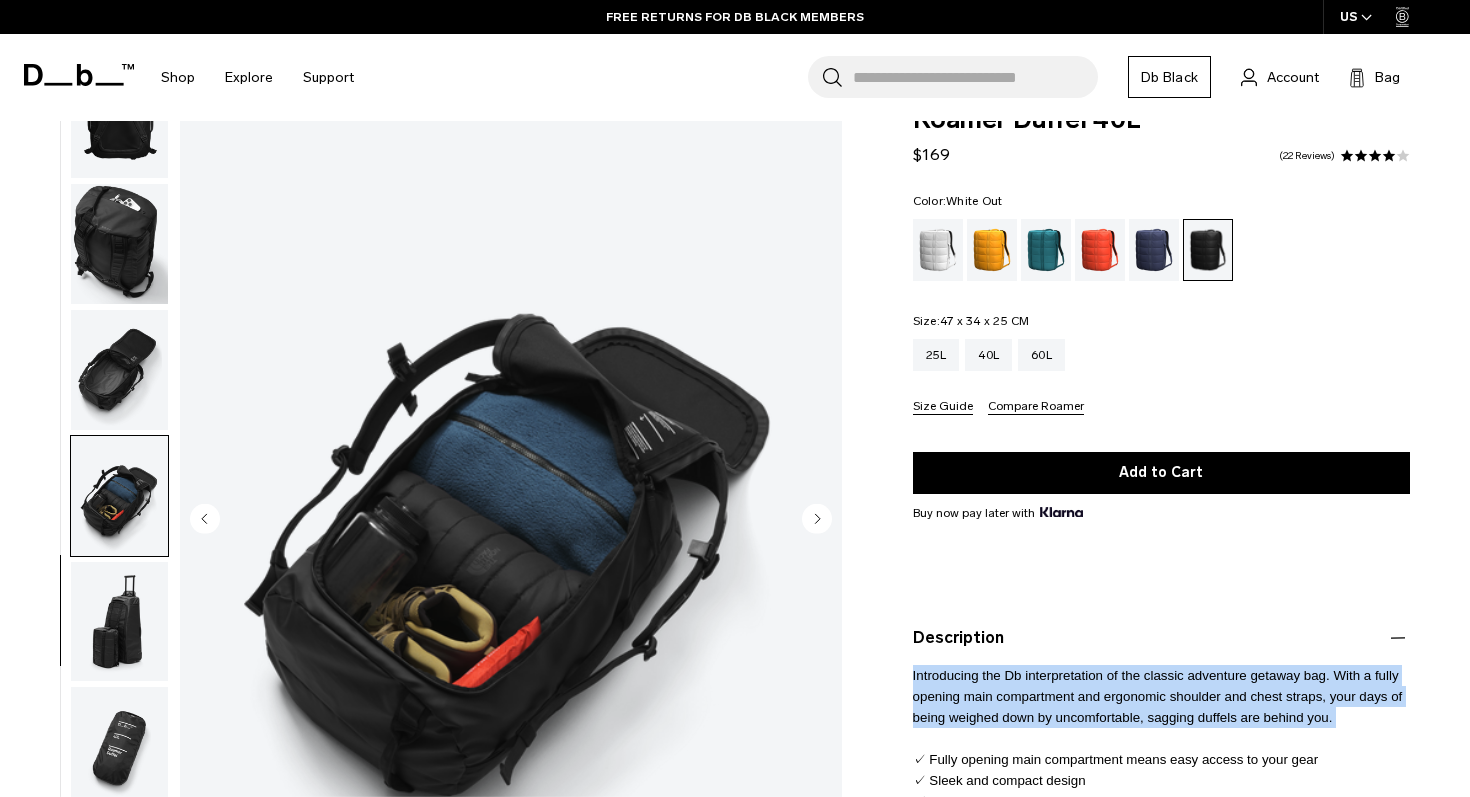 scroll, scrollTop: 0, scrollLeft: 0, axis: both 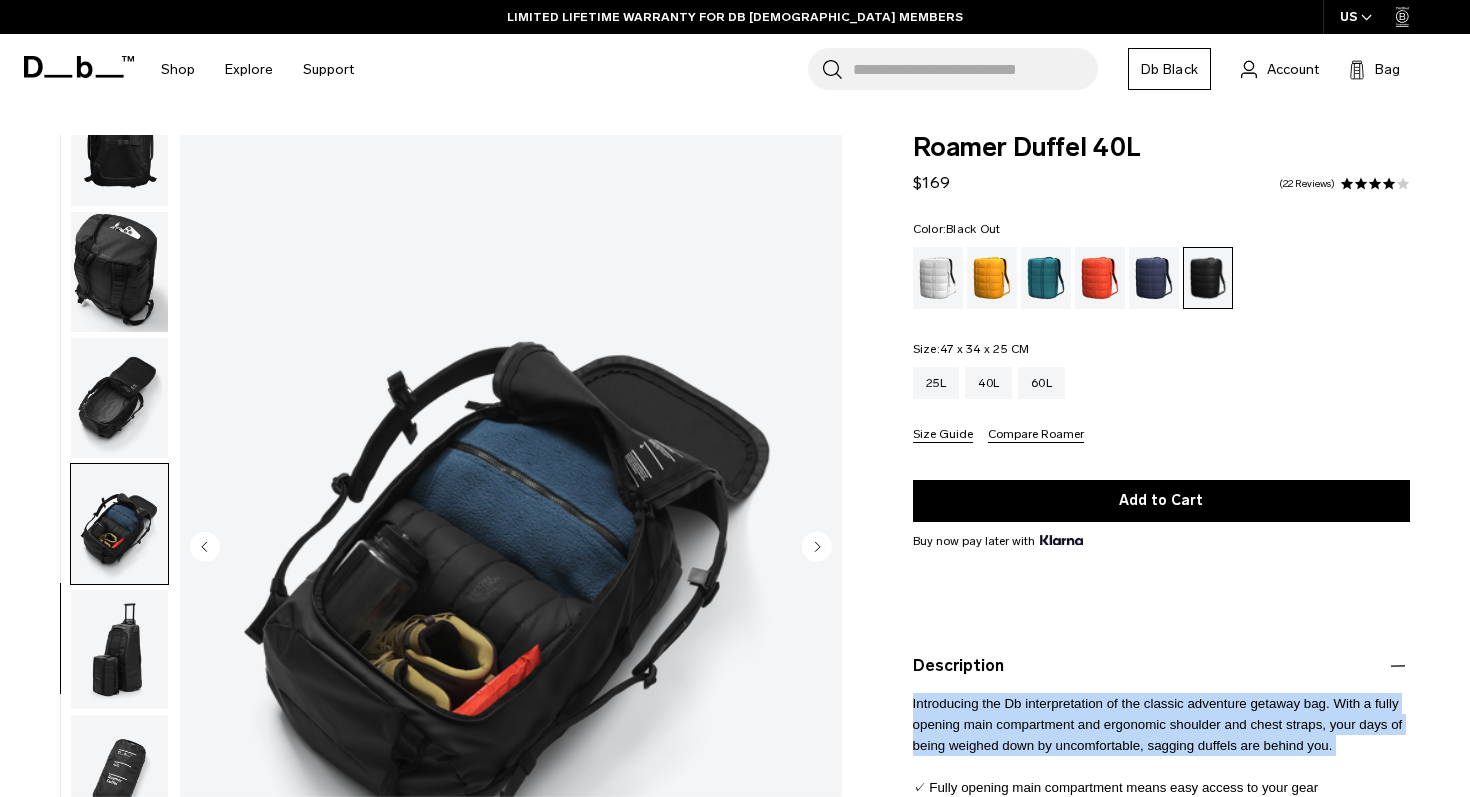 click at bounding box center (1375, 184) 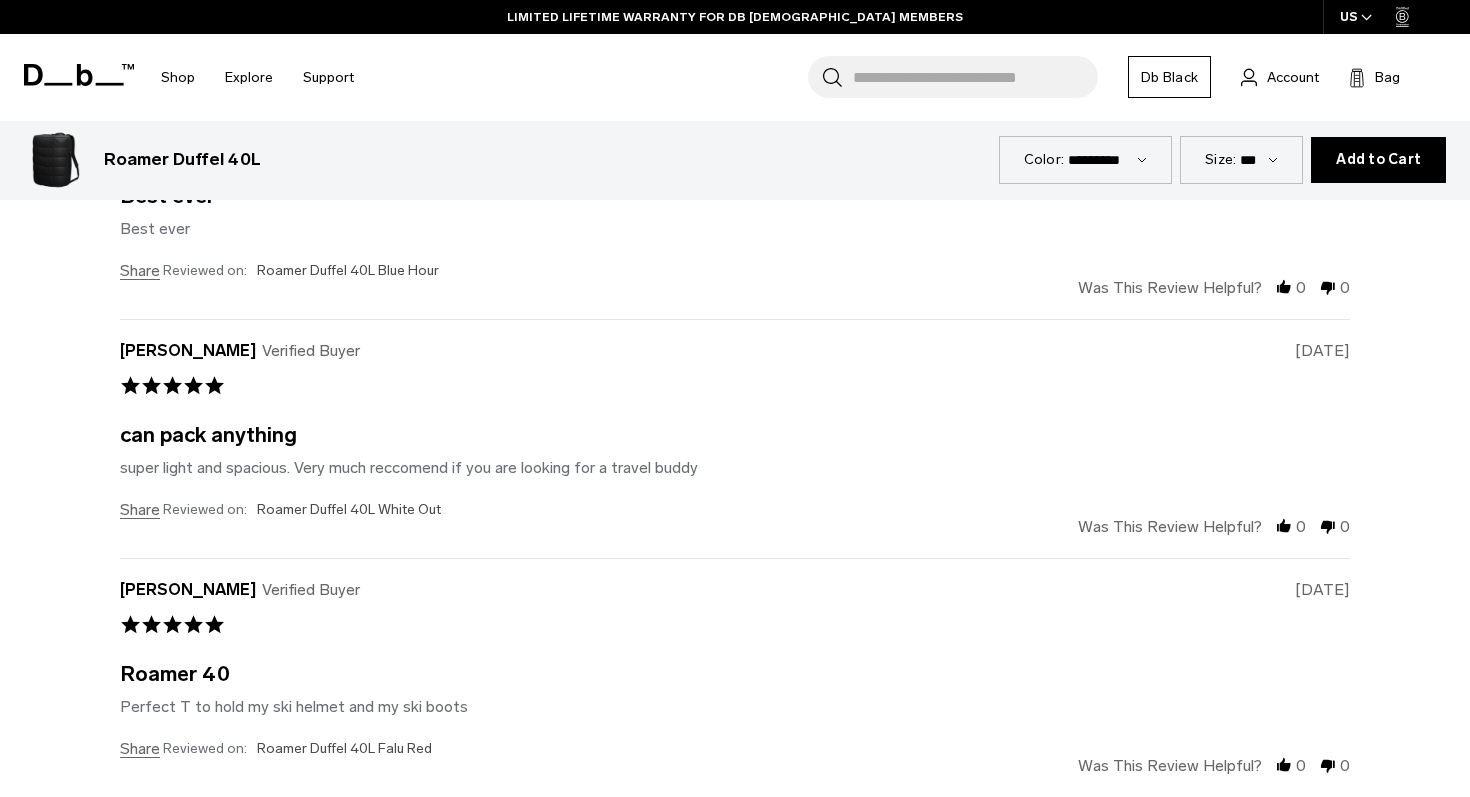 scroll, scrollTop: 4560, scrollLeft: 0, axis: vertical 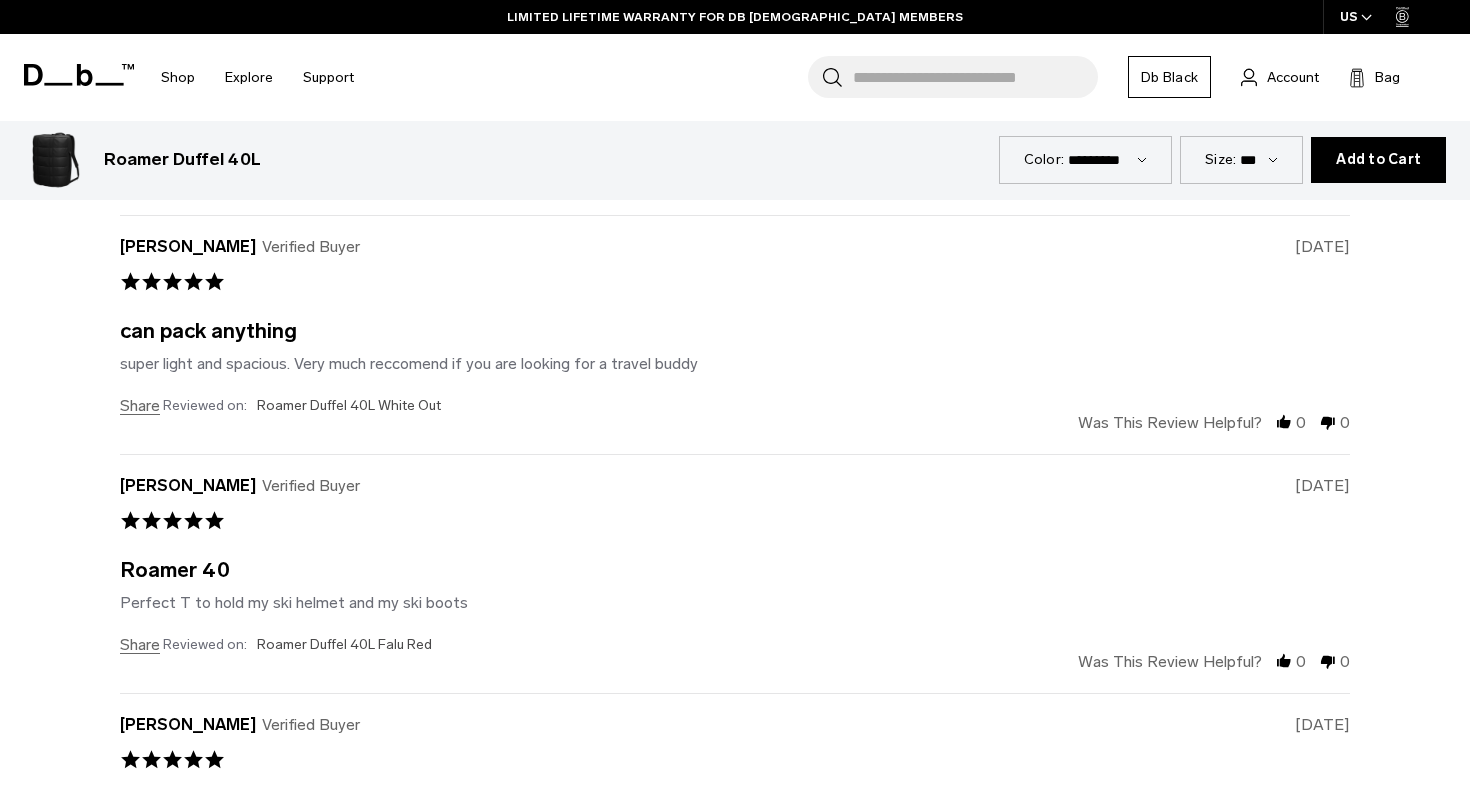 click on "H          Hana S.       Verified Buyer            5.0 star rating              04/07/25            can pack anything        Review by Hana S. on  7 Apr 2025   review stating can pack anything    super light and spacious. Very much reccomend if you are looking for a travel buddy           On Roamer Duffel 40L Black Out                   share       '  Share Review by Hana S. on  7 Apr 2025              facebook     facebook  Share Review by Hana S. on  7 Apr 2025             twitter     twitter  Share Review by Hana S. on  7 Apr 2025             LinkedIn     linkedin  Share Review by Hana S. on  7 Apr 2025                    04/07/25         Reviewed on:   Roamer Duffel 40L White Out        Was this review helpful?           0          0" at bounding box center (735, 334) 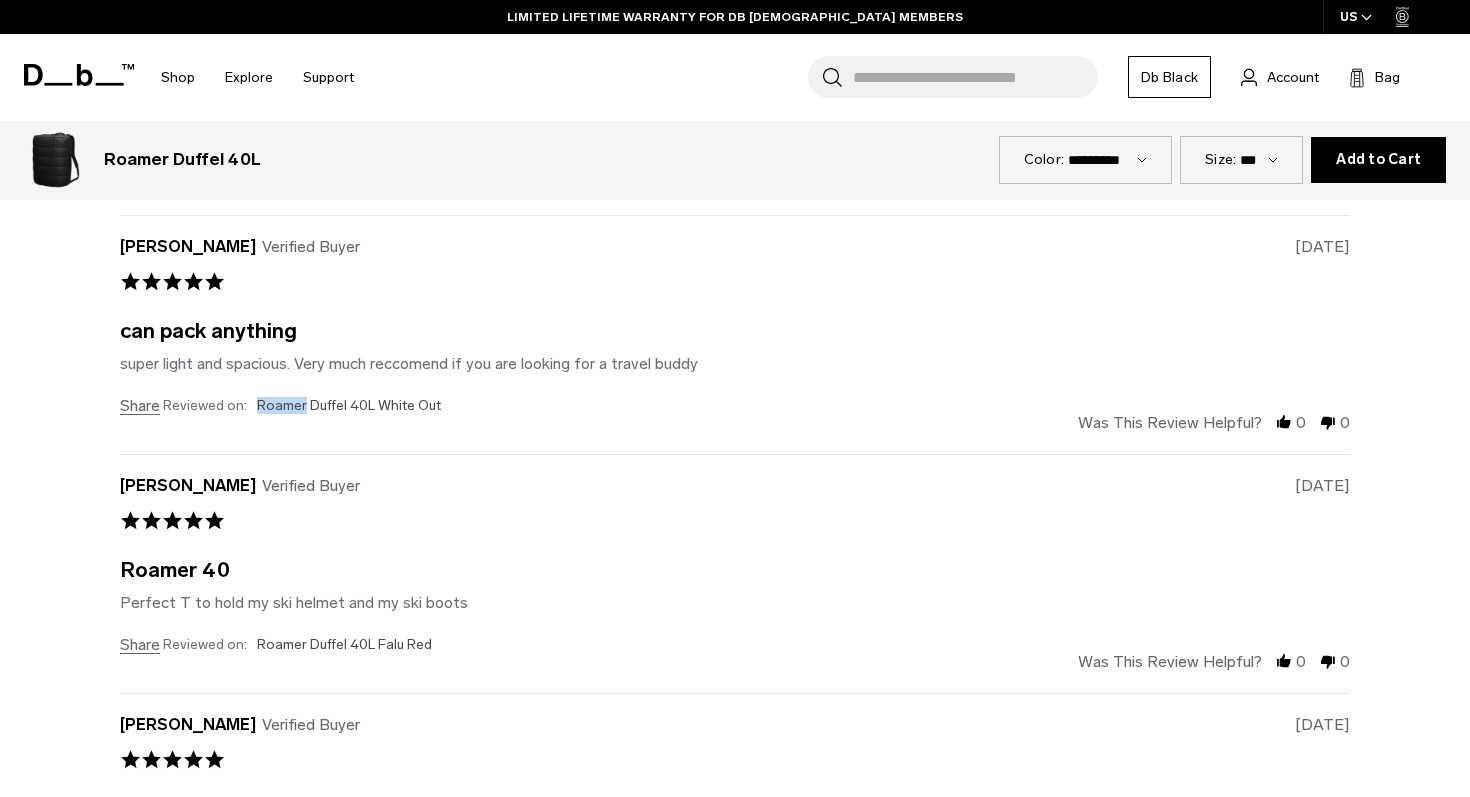 click on "H          Hana S.       Verified Buyer            5.0 star rating              04/07/25            can pack anything        Review by Hana S. on  7 Apr 2025   review stating can pack anything    super light and spacious. Very much reccomend if you are looking for a travel buddy           On Roamer Duffel 40L Black Out                   share       '  Share Review by Hana S. on  7 Apr 2025              facebook     facebook  Share Review by Hana S. on  7 Apr 2025             twitter     twitter  Share Review by Hana S. on  7 Apr 2025             LinkedIn     linkedin  Share Review by Hana S. on  7 Apr 2025                    04/07/25         Reviewed on:   Roamer Duffel 40L White Out        Was this review helpful?           0          0" at bounding box center [735, 334] 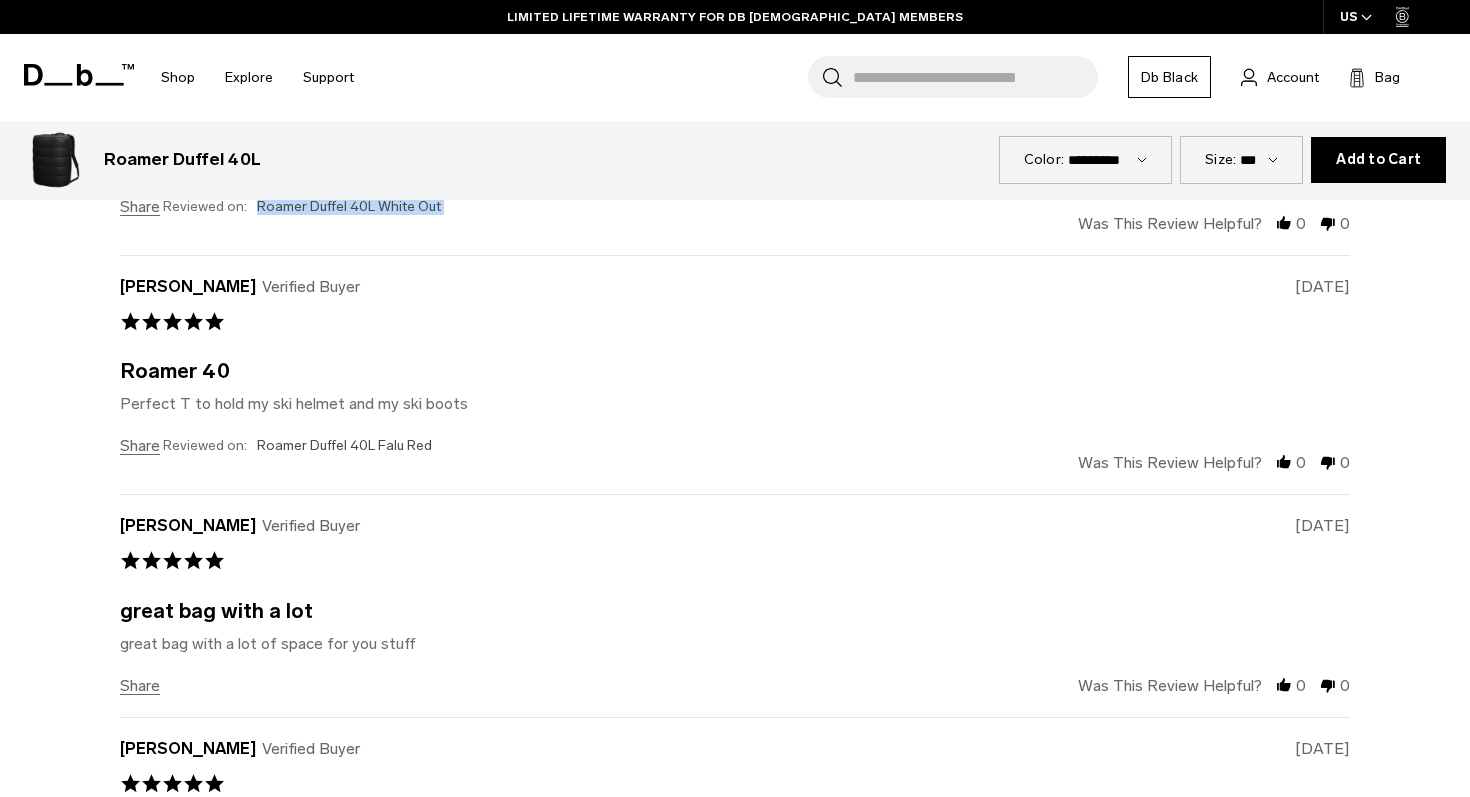 scroll, scrollTop: 4795, scrollLeft: 0, axis: vertical 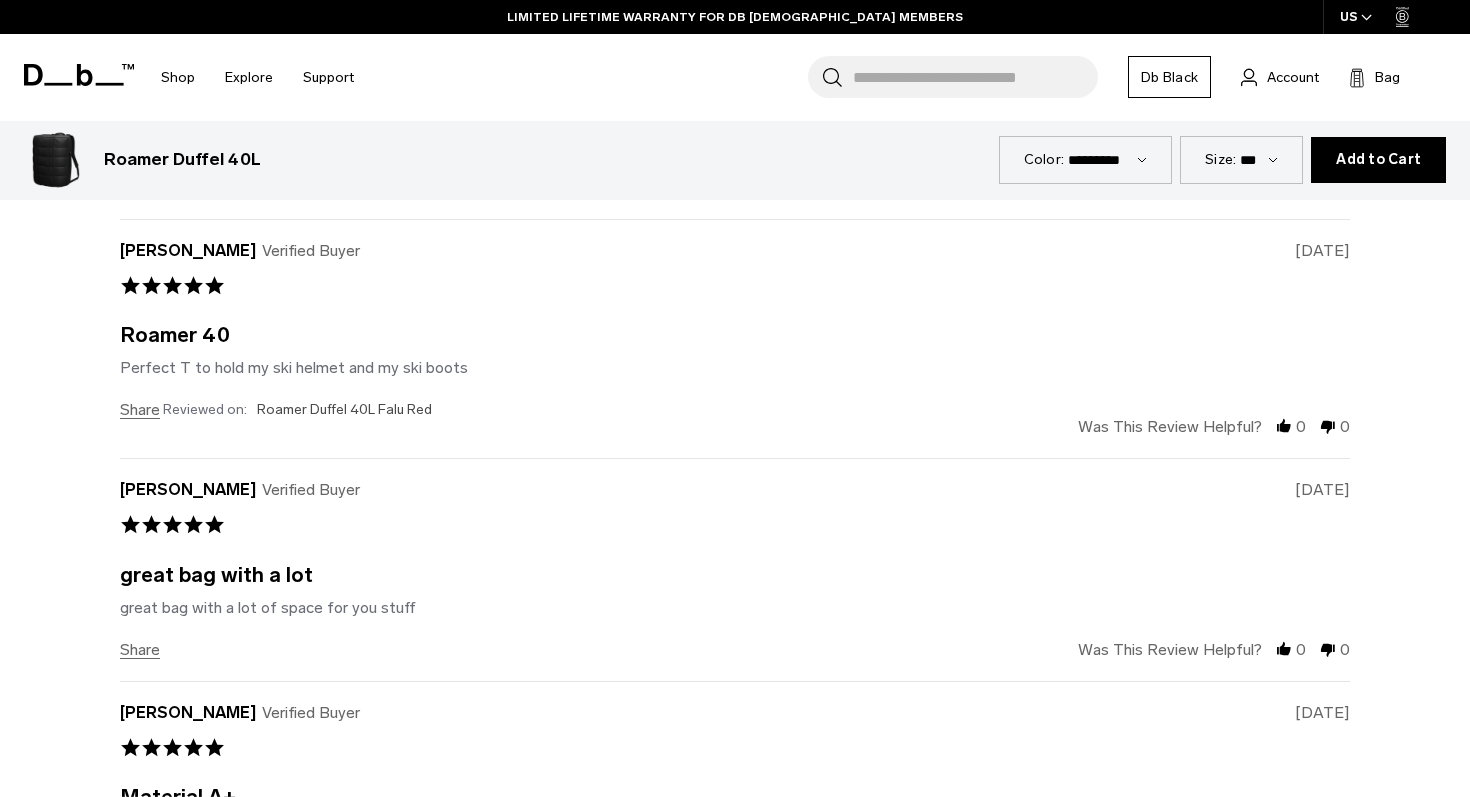 click on "Perfect T to hold my ski helmet and my ski boots" at bounding box center (294, 367) 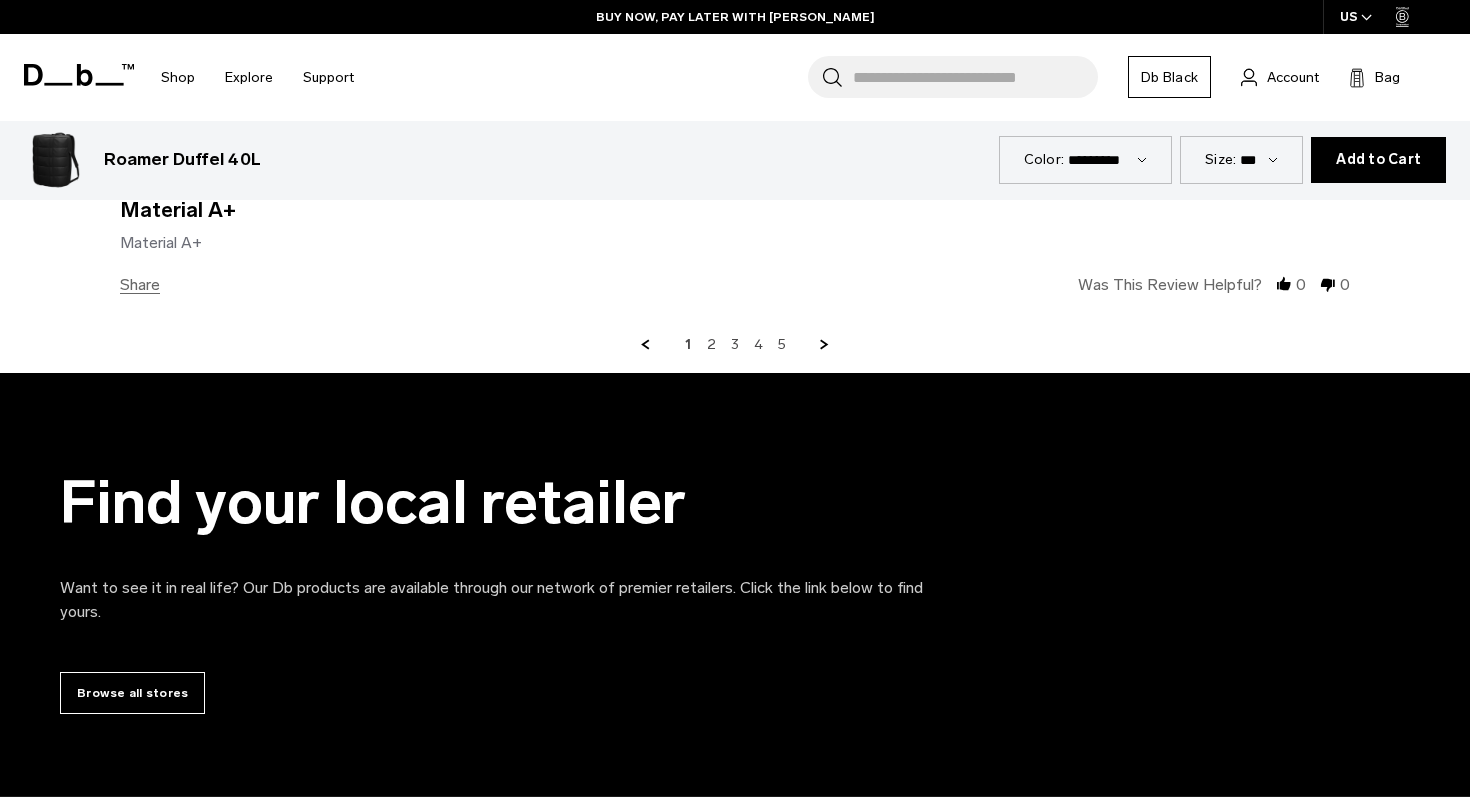 scroll, scrollTop: 5391, scrollLeft: 0, axis: vertical 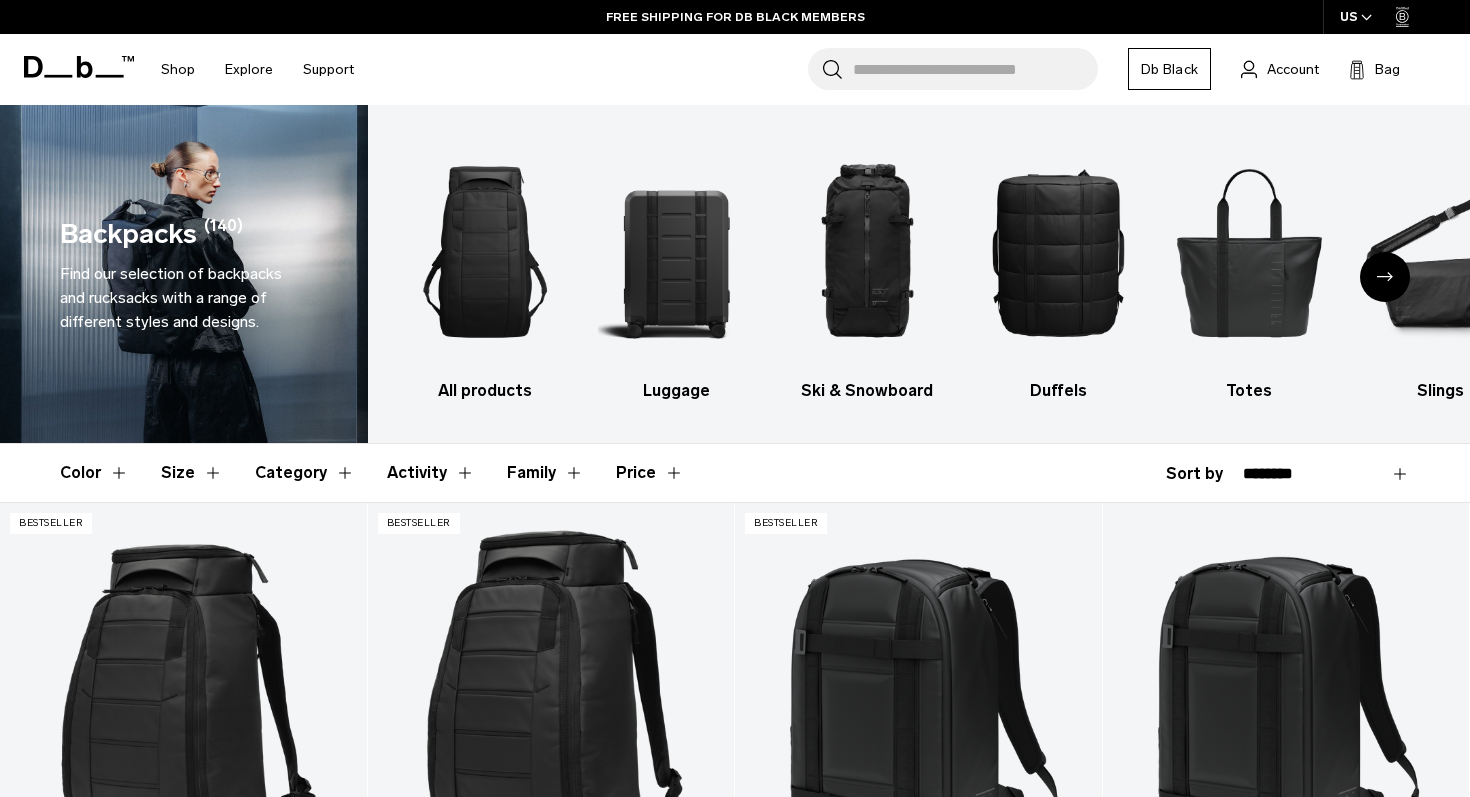 click on "Size" at bounding box center [192, 473] 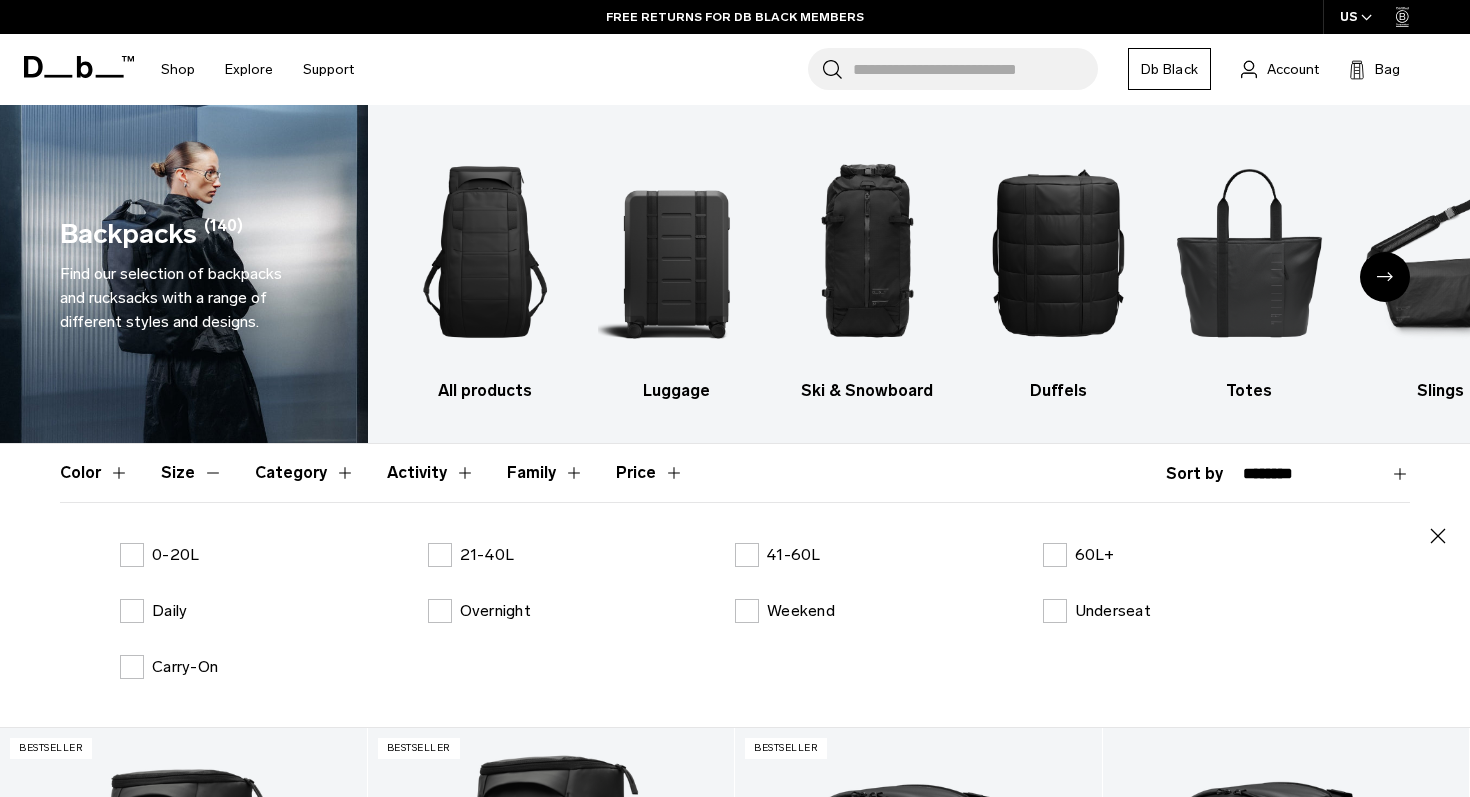 scroll, scrollTop: 32, scrollLeft: 0, axis: vertical 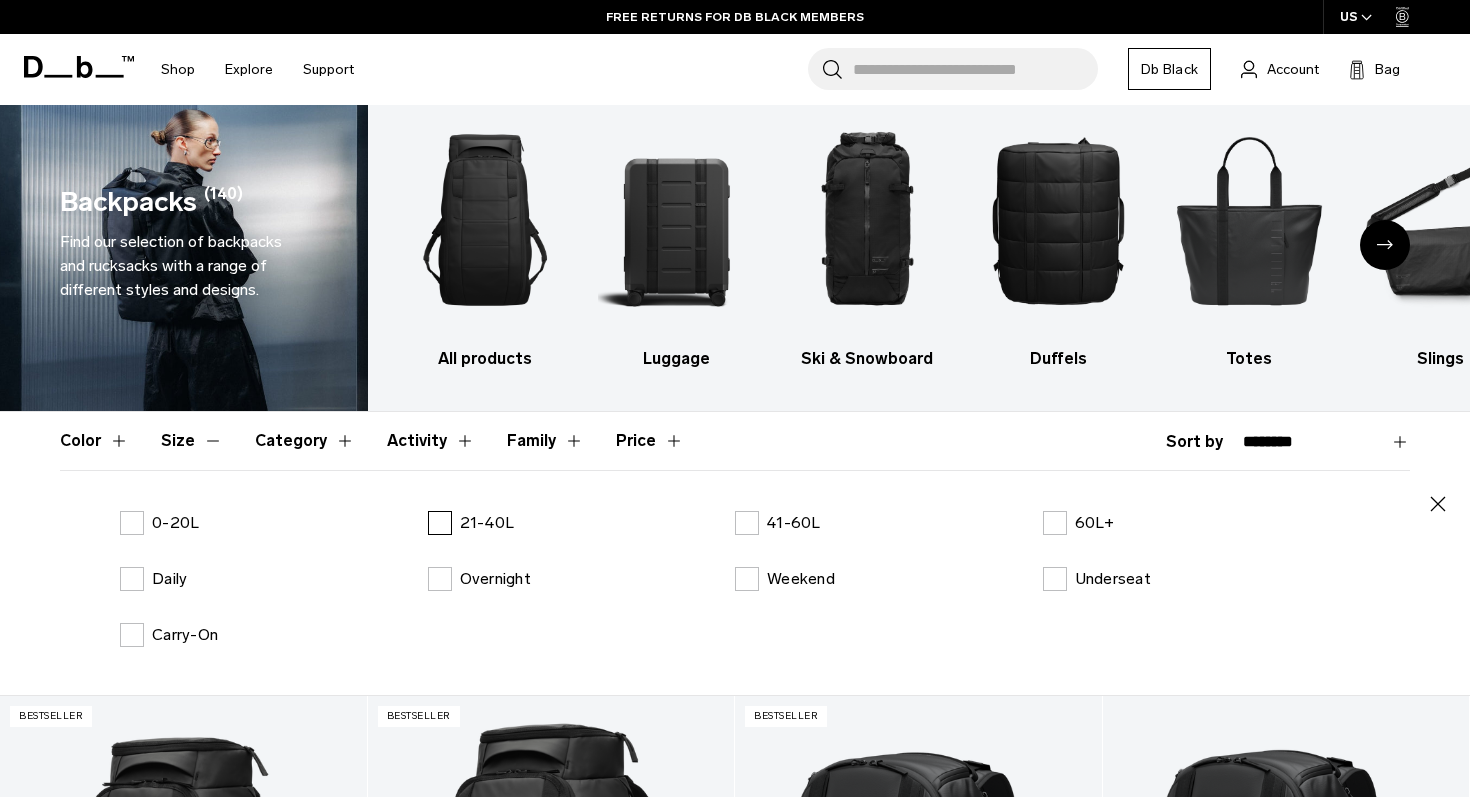 click on "21-40L" at bounding box center [487, 523] 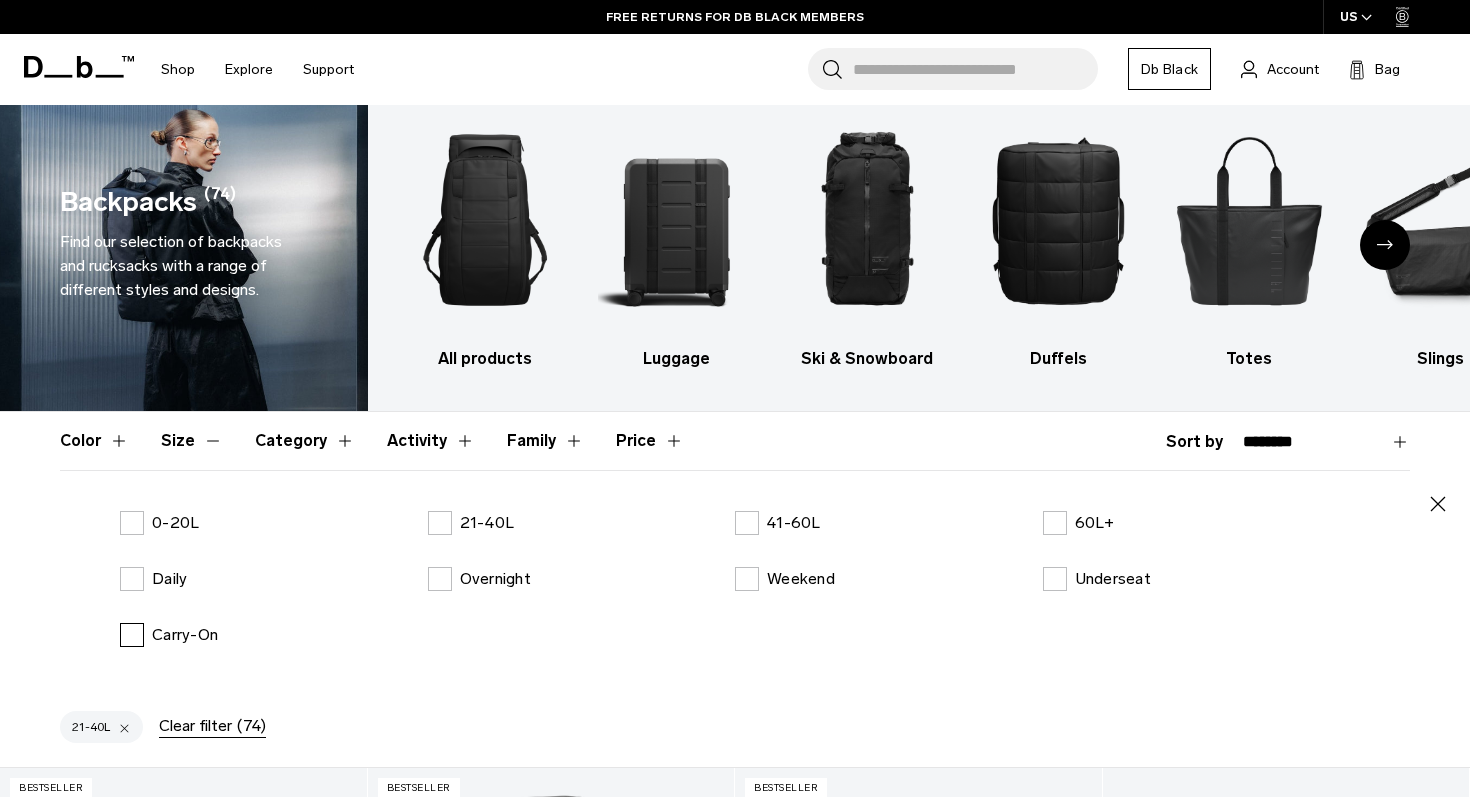 click on "Carry-On" at bounding box center [169, 635] 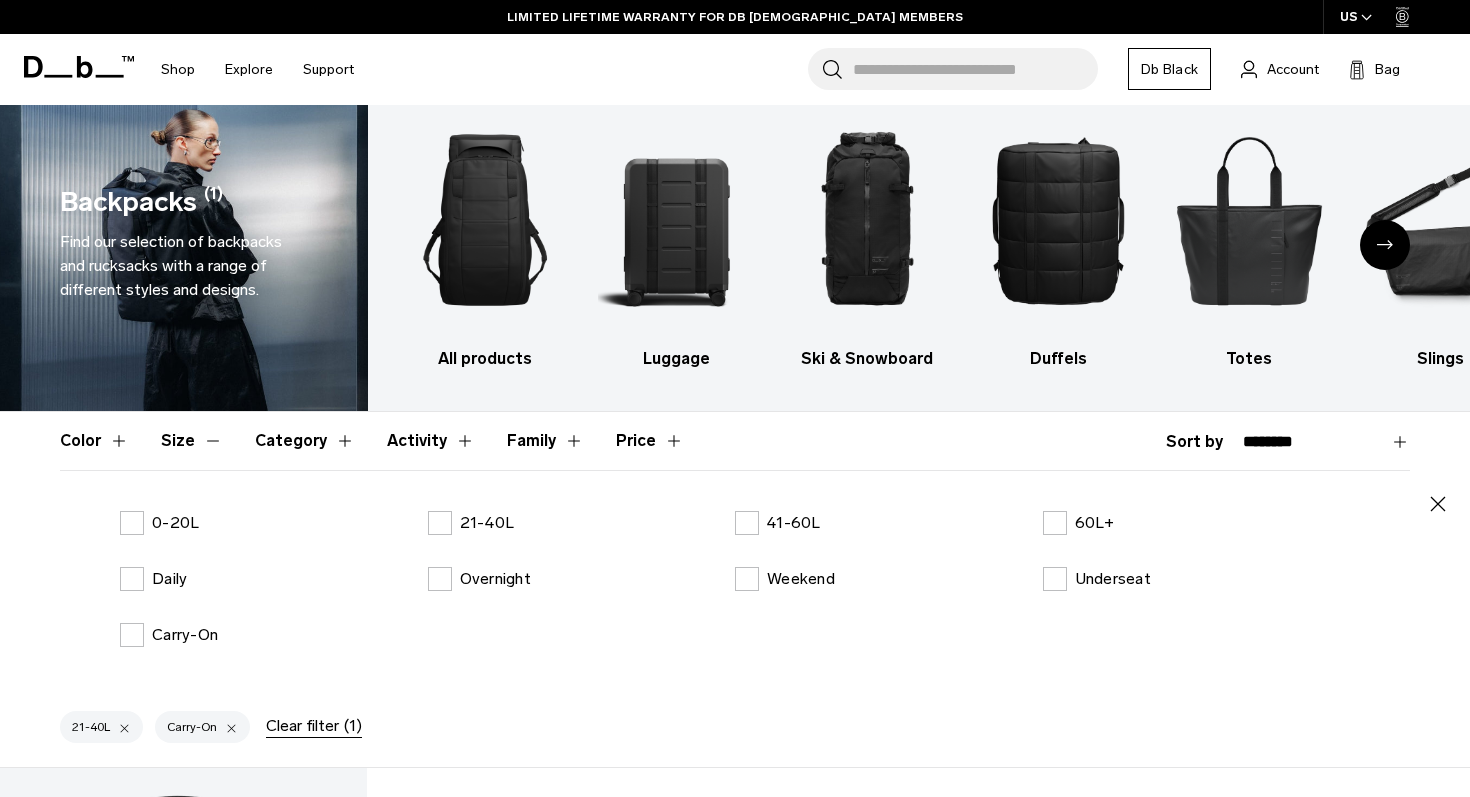 click 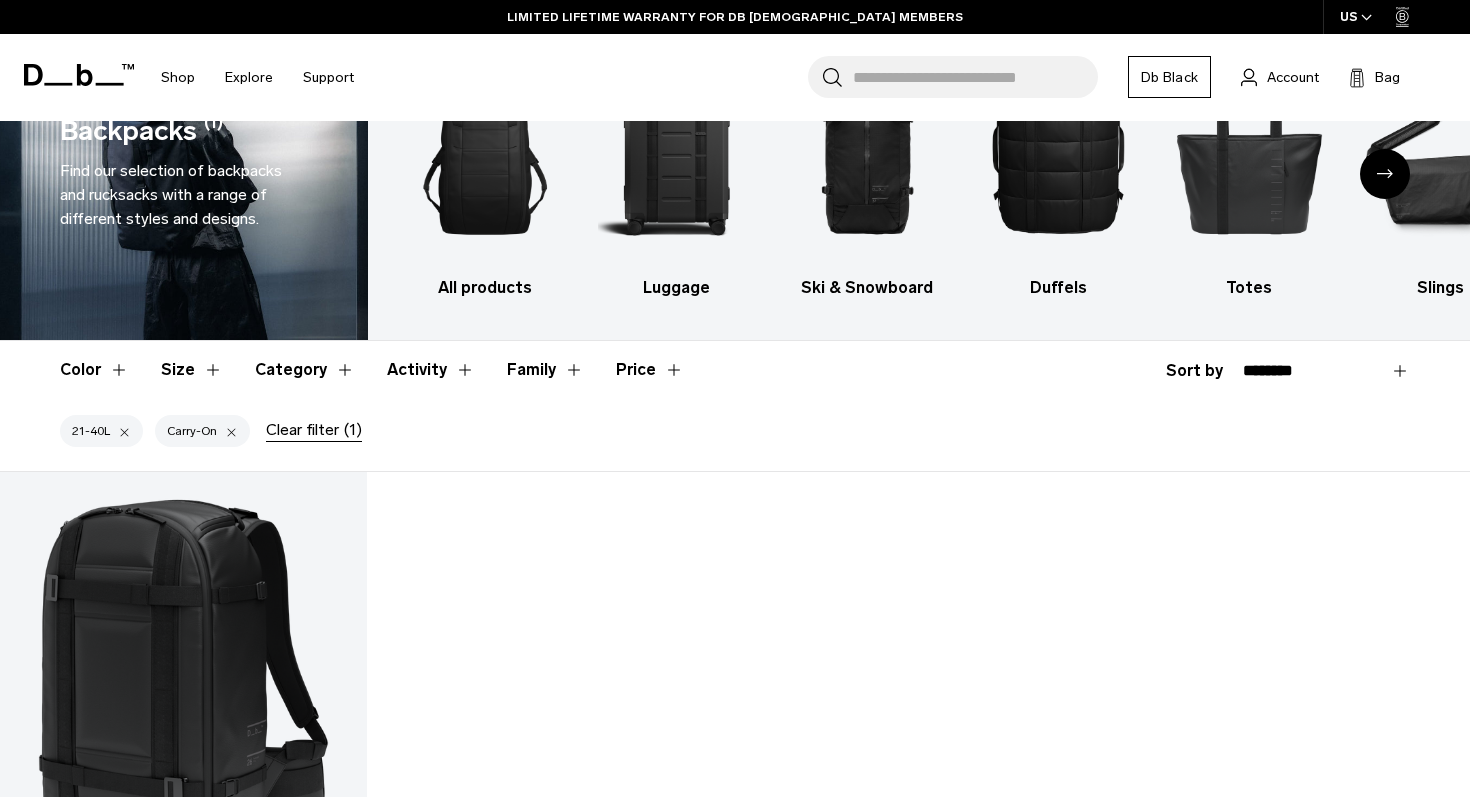 scroll, scrollTop: 84, scrollLeft: 0, axis: vertical 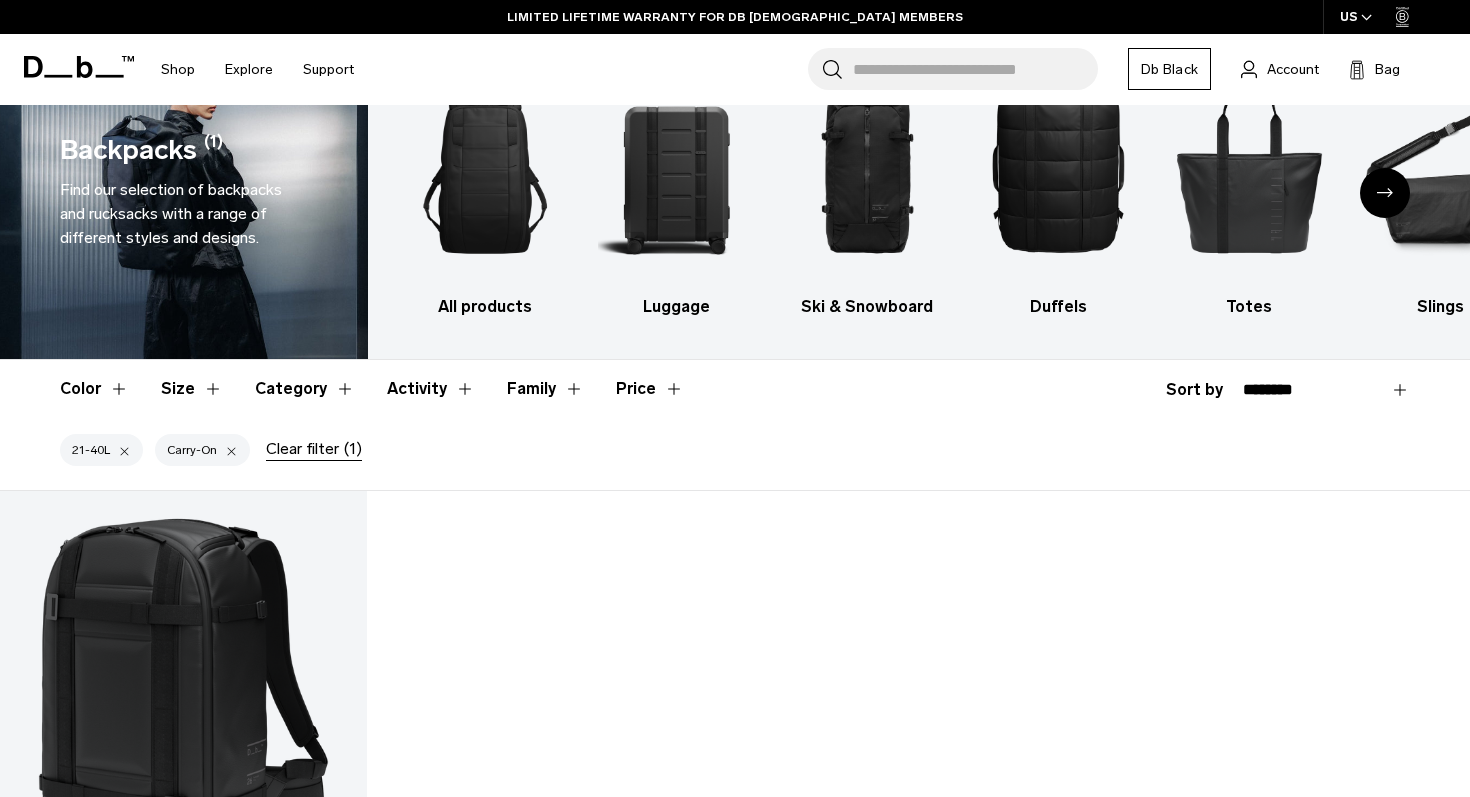 click at bounding box center [231, 450] 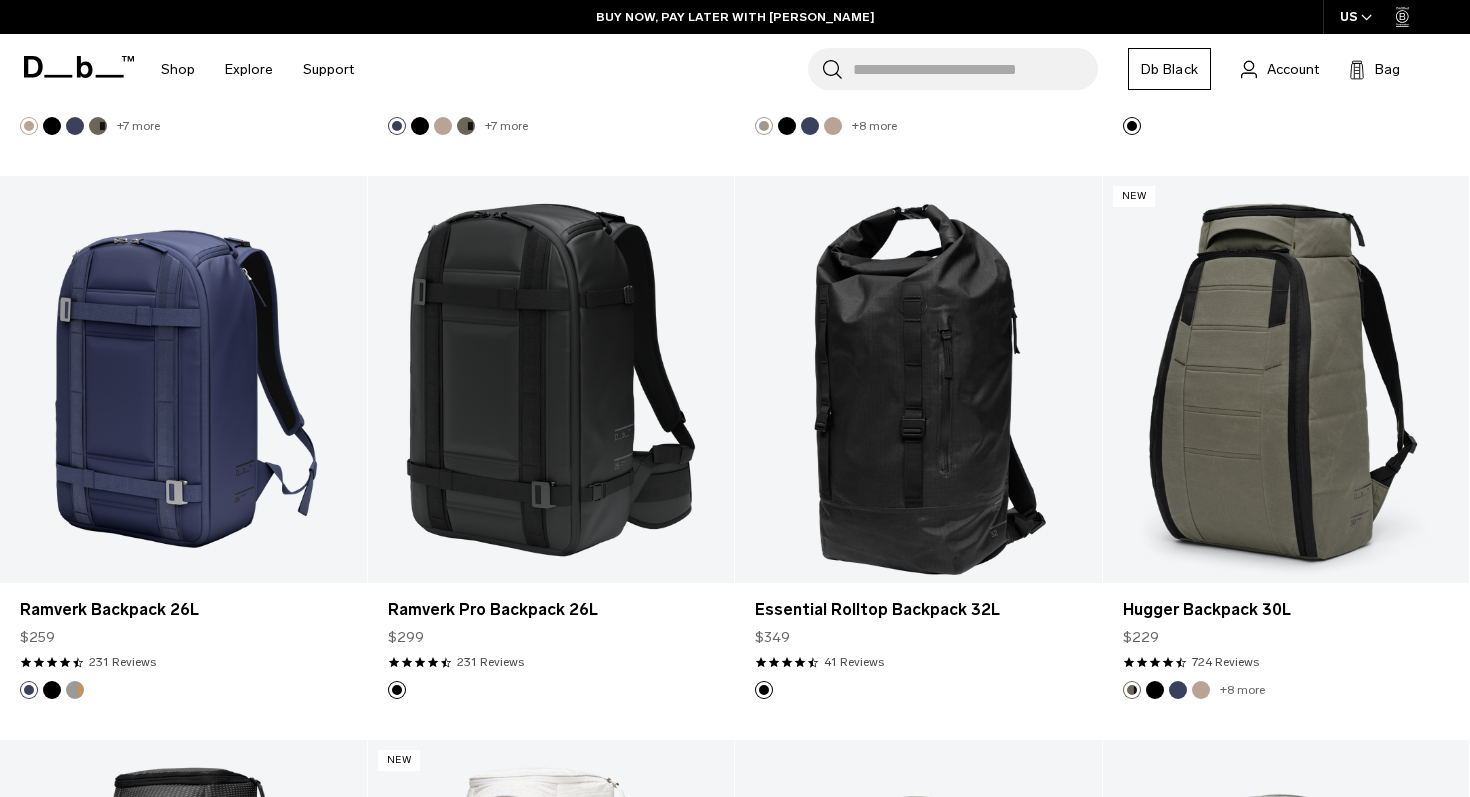 scroll, scrollTop: 2103, scrollLeft: 0, axis: vertical 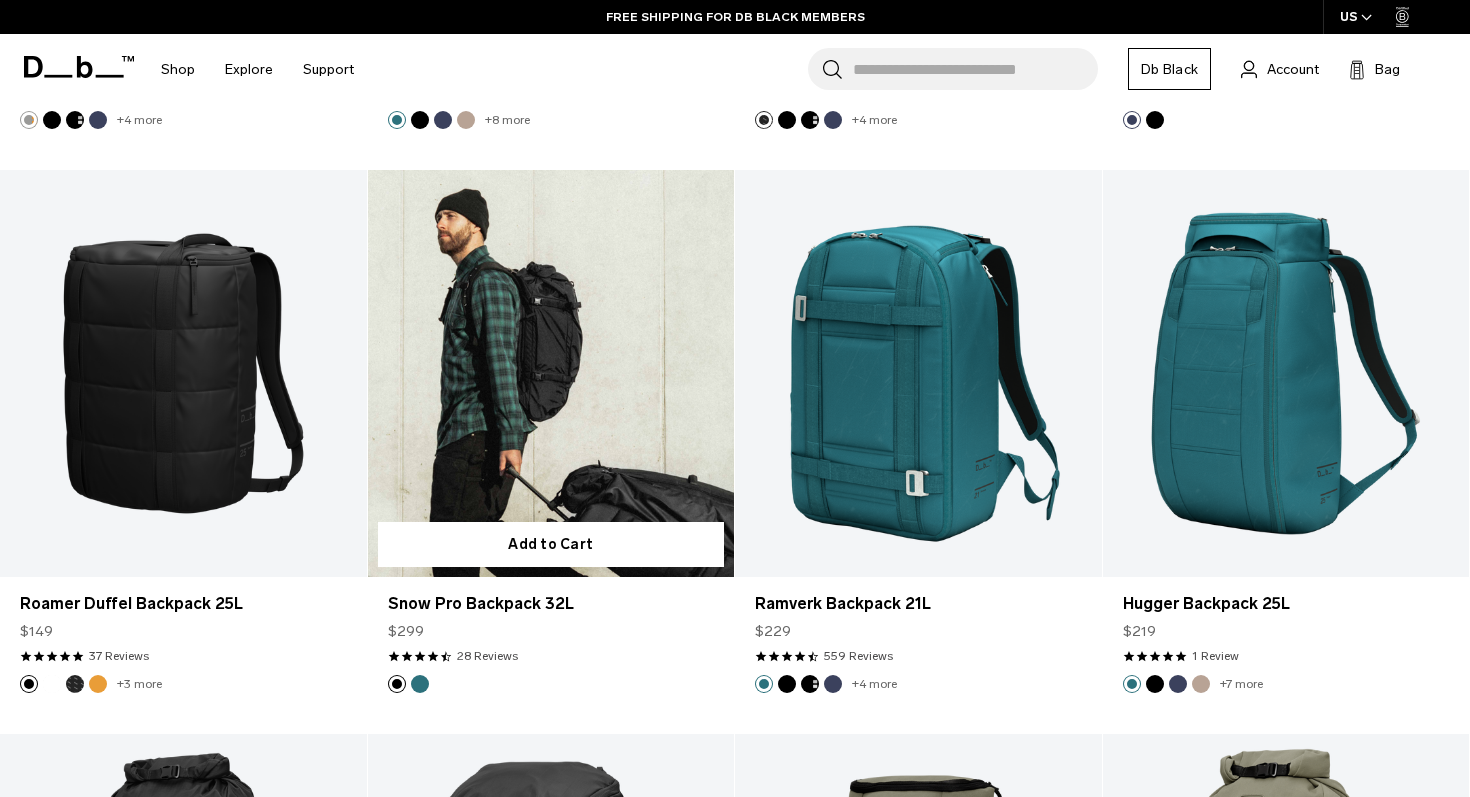 click at bounding box center (551, 373) 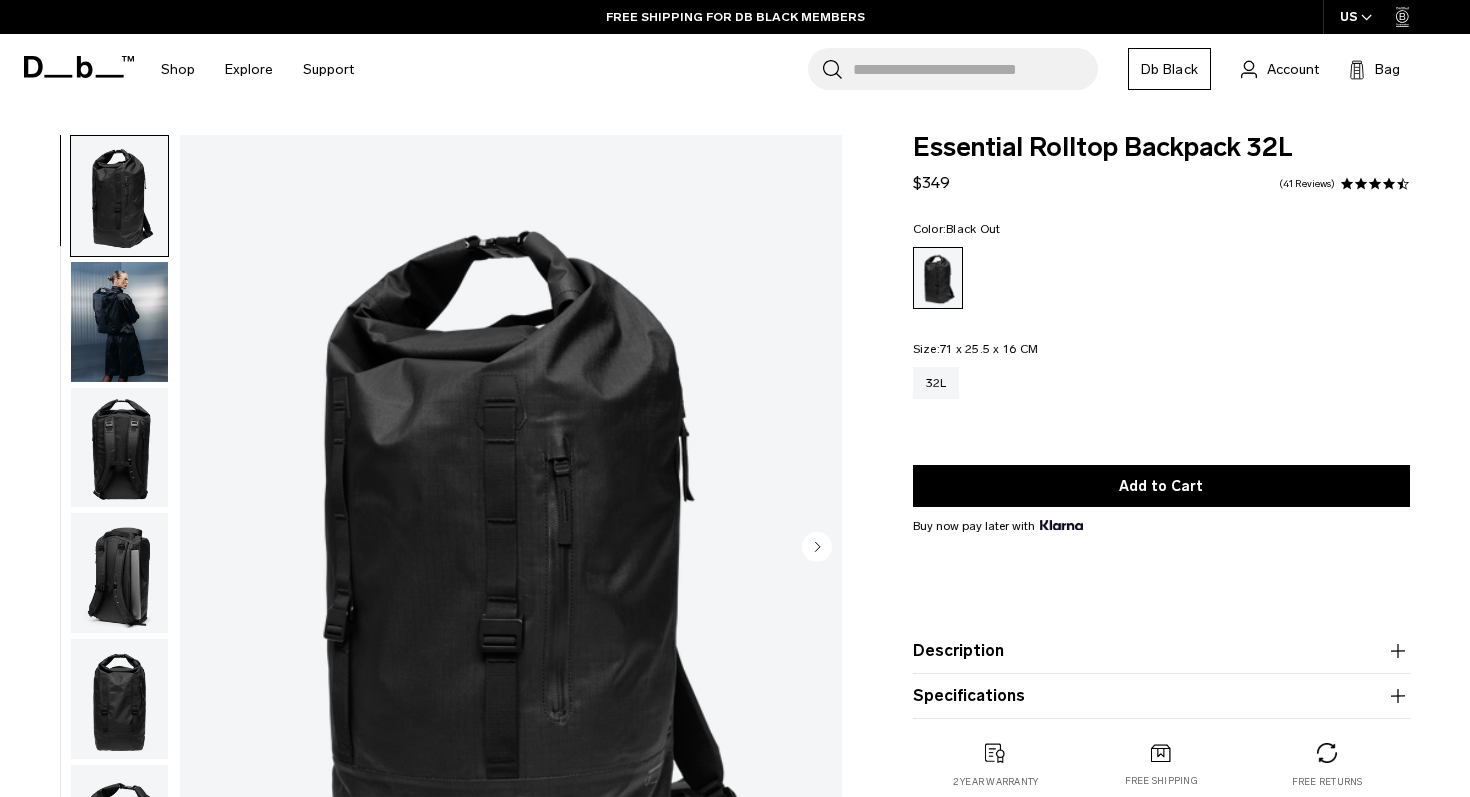 scroll, scrollTop: 0, scrollLeft: 0, axis: both 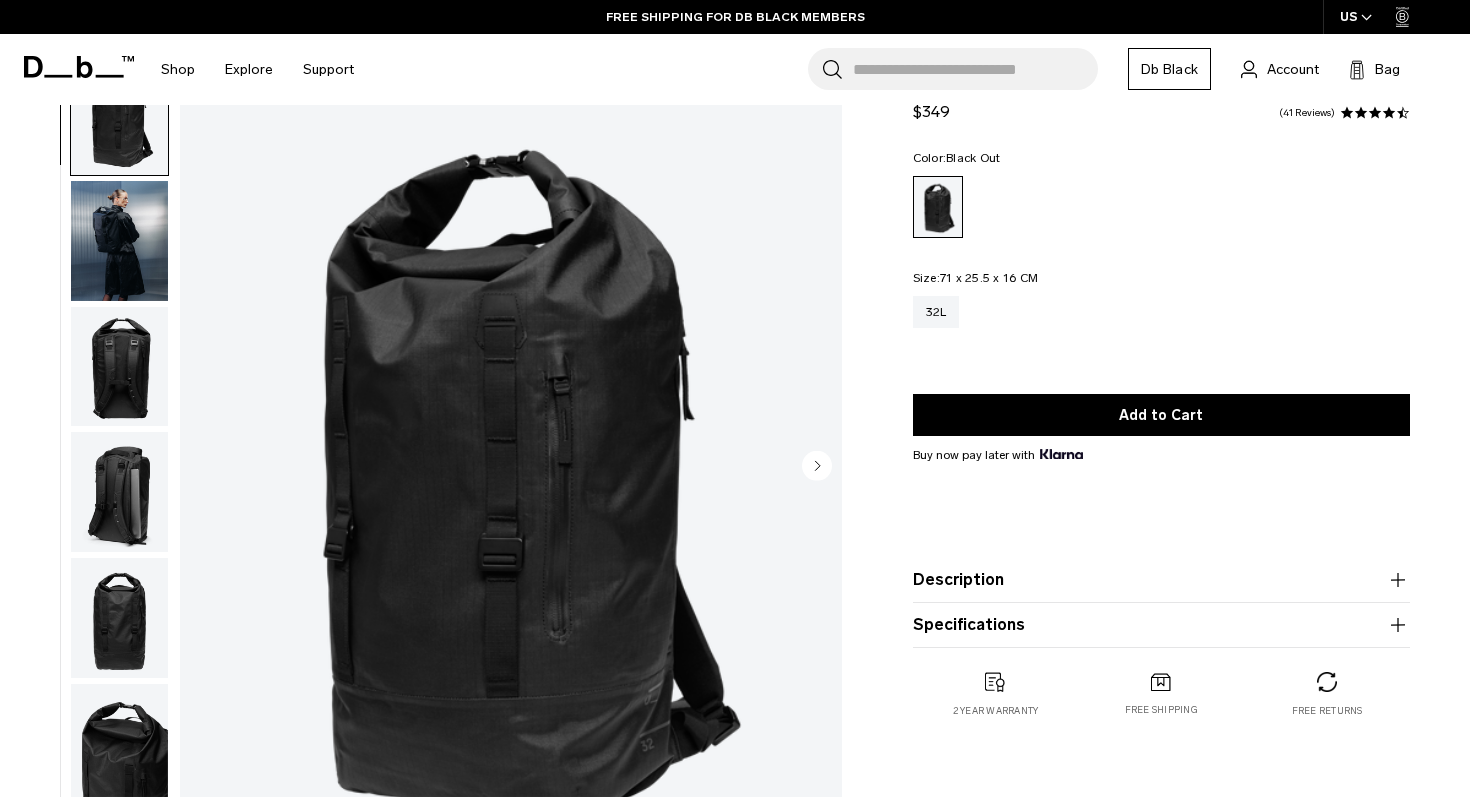 click 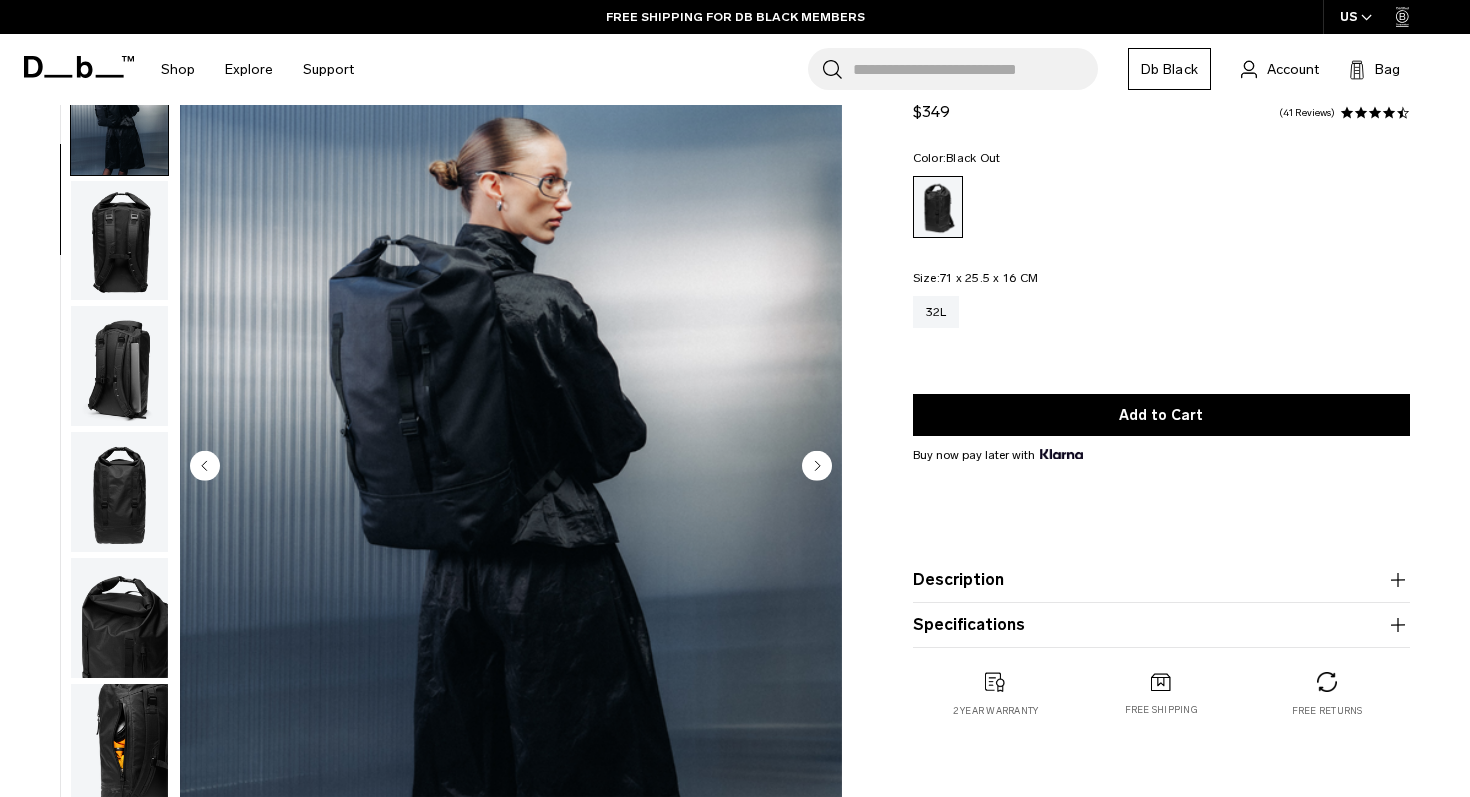 click 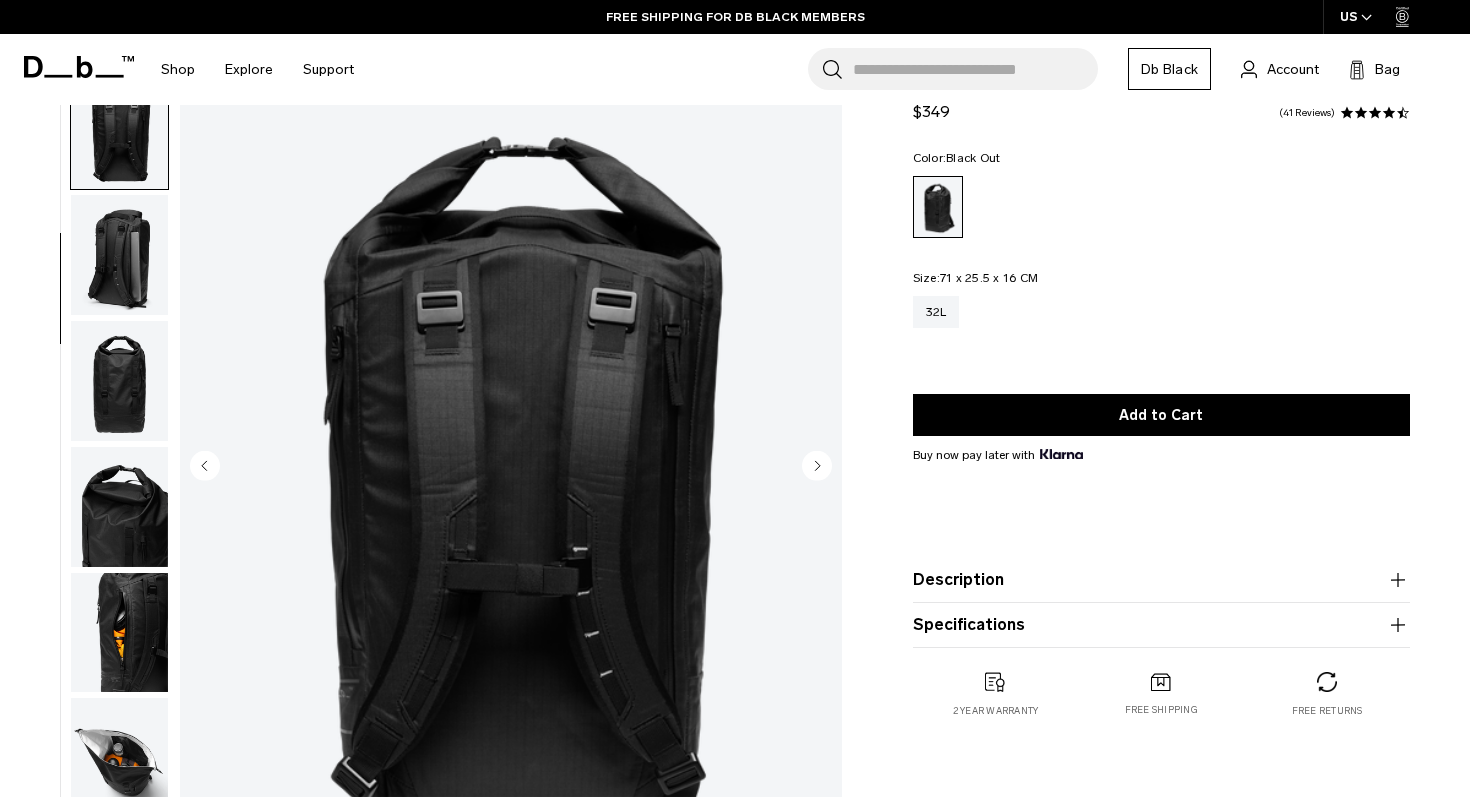 scroll, scrollTop: 252, scrollLeft: 0, axis: vertical 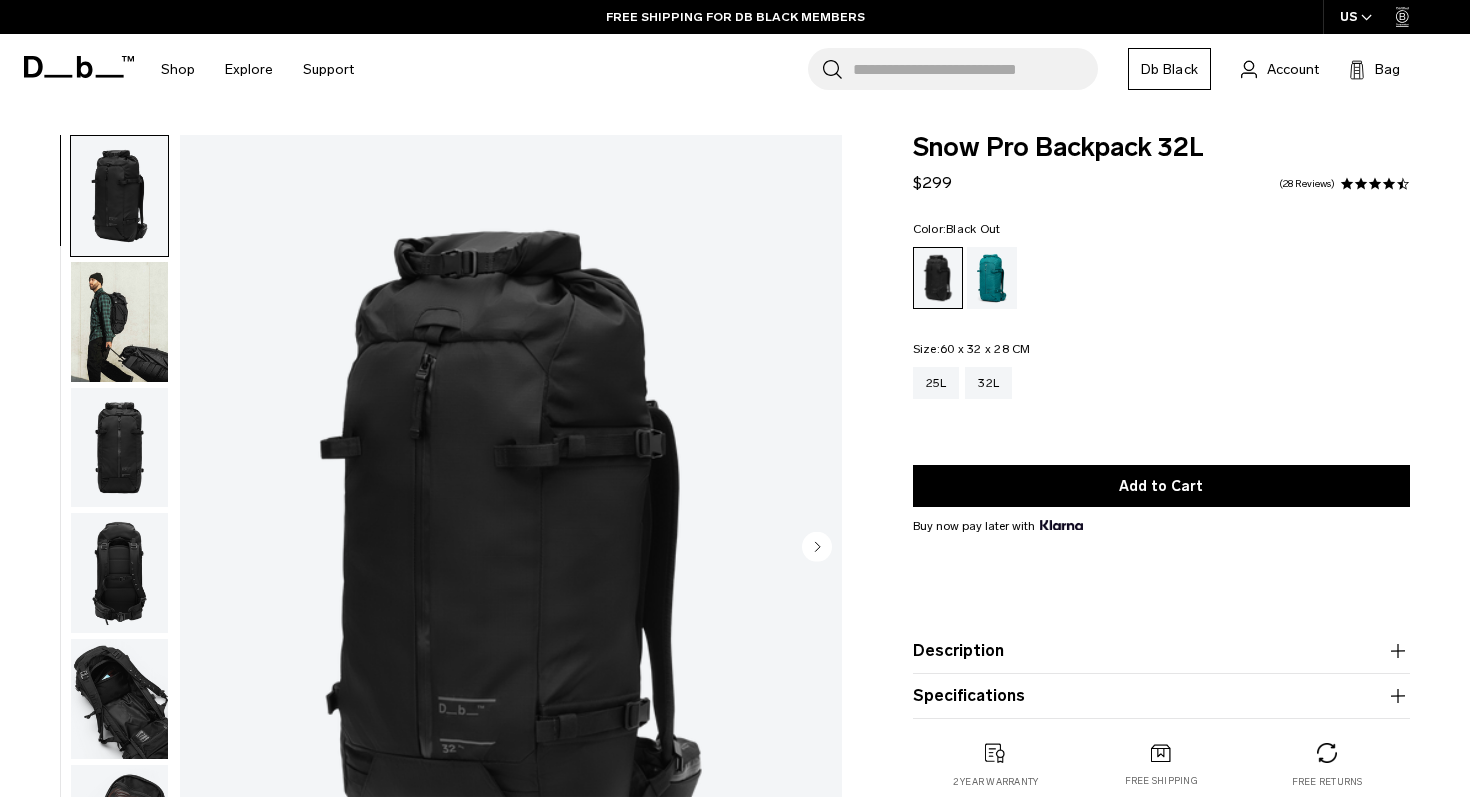 click at bounding box center (1389, 184) 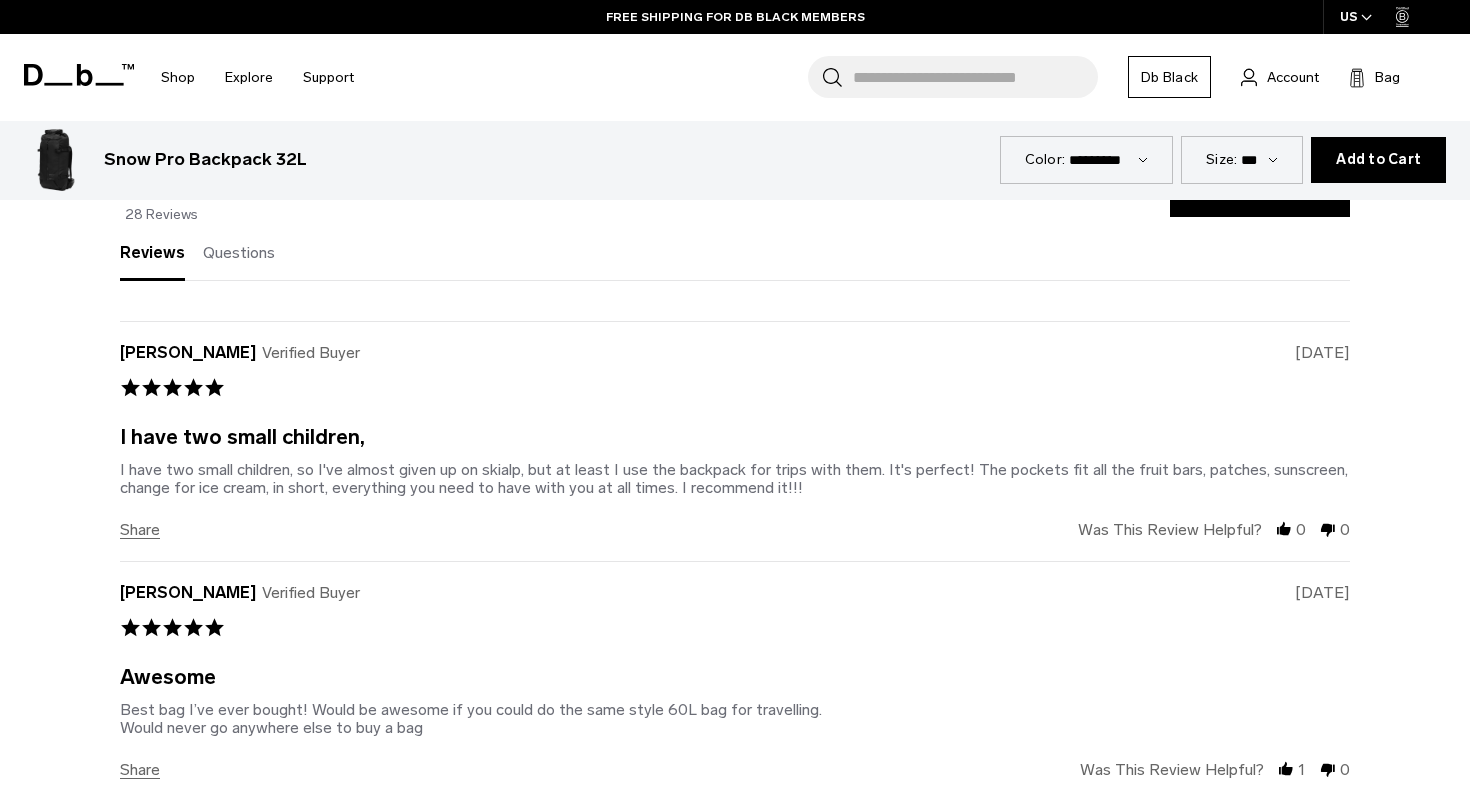 scroll, scrollTop: 4993, scrollLeft: 0, axis: vertical 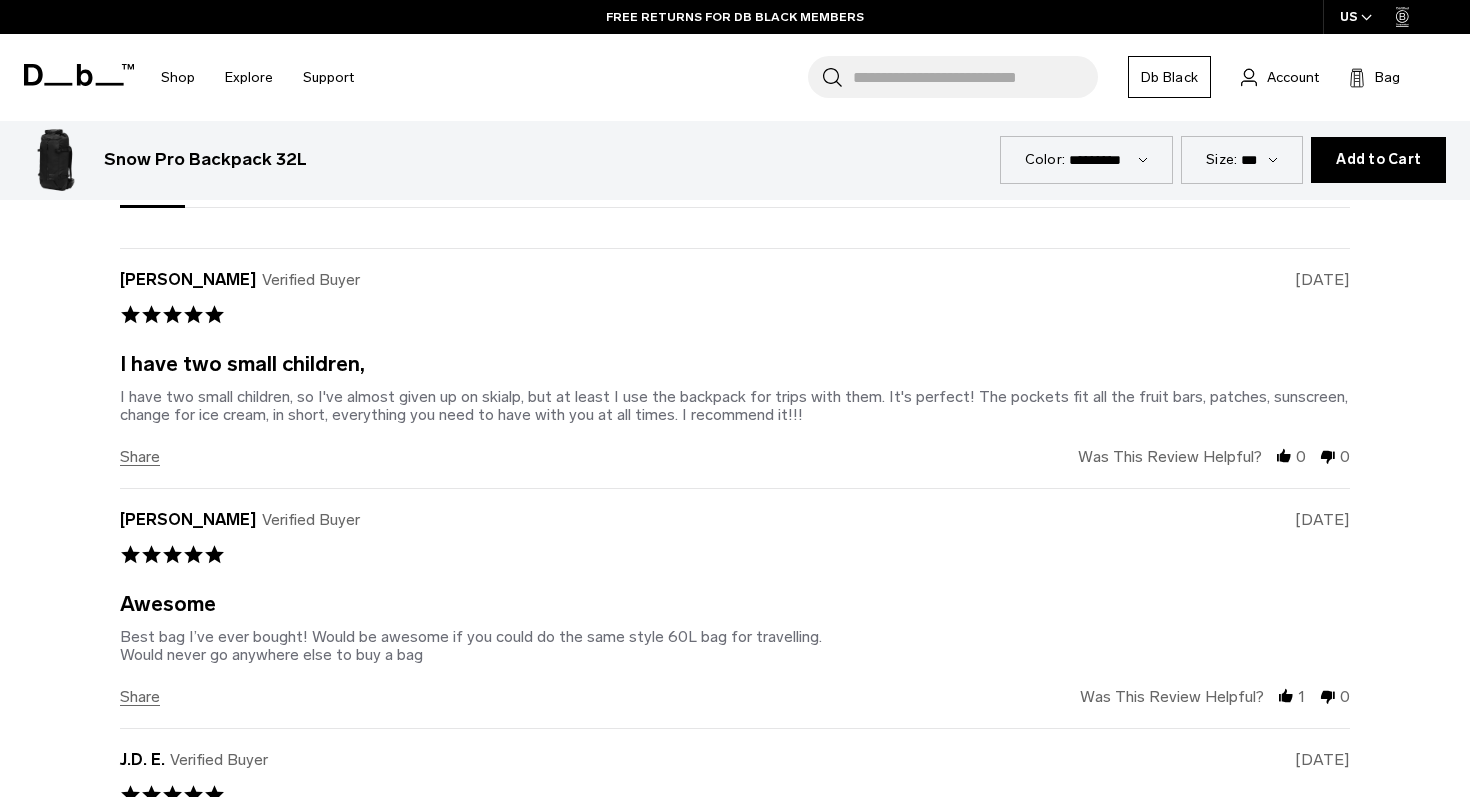 click on "share" at bounding box center [140, 457] 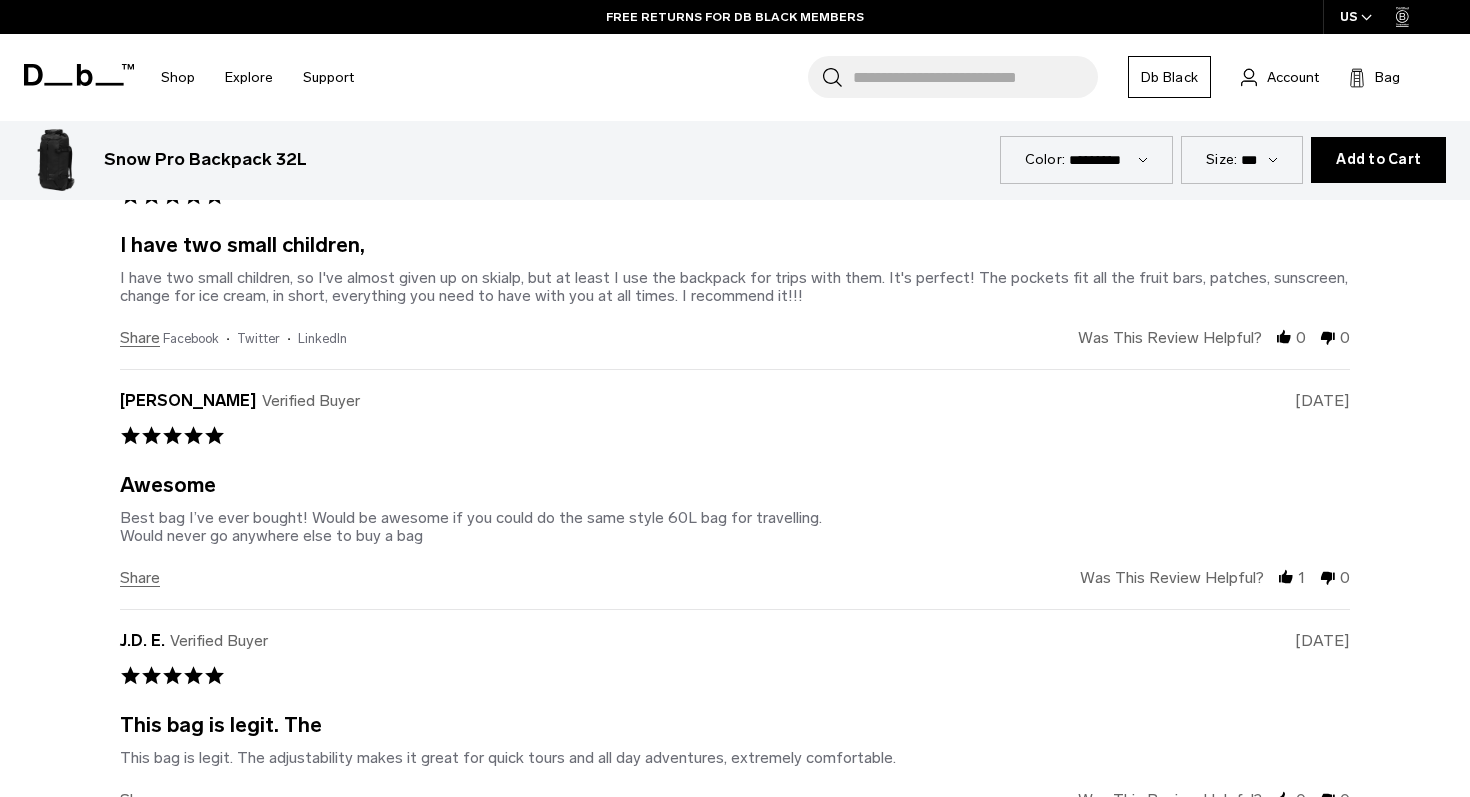scroll, scrollTop: 5135, scrollLeft: 0, axis: vertical 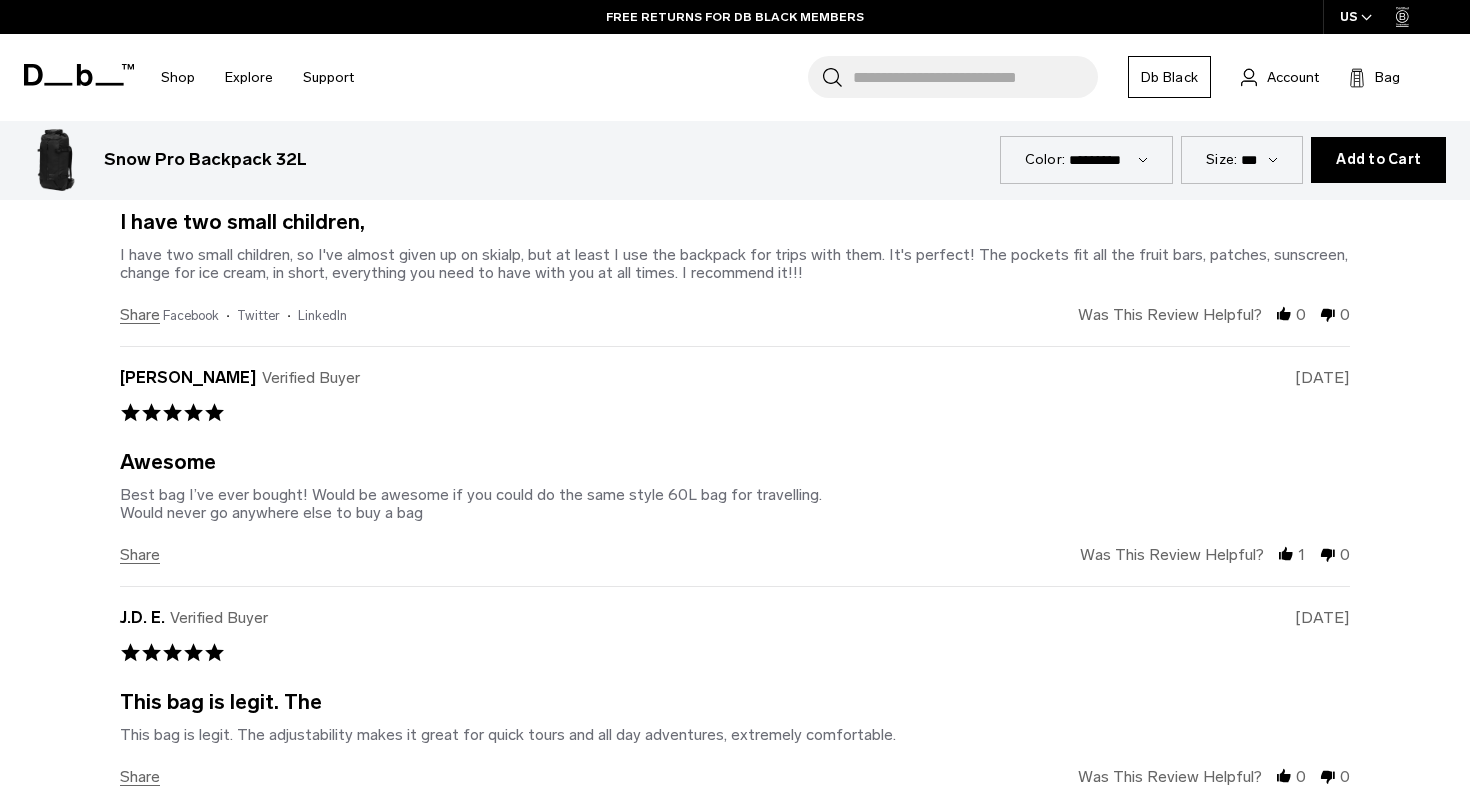 click on "Best bag I’ve ever bought! Would be awesome if you could do the same style 60L bag for travelling.  Would never go anywhere else to buy a bag" at bounding box center (471, 503) 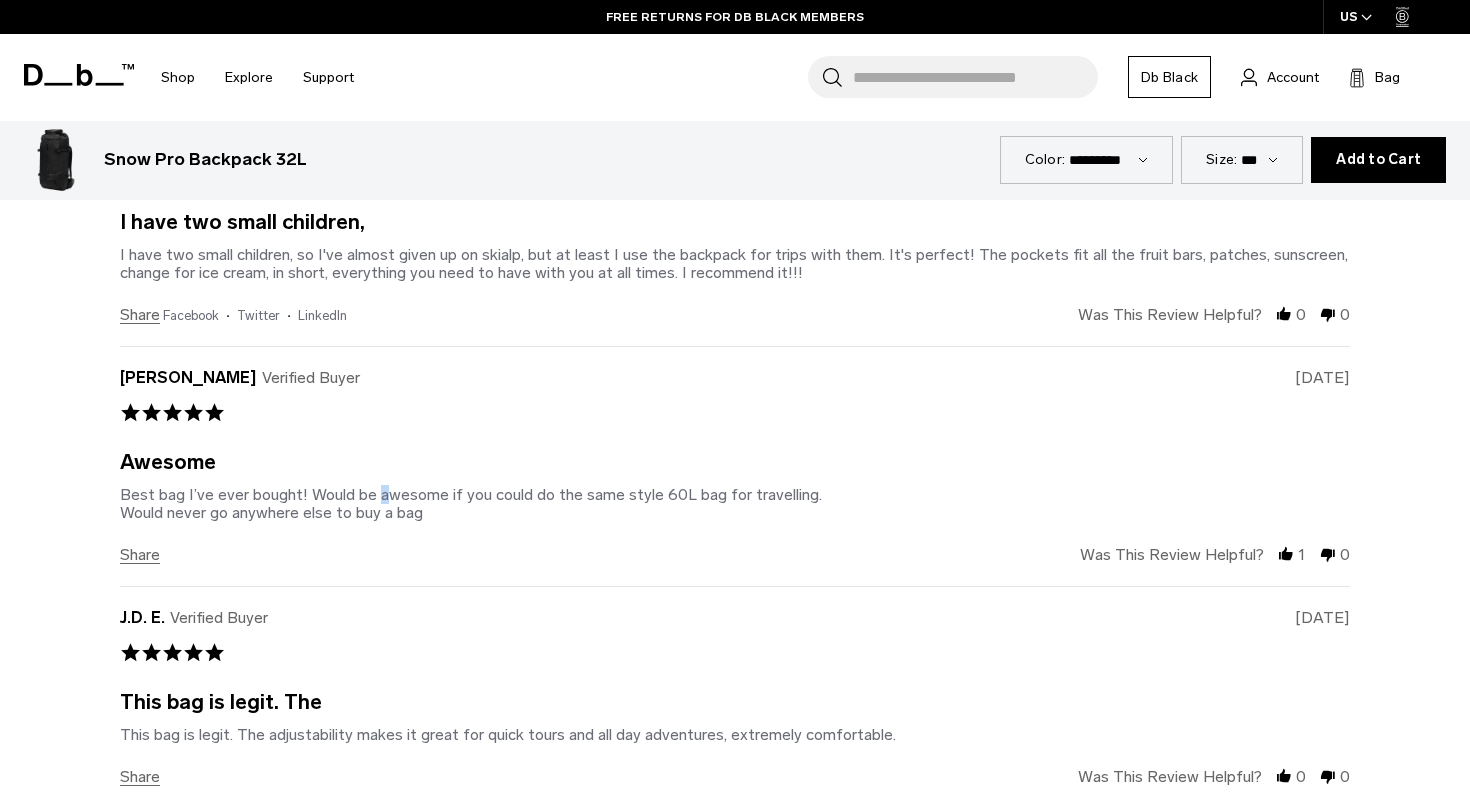 click on "Best bag I’ve ever bought! Would be awesome if you could do the same style 60L bag for travelling.  Would never go anywhere else to buy a bag" at bounding box center (471, 503) 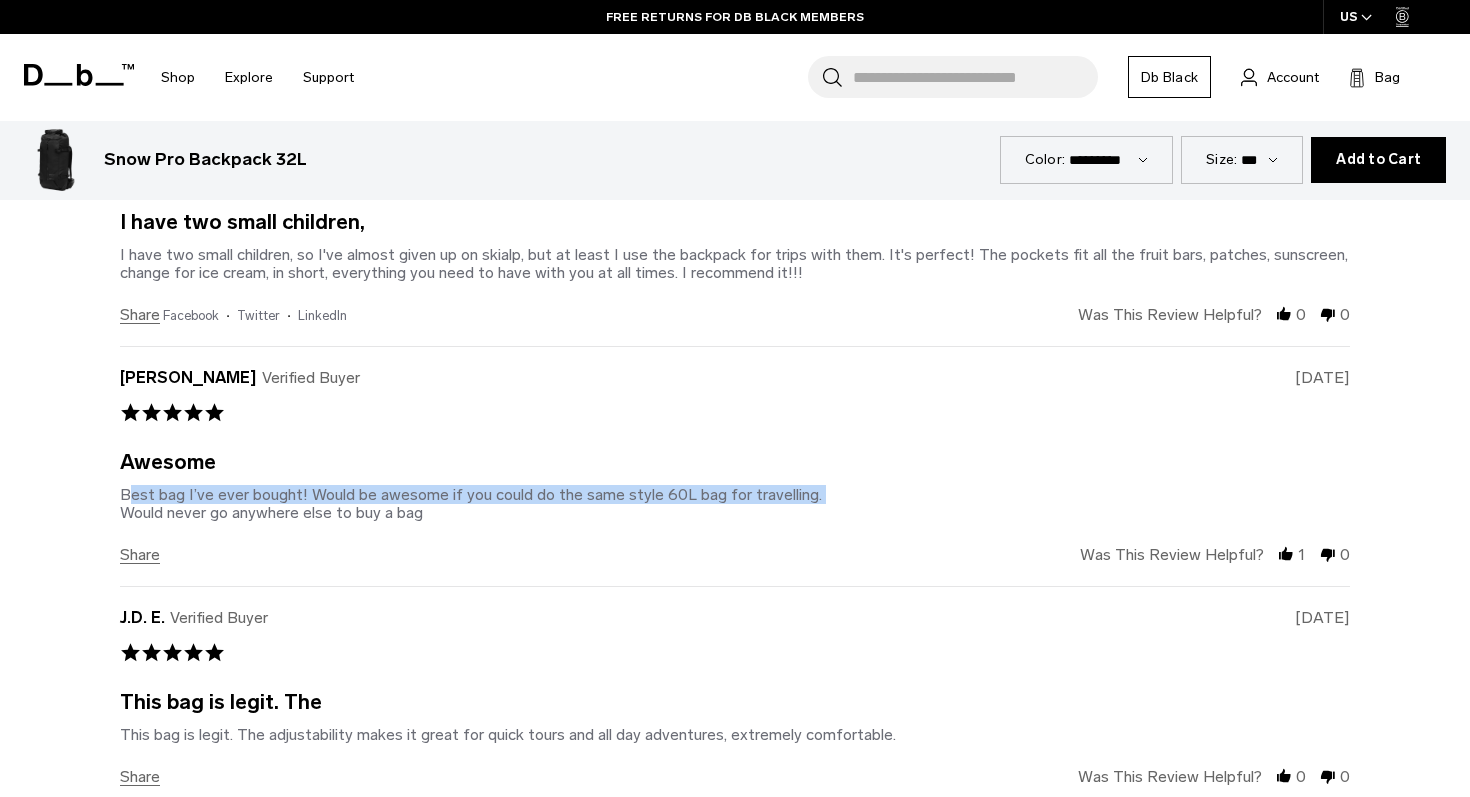click on "Best bag I’ve ever bought! Would be awesome if you could do the same style 60L bag for travelling.  Would never go anywhere else to buy a bag" at bounding box center (471, 503) 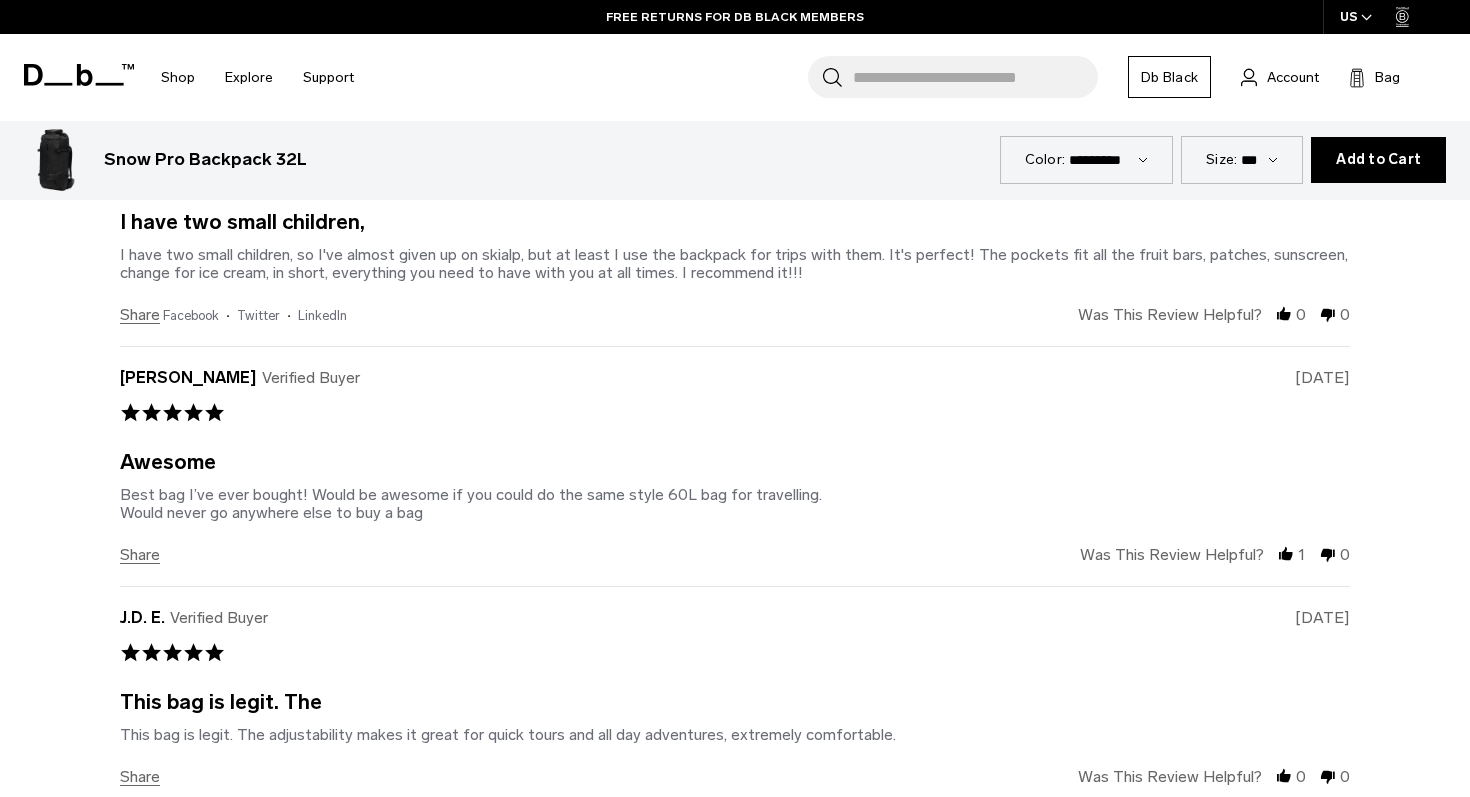 click on "Best bag I’ve ever bought! Would be awesome if you could do the same style 60L bag for travelling.  Would never go anywhere else to buy a bag" at bounding box center [471, 503] 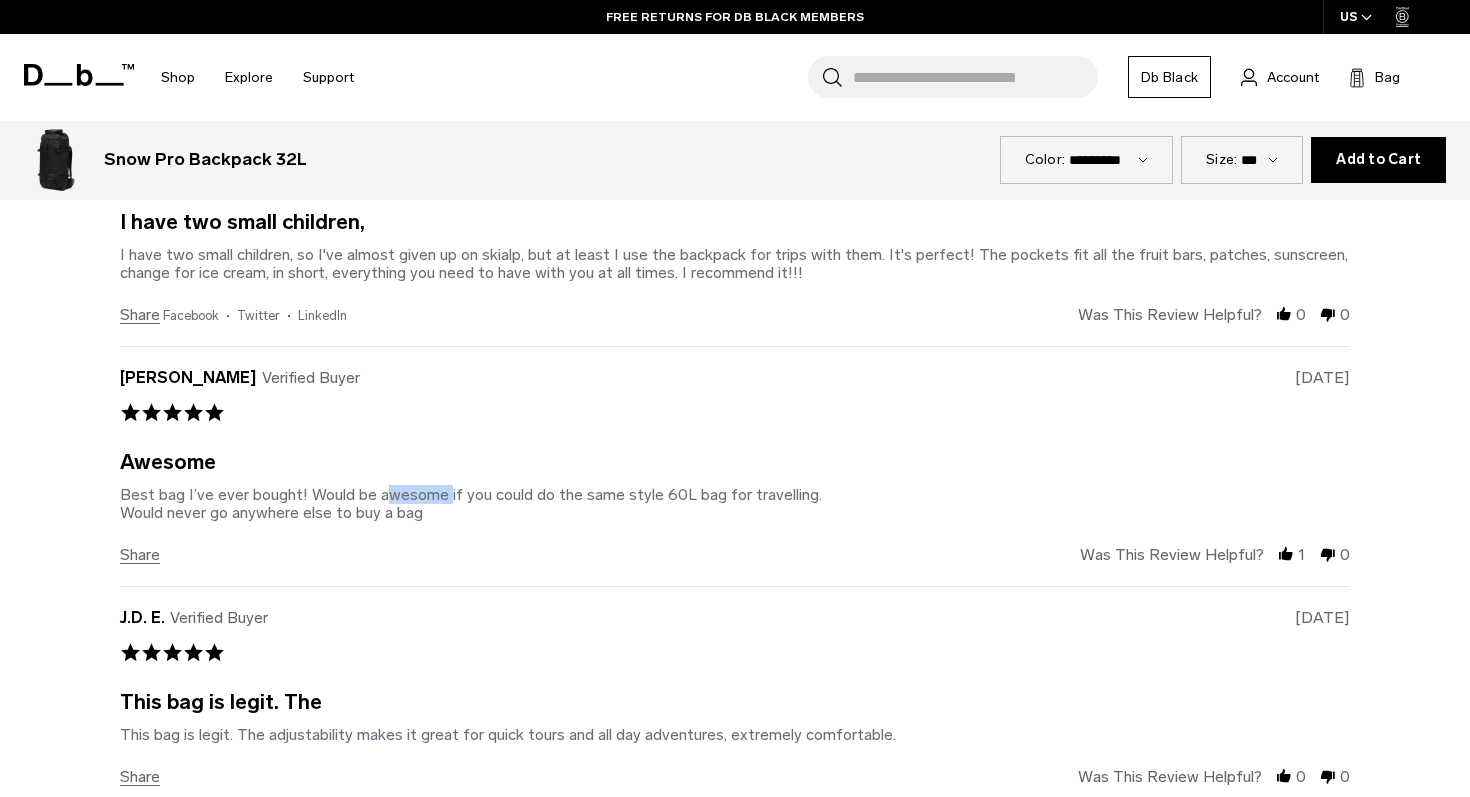 click on "Best bag I’ve ever bought! Would be awesome if you could do the same style 60L bag for travelling.  Would never go anywhere else to buy a bag" at bounding box center [471, 503] 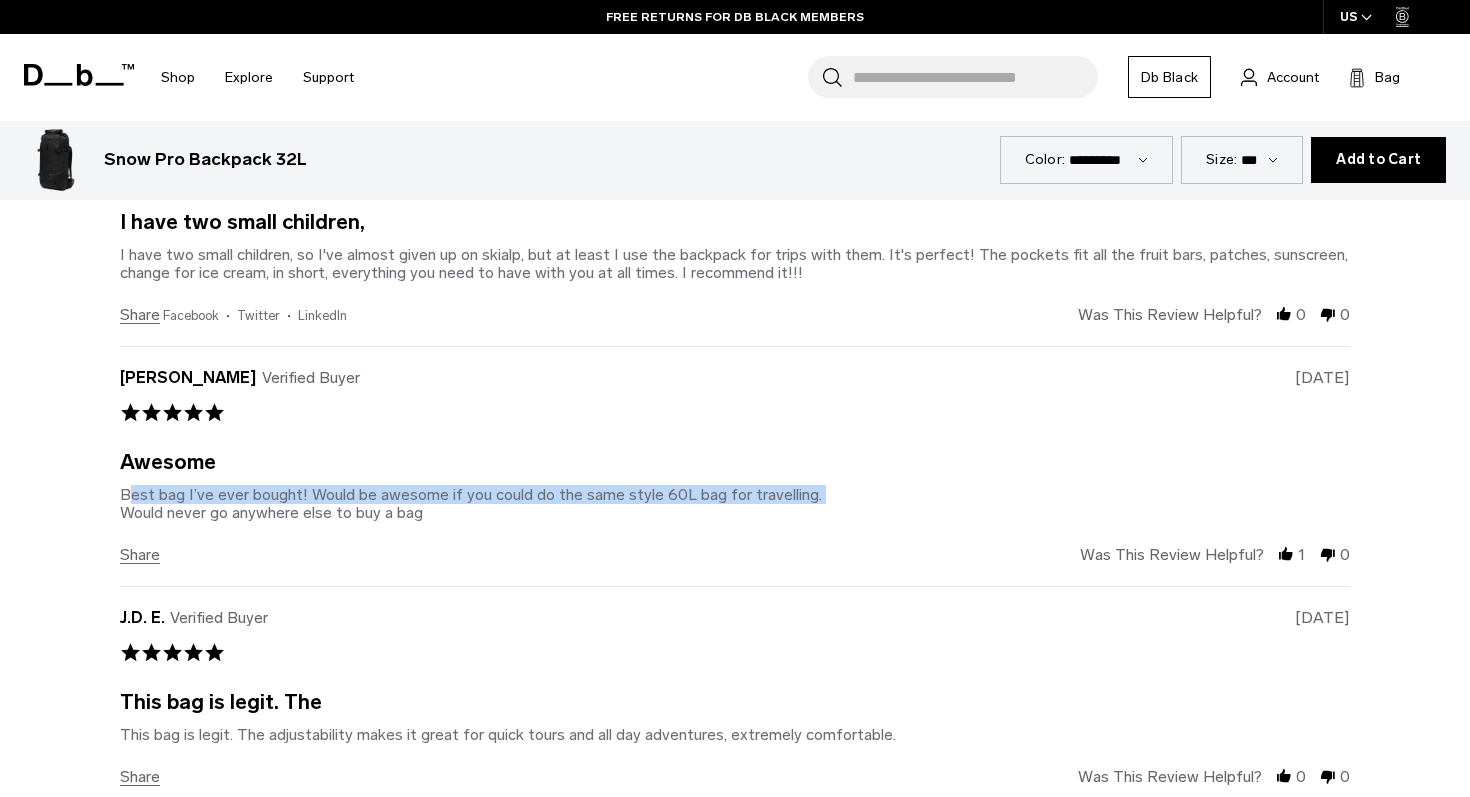 click on "Review by [PERSON_NAME] on  [DATE]   review stating Awesome    Best bag I’ve ever bought! Would be awesome if you could do the same style 60L bag for travelling.  Would never go anywhere else to buy a bag" at bounding box center [735, 504] 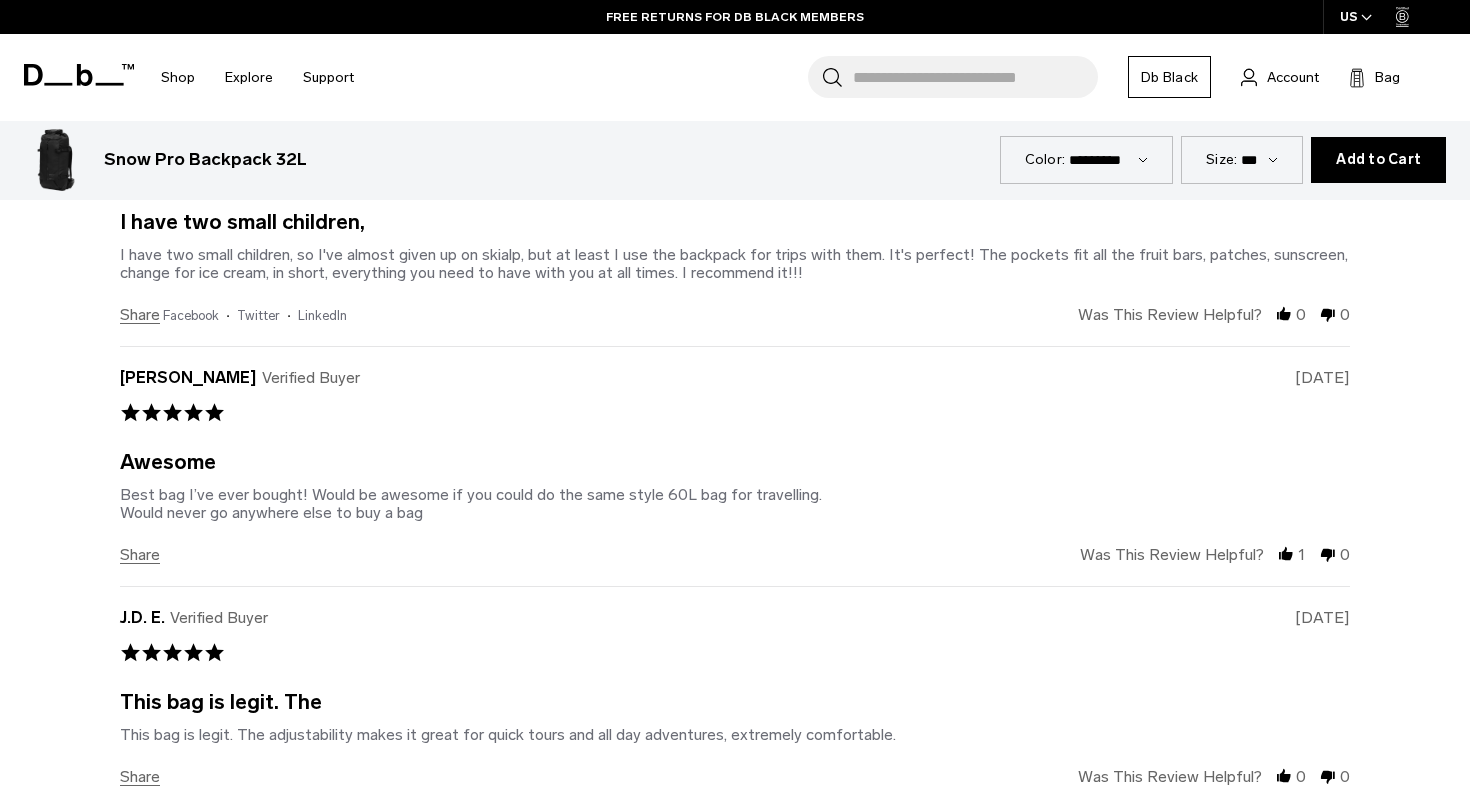 click on "Review by [PERSON_NAME] on  [DATE]   review stating Awesome    Best bag I’ve ever bought! Would be awesome if you could do the same style 60L bag for travelling.  Would never go anywhere else to buy a bag" at bounding box center (735, 504) 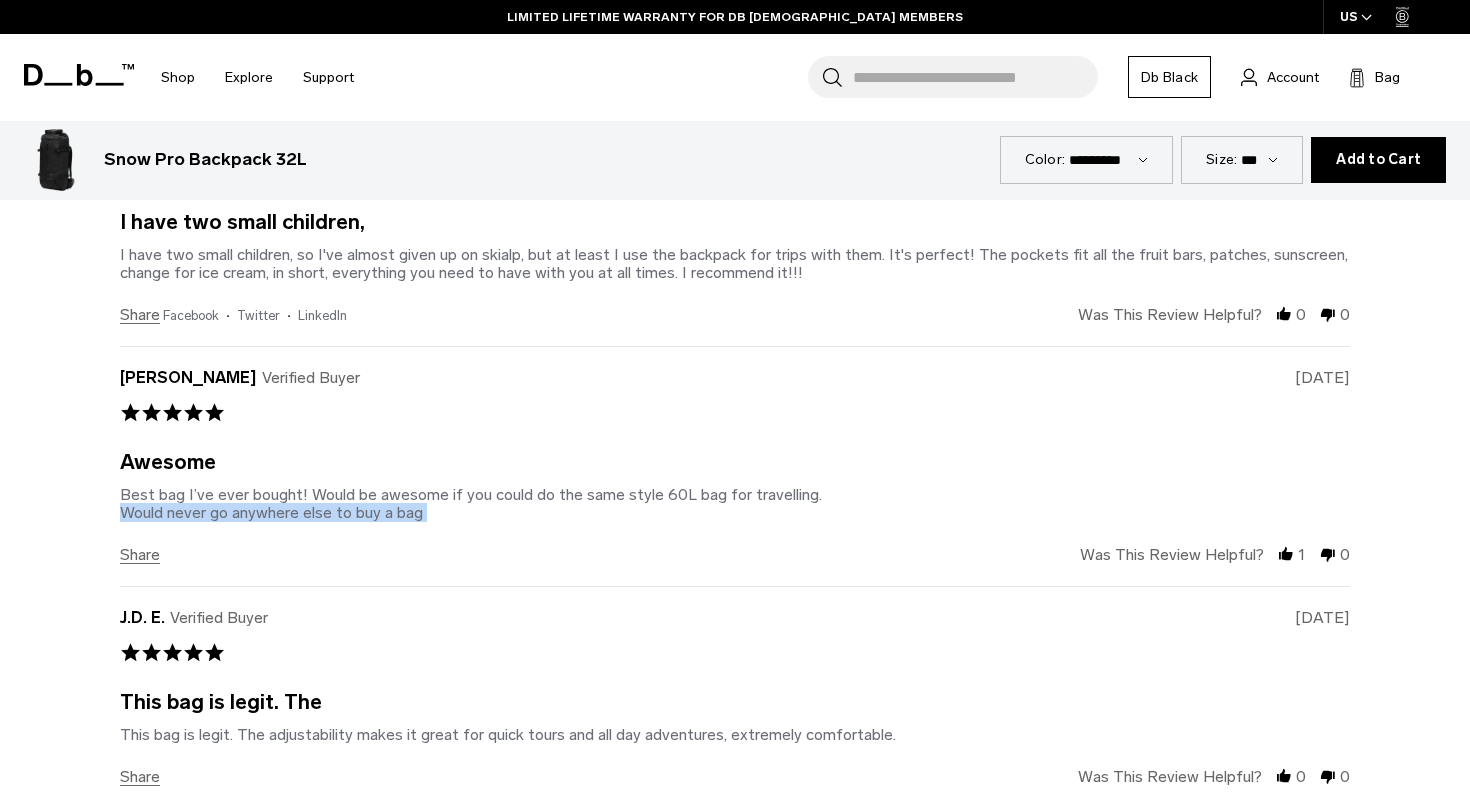 click on "Review by [PERSON_NAME] on  [DATE]   review stating Awesome    Best bag I’ve ever bought! Would be awesome if you could do the same style 60L bag for travelling.  Would never go anywhere else to buy a bag" at bounding box center [735, 504] 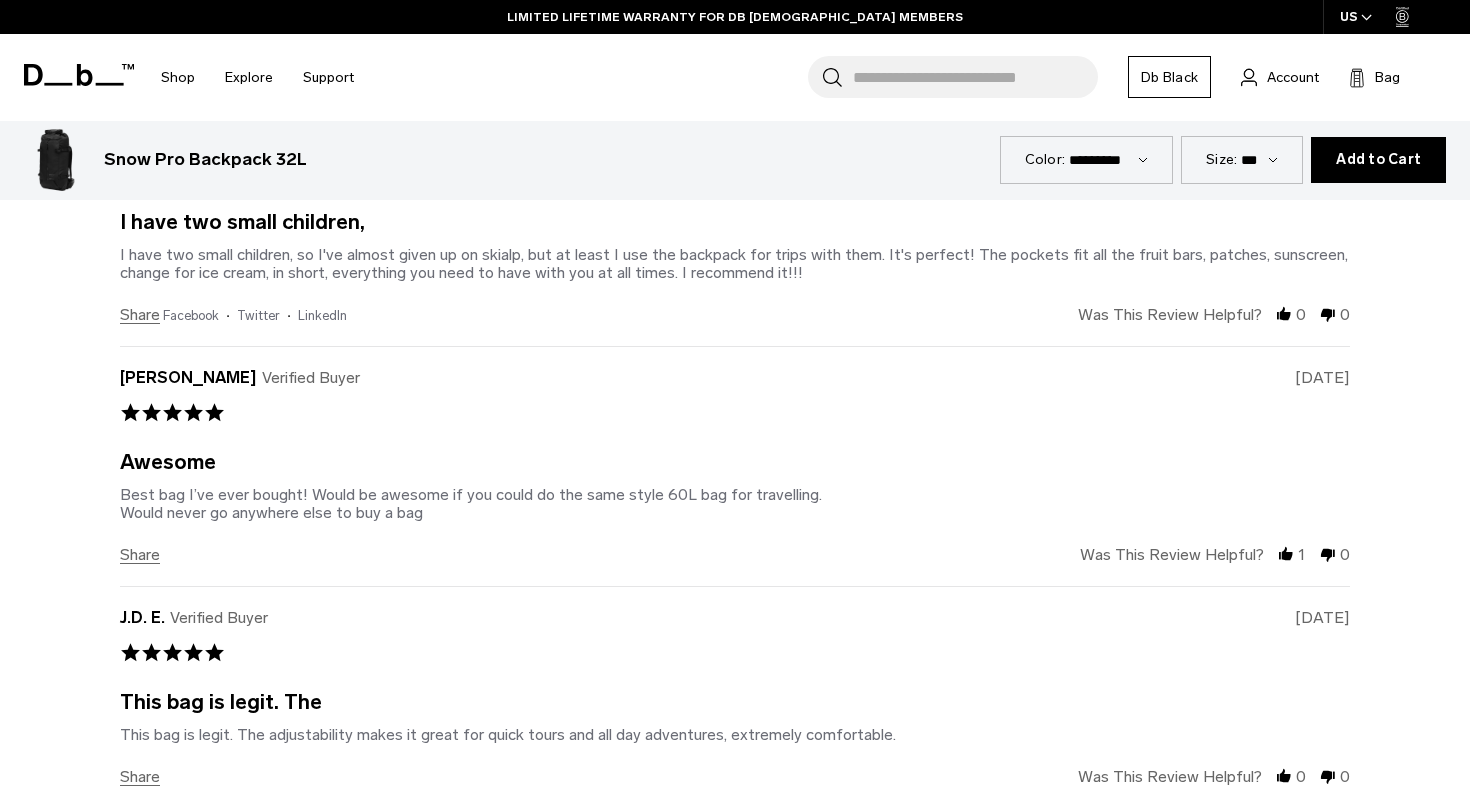 click on "Review by [PERSON_NAME] on  [DATE]   review stating Awesome    Best bag I’ve ever bought! Would be awesome if you could do the same style 60L bag for travelling.  Would never go anywhere else to buy a bag" at bounding box center (735, 504) 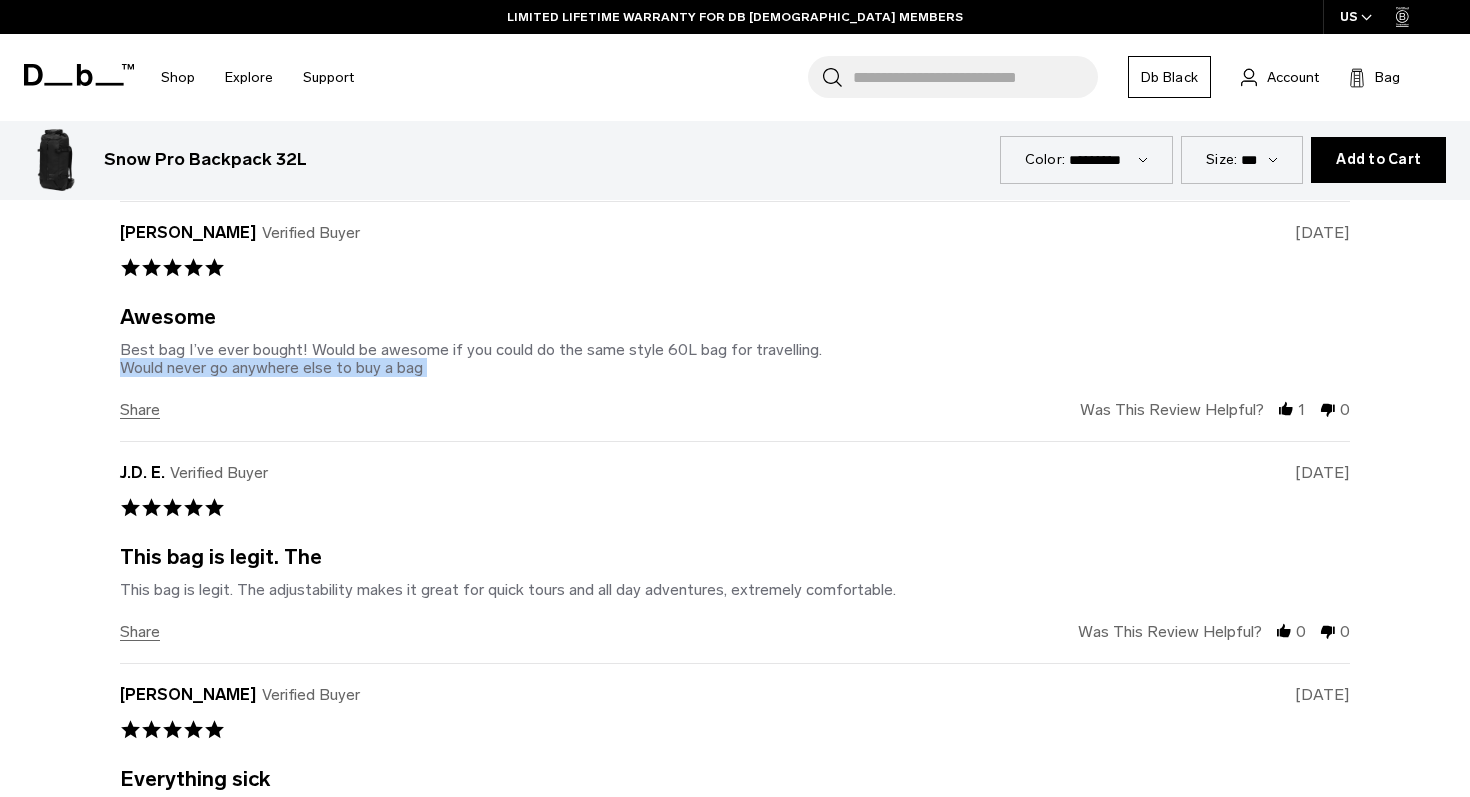 scroll, scrollTop: 5331, scrollLeft: 0, axis: vertical 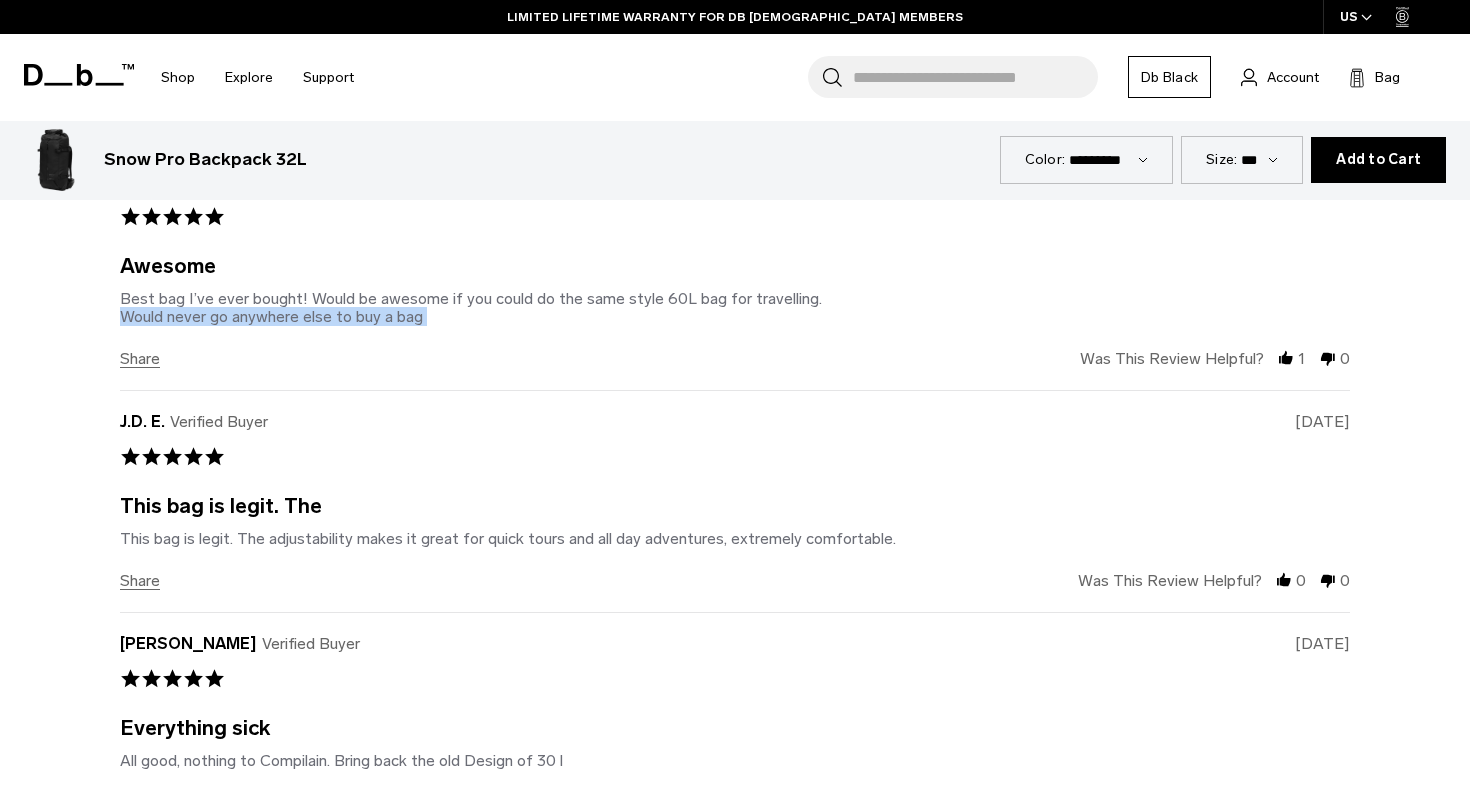 click on "This bag is legit. The        Review by J.D. E. on  [DATE]   review stating This bag is legit. The    This bag is legit. The adjustability makes it great for quick tours and all day adventures, extremely comfortable.           On Snow Pro Backpack 32L Black Out" at bounding box center (735, 522) 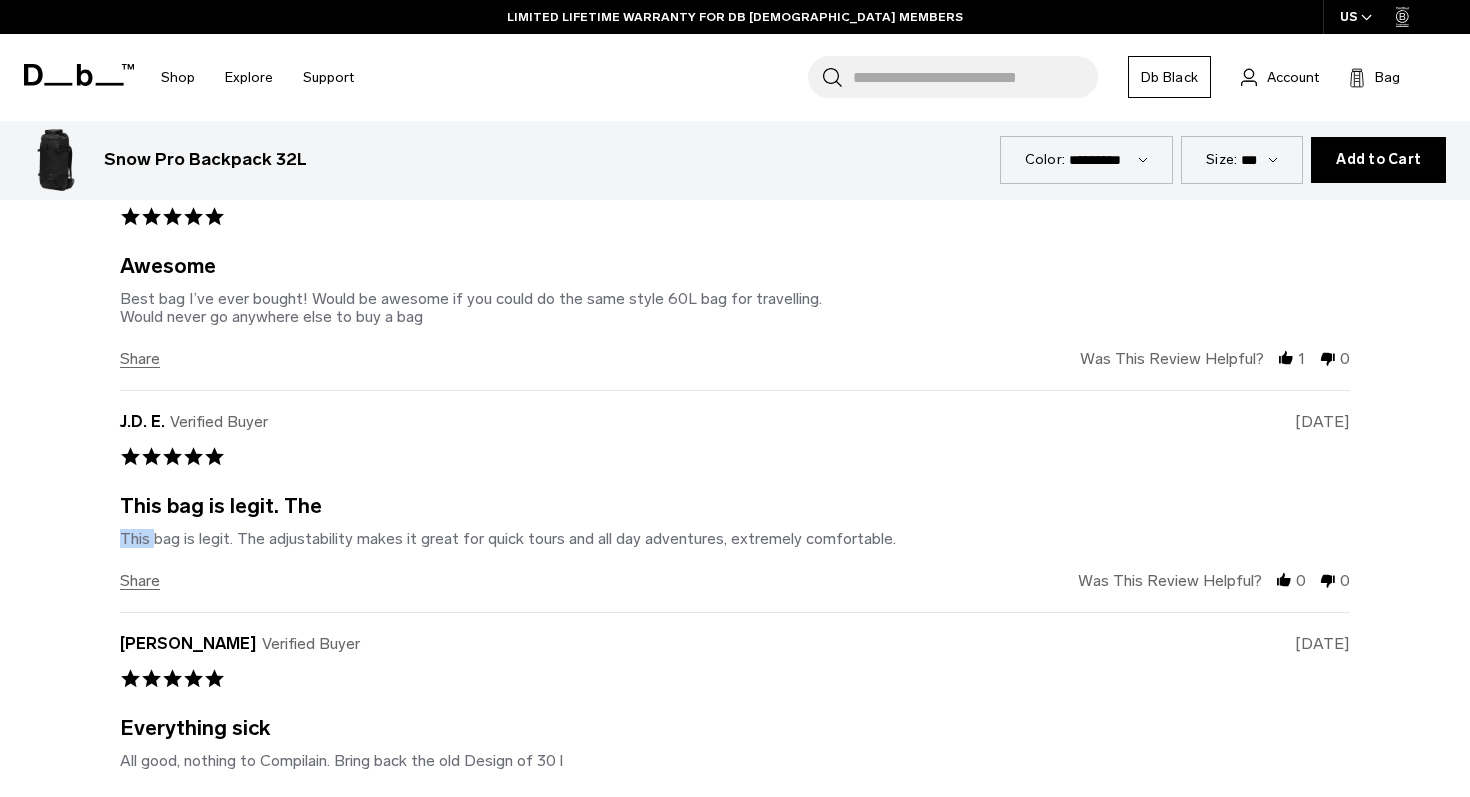 click on "This bag is legit. The        Review by J.D. E. on  [DATE]   review stating This bag is legit. The    This bag is legit. The adjustability makes it great for quick tours and all day adventures, extremely comfortable.           On Snow Pro Backpack 32L Black Out" at bounding box center [735, 522] 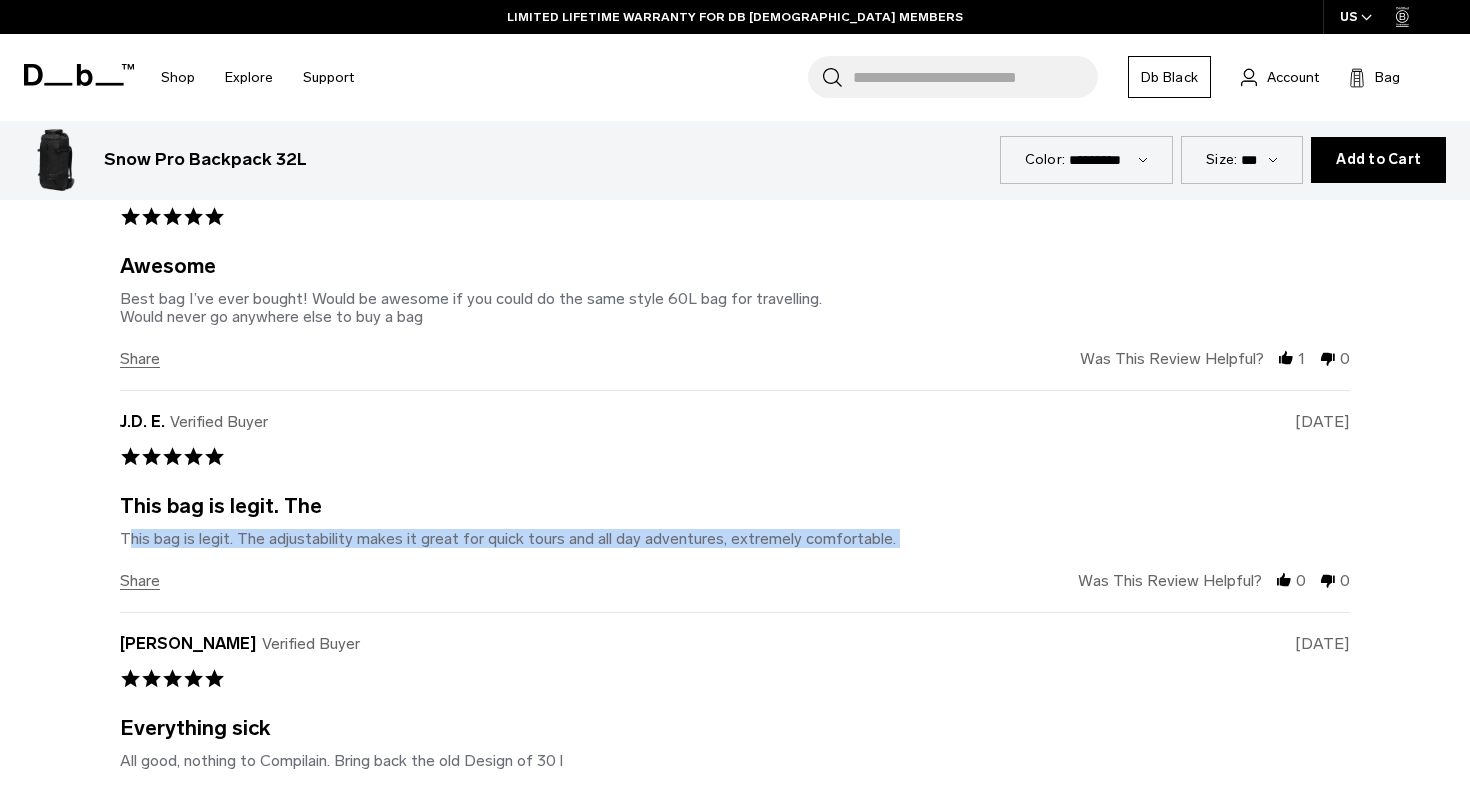 click on "This bag is legit. The        Review by J.D. E. on  [DATE]   review stating This bag is legit. The    This bag is legit. The adjustability makes it great for quick tours and all day adventures, extremely comfortable.           On Snow Pro Backpack 32L Black Out" at bounding box center (735, 522) 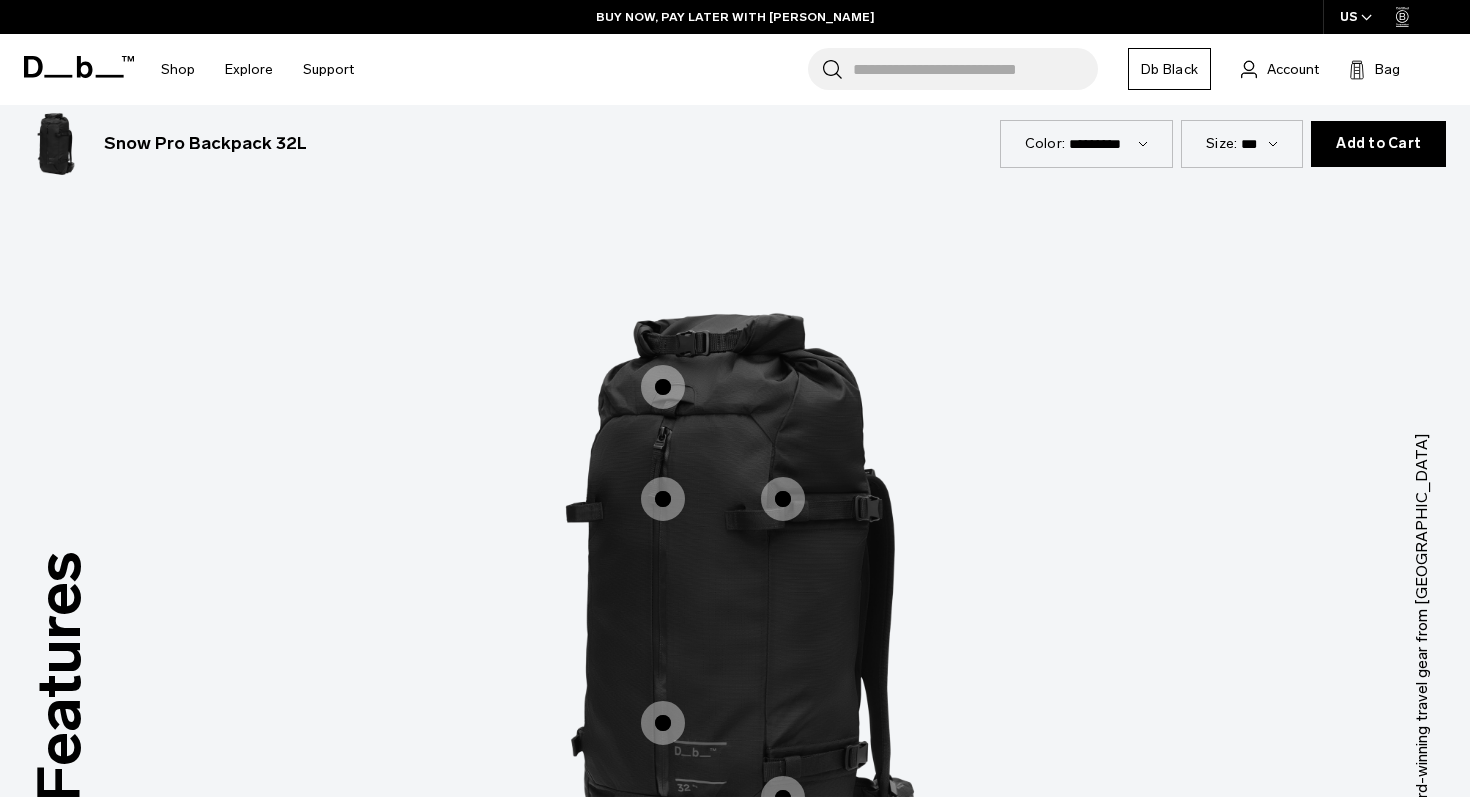 scroll, scrollTop: 2362, scrollLeft: 0, axis: vertical 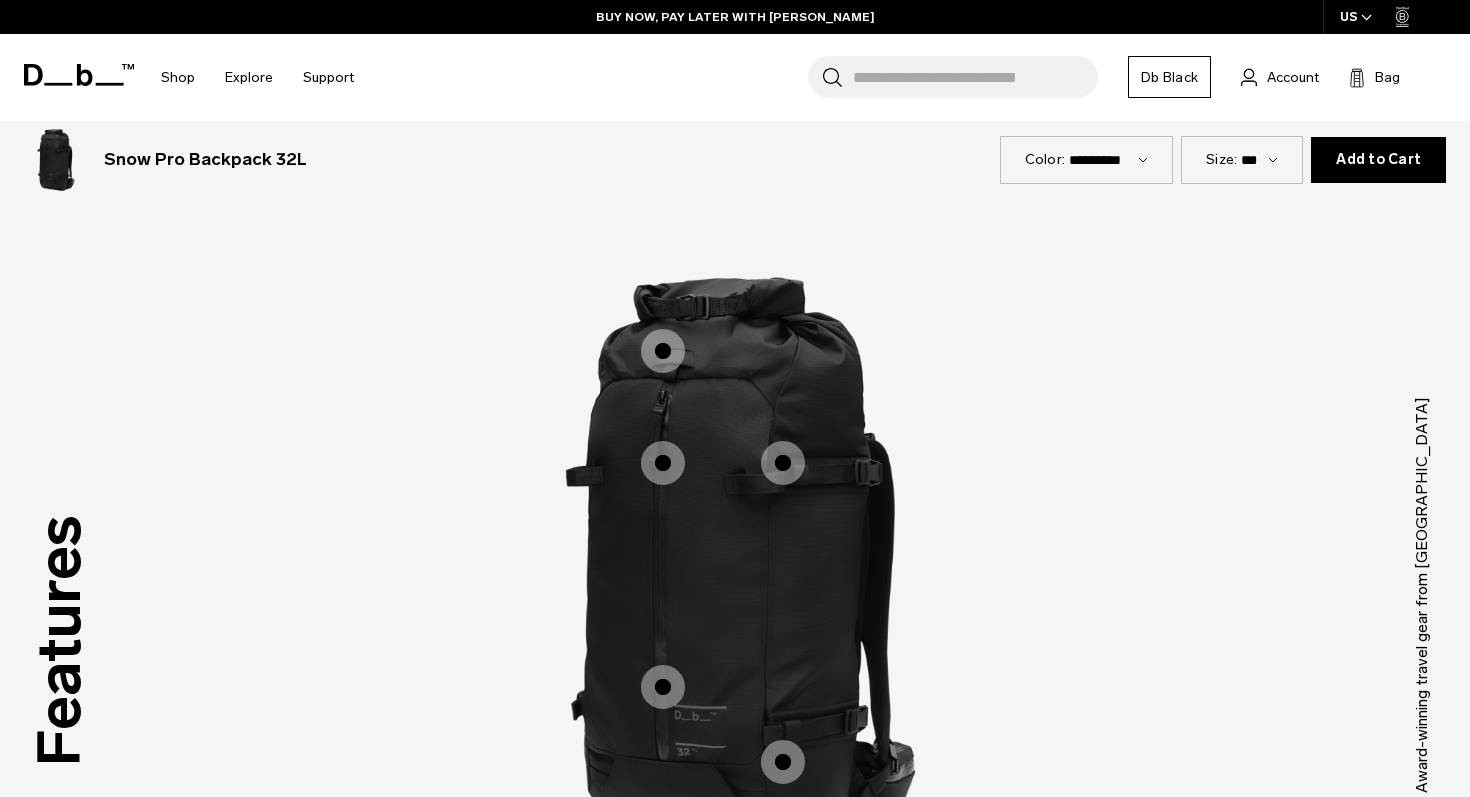 click at bounding box center (663, 351) 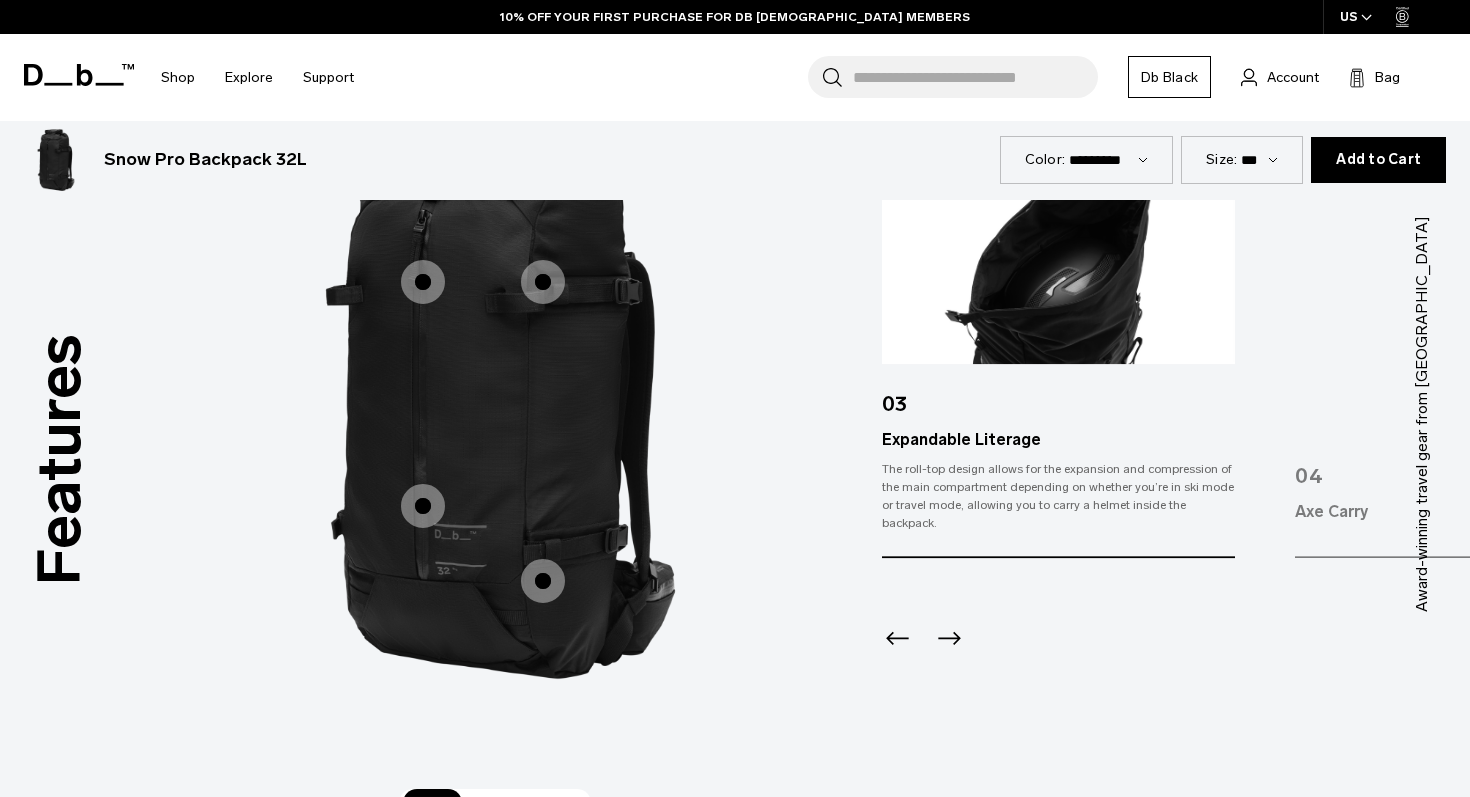 scroll, scrollTop: 2431, scrollLeft: 0, axis: vertical 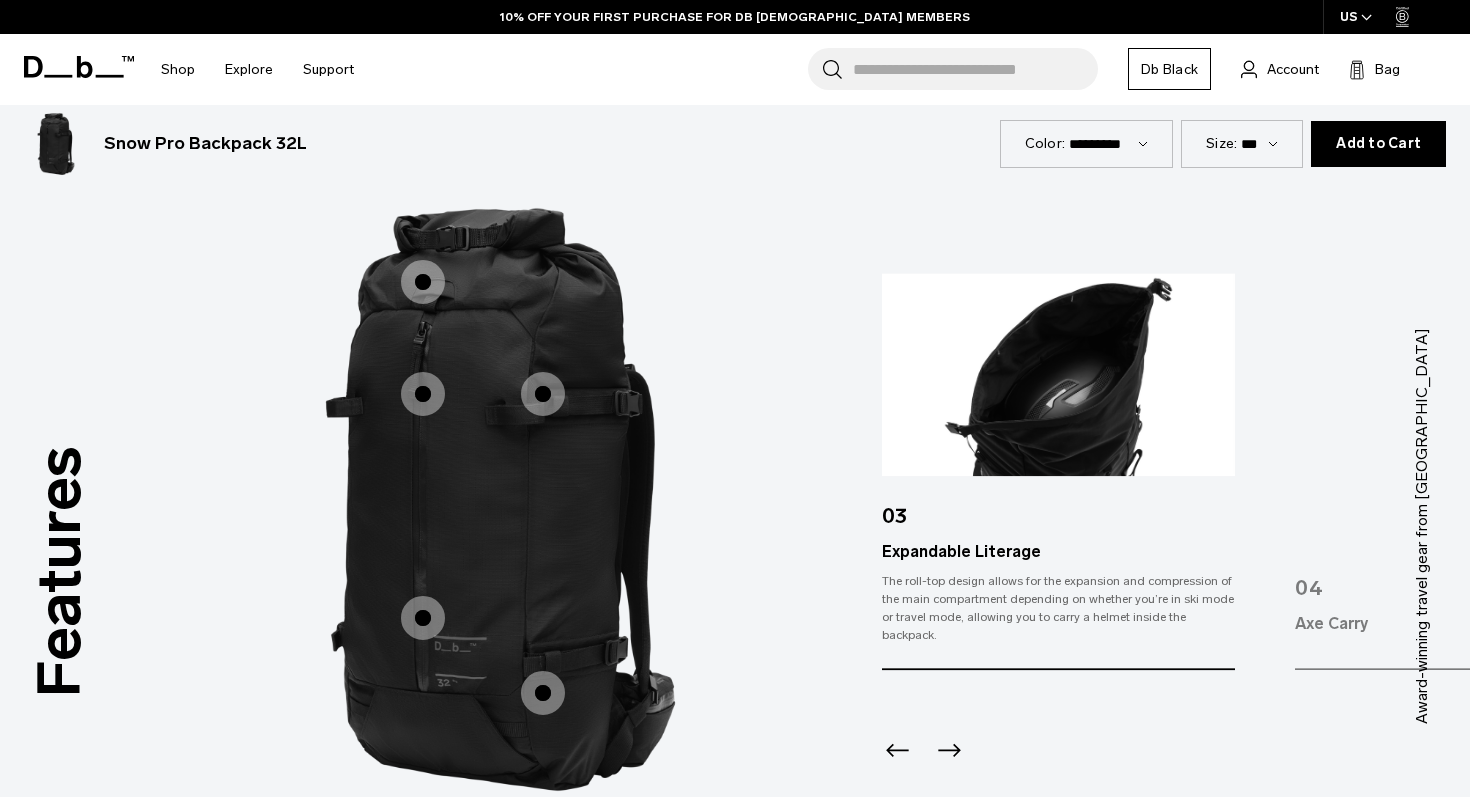 click at bounding box center (543, 394) 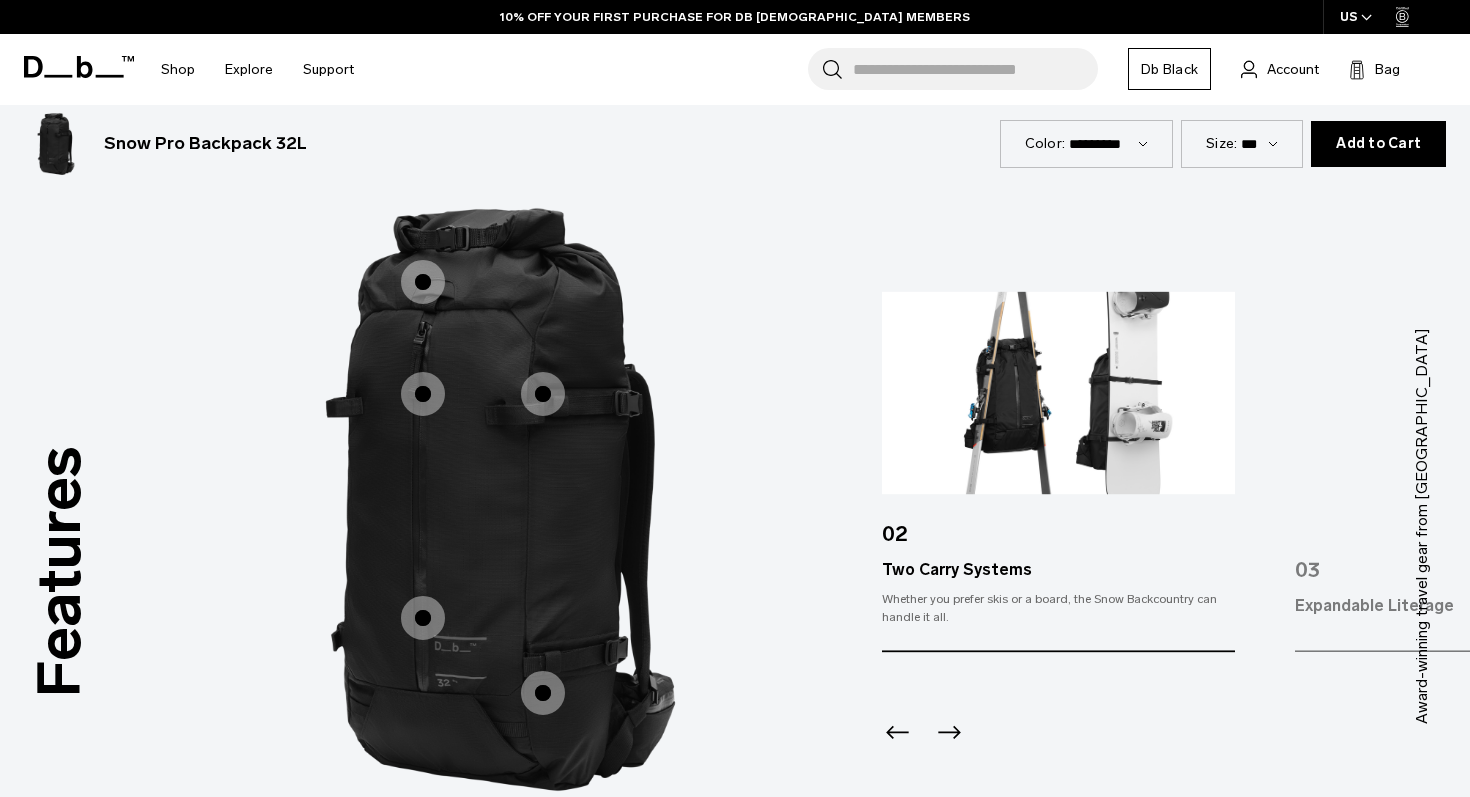 click at bounding box center (423, 394) 